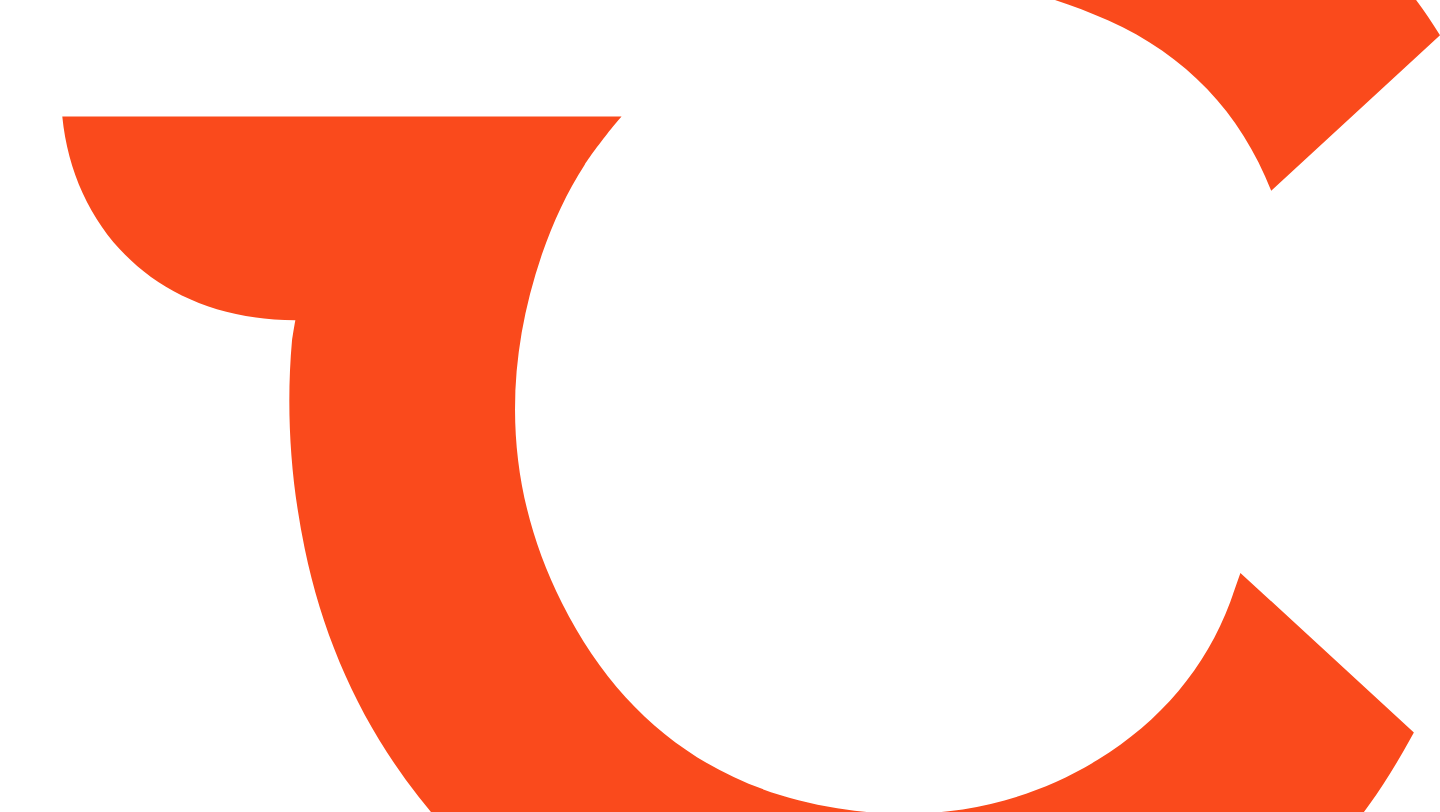 scroll, scrollTop: 0, scrollLeft: 0, axis: both 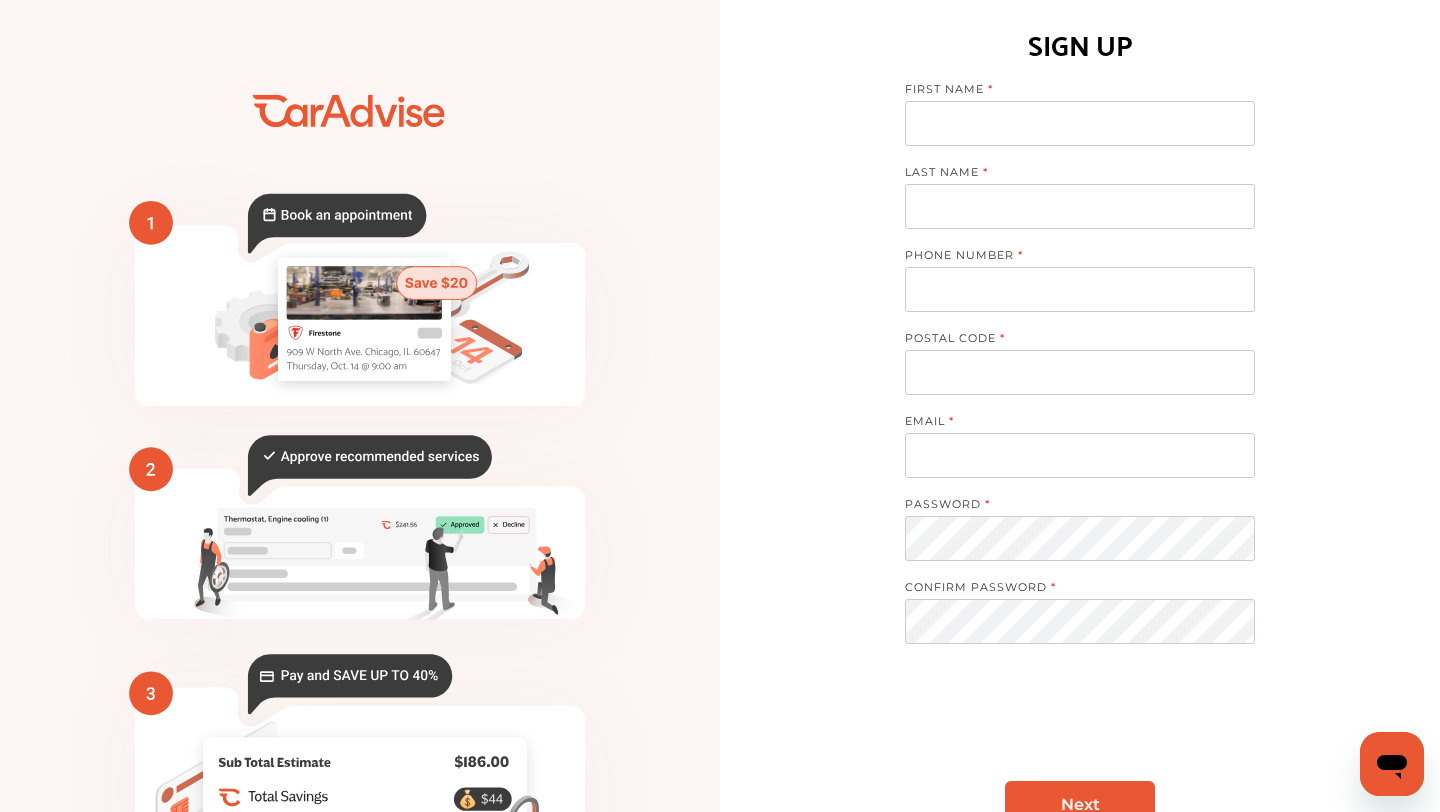 click at bounding box center (1080, 123) 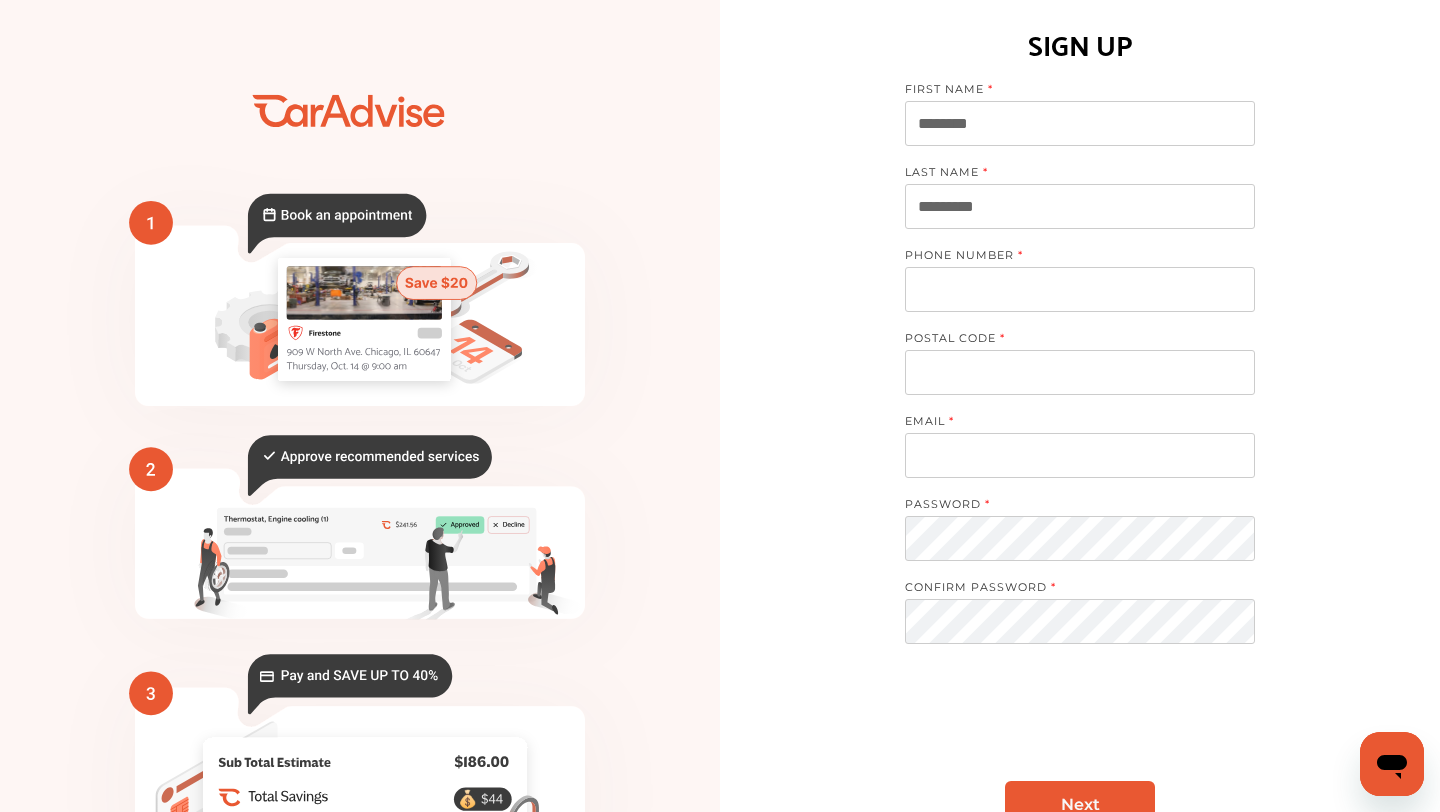 type on "*********" 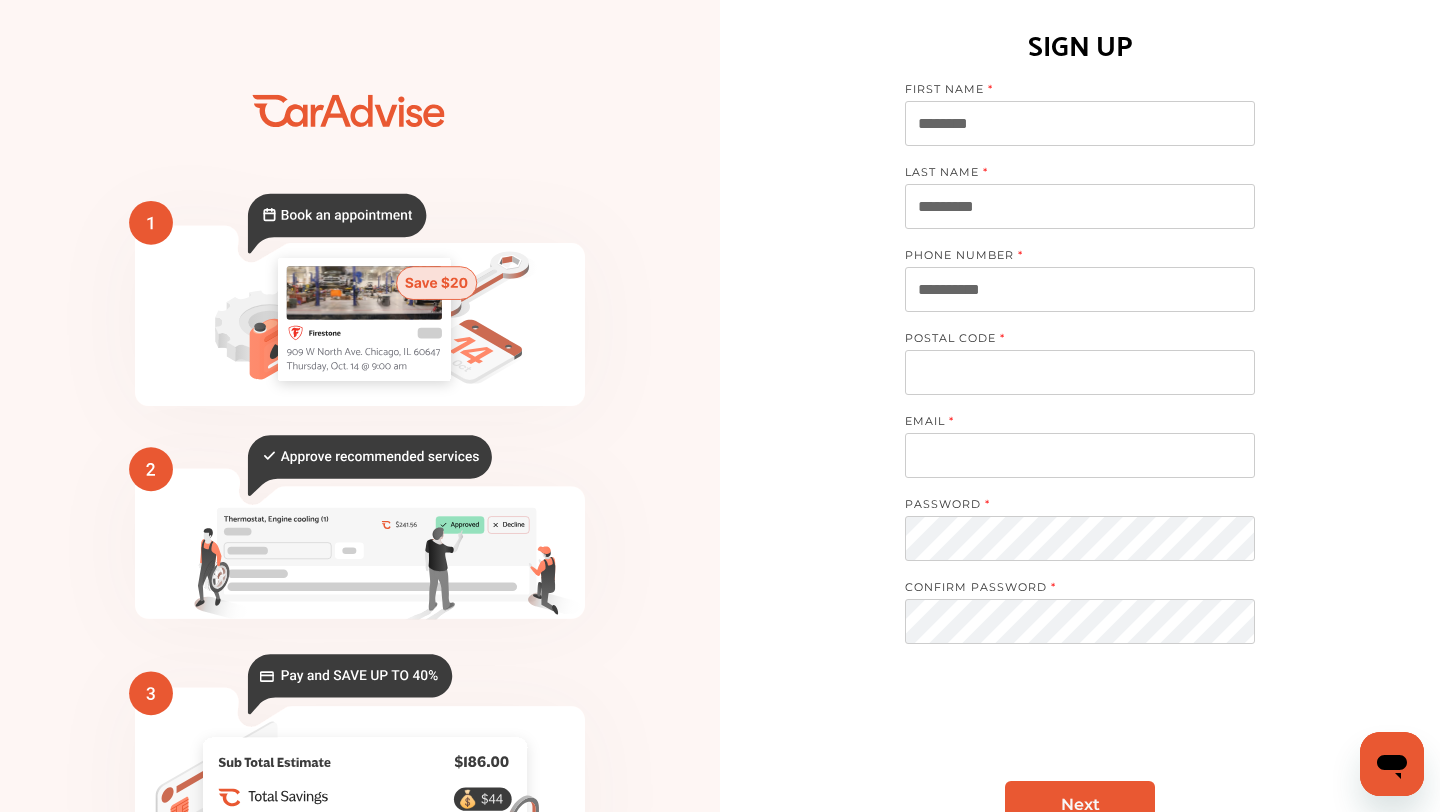 type on "**********" 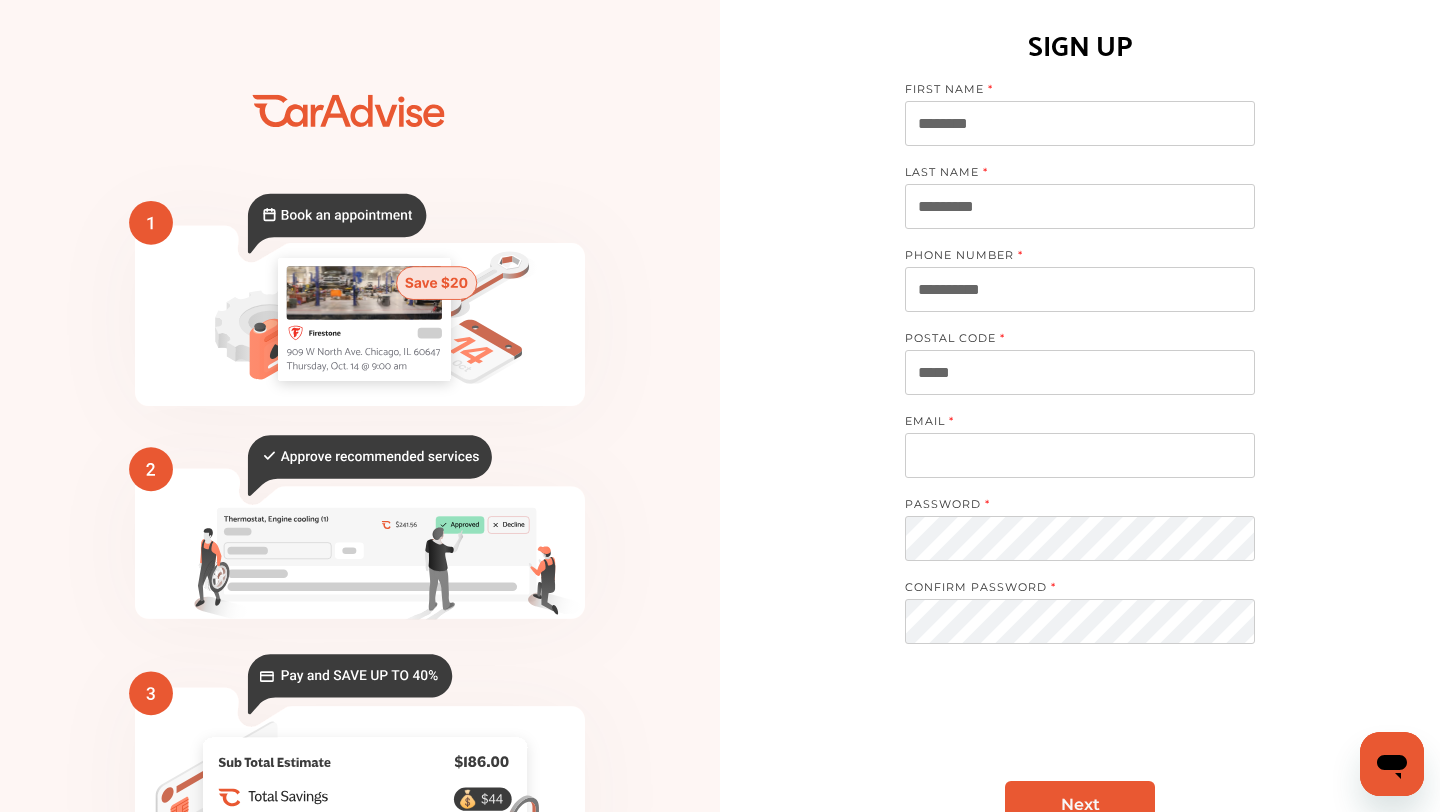 click at bounding box center (1080, 455) 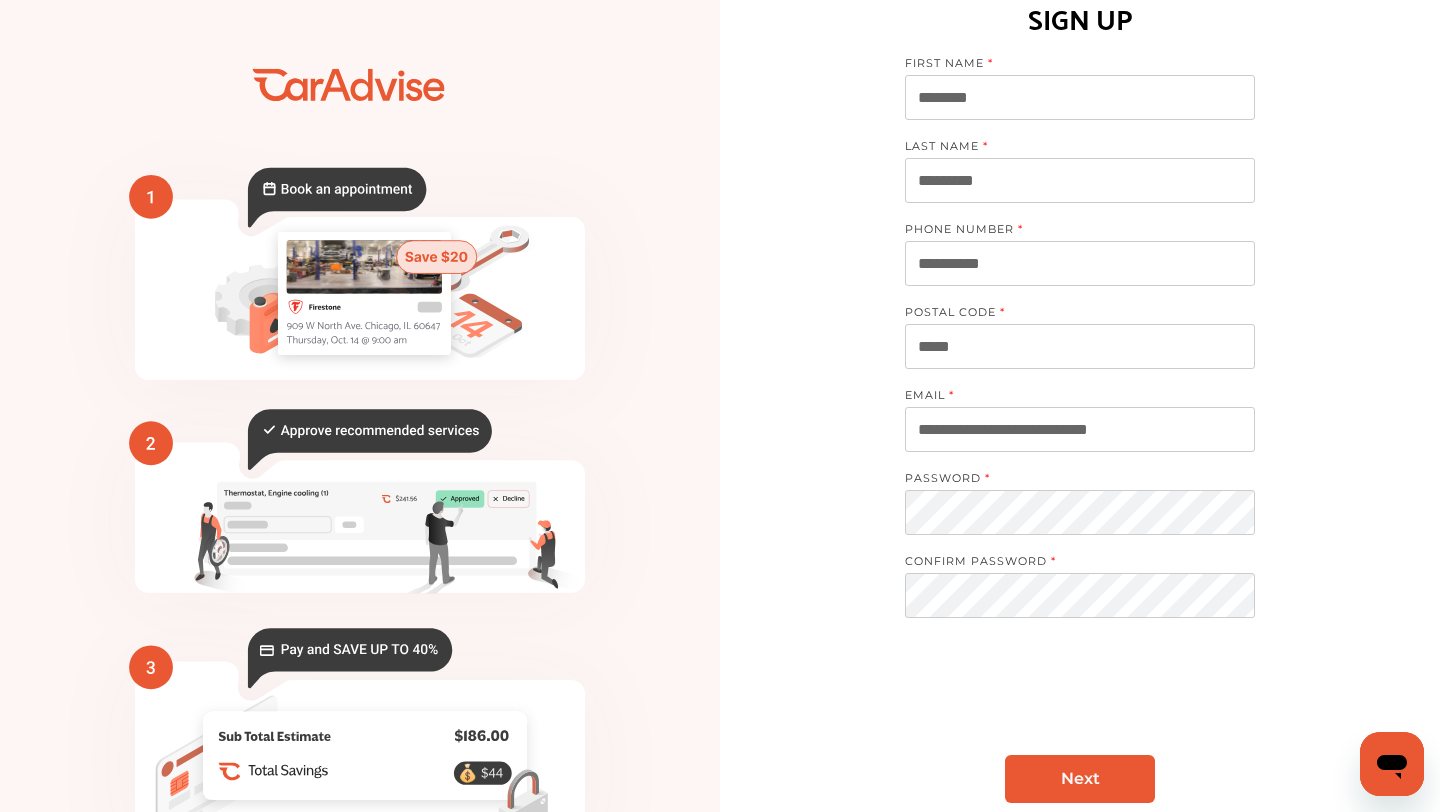 scroll, scrollTop: 44, scrollLeft: 0, axis: vertical 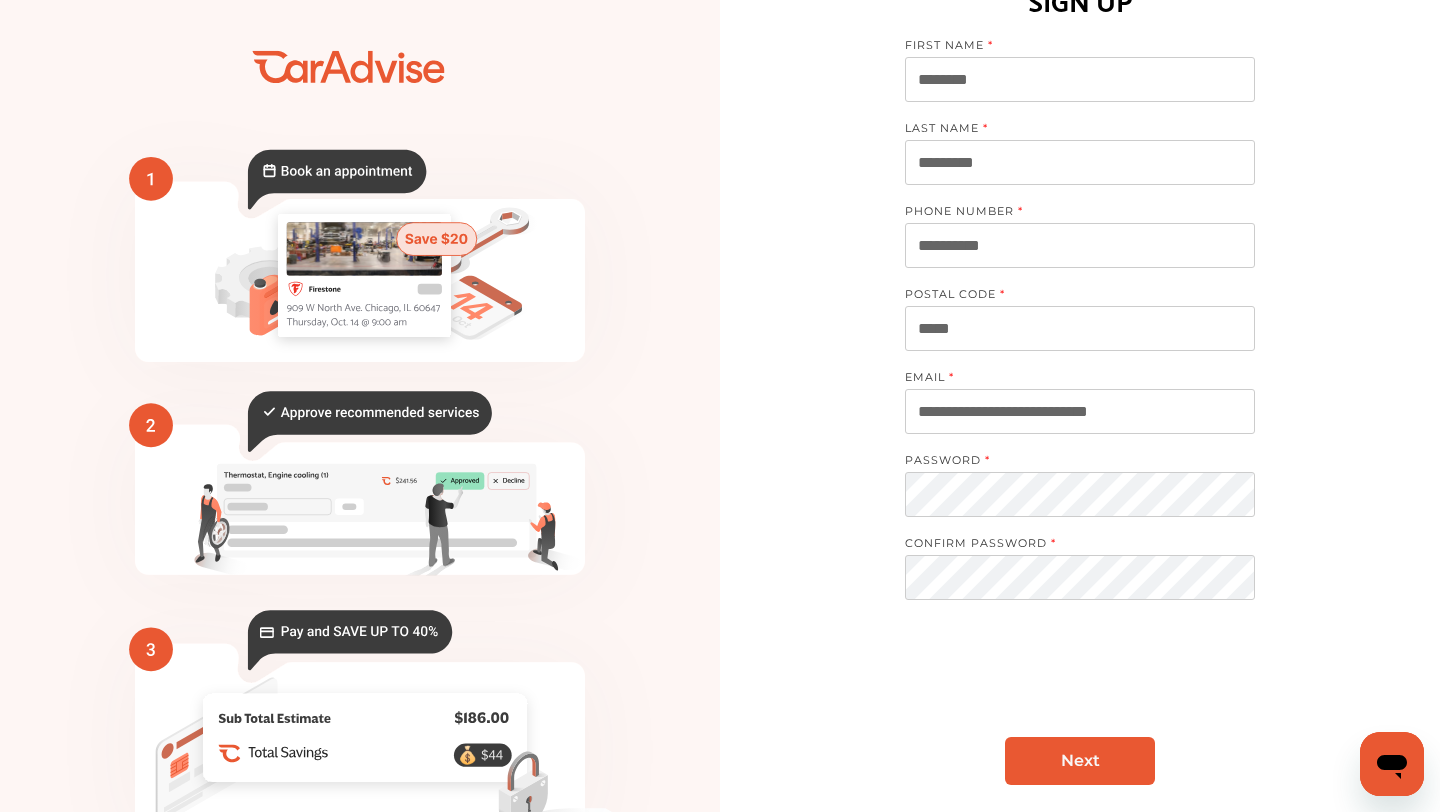 click on "Next" at bounding box center (1080, 761) 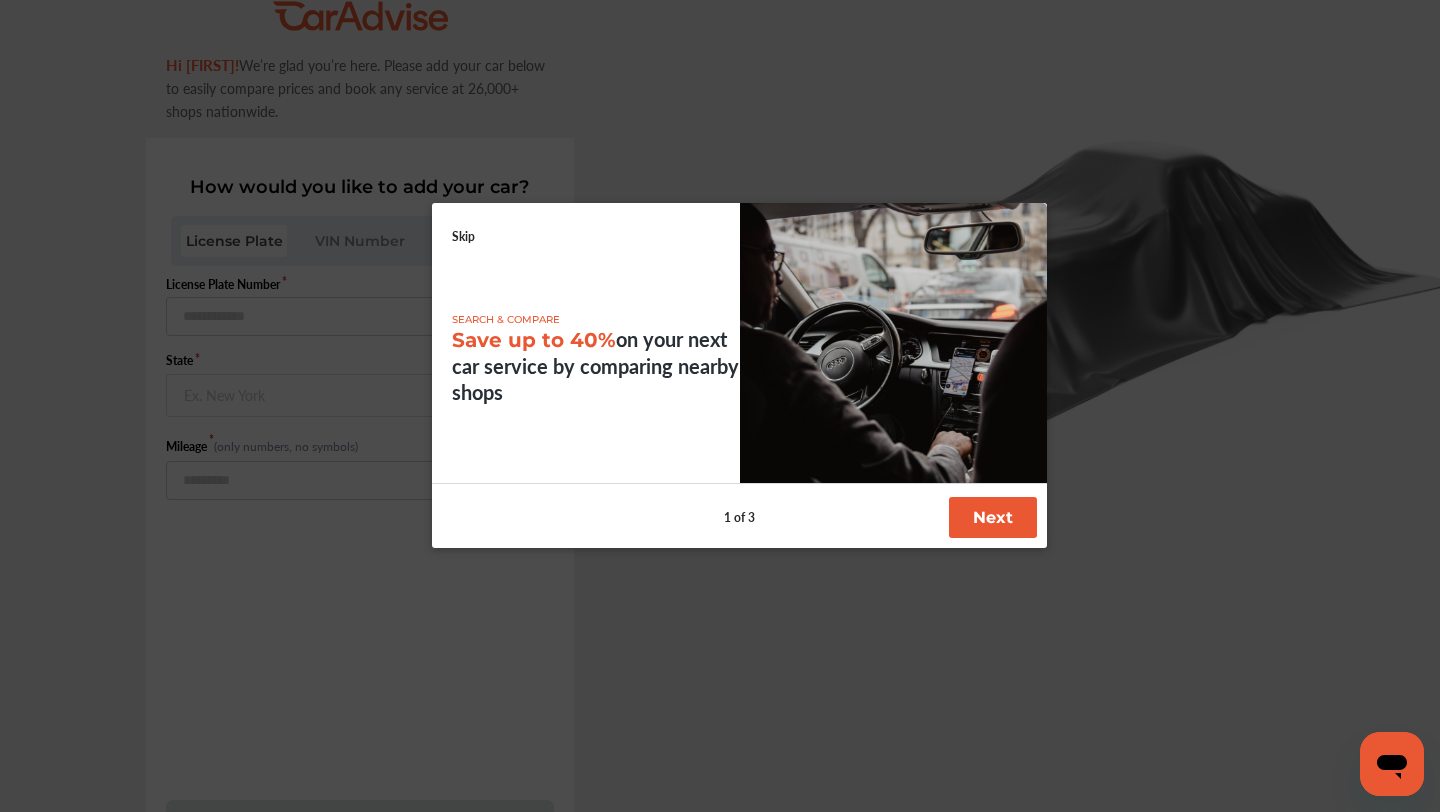 scroll, scrollTop: 0, scrollLeft: 0, axis: both 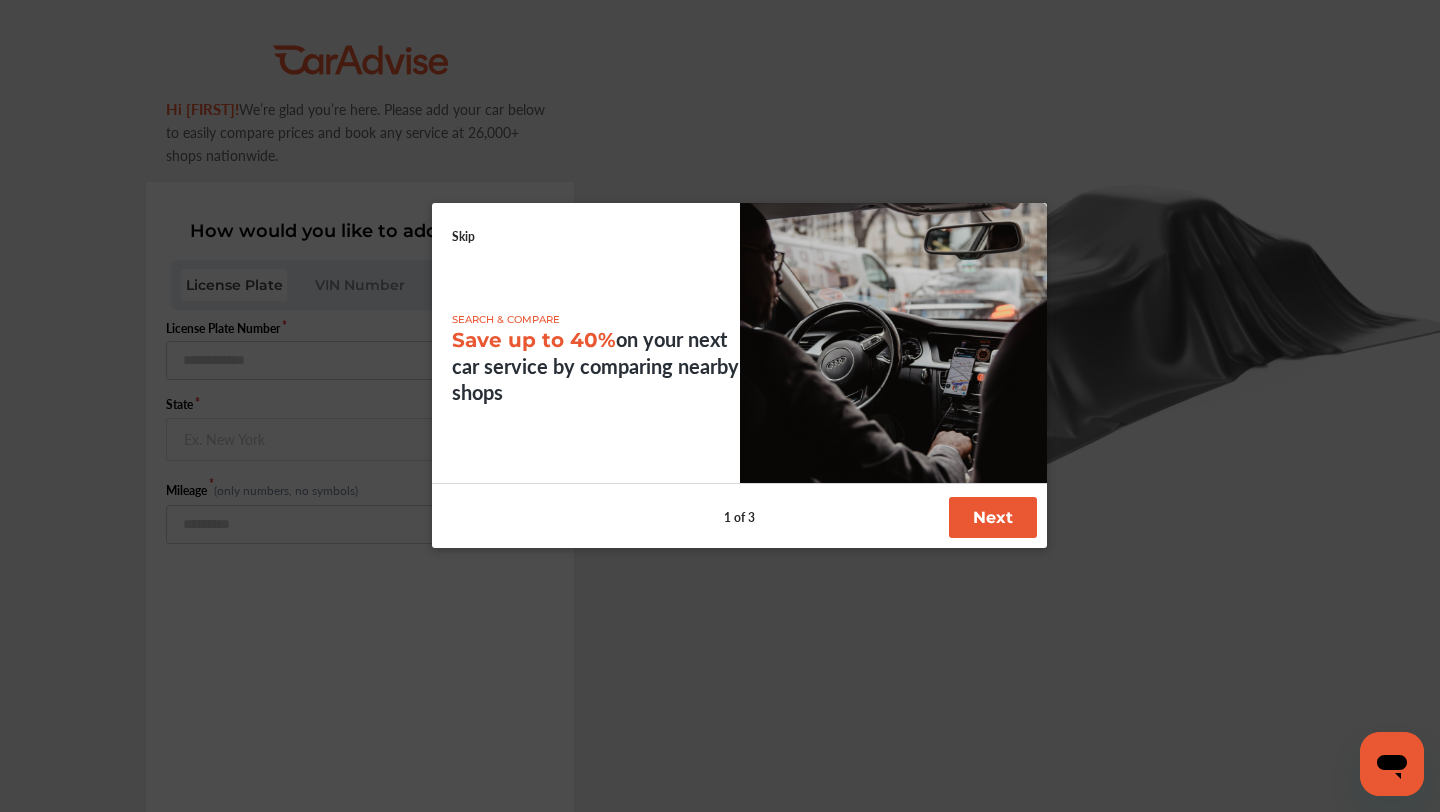 click on "Next" at bounding box center [993, 517] 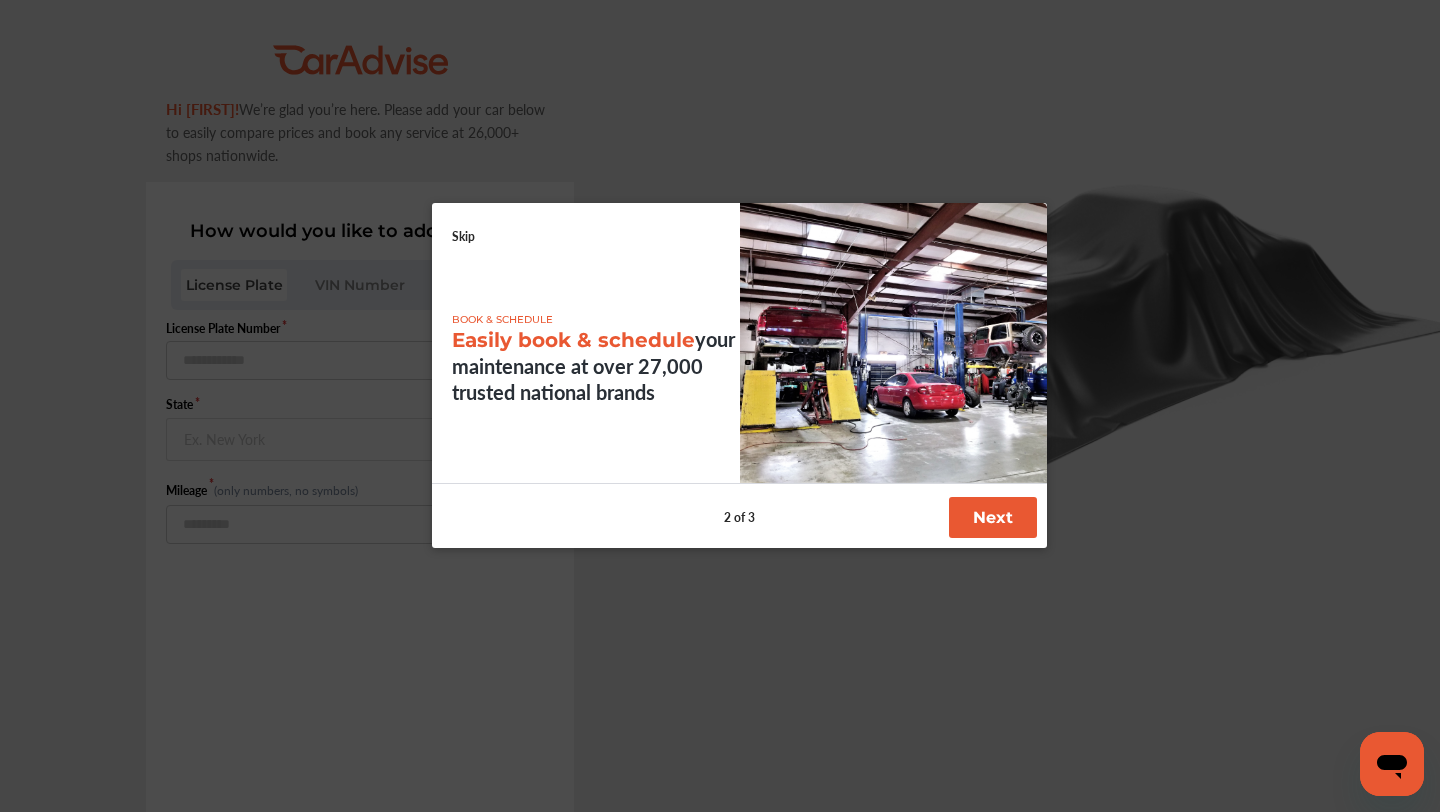 click on "Next" at bounding box center [993, 517] 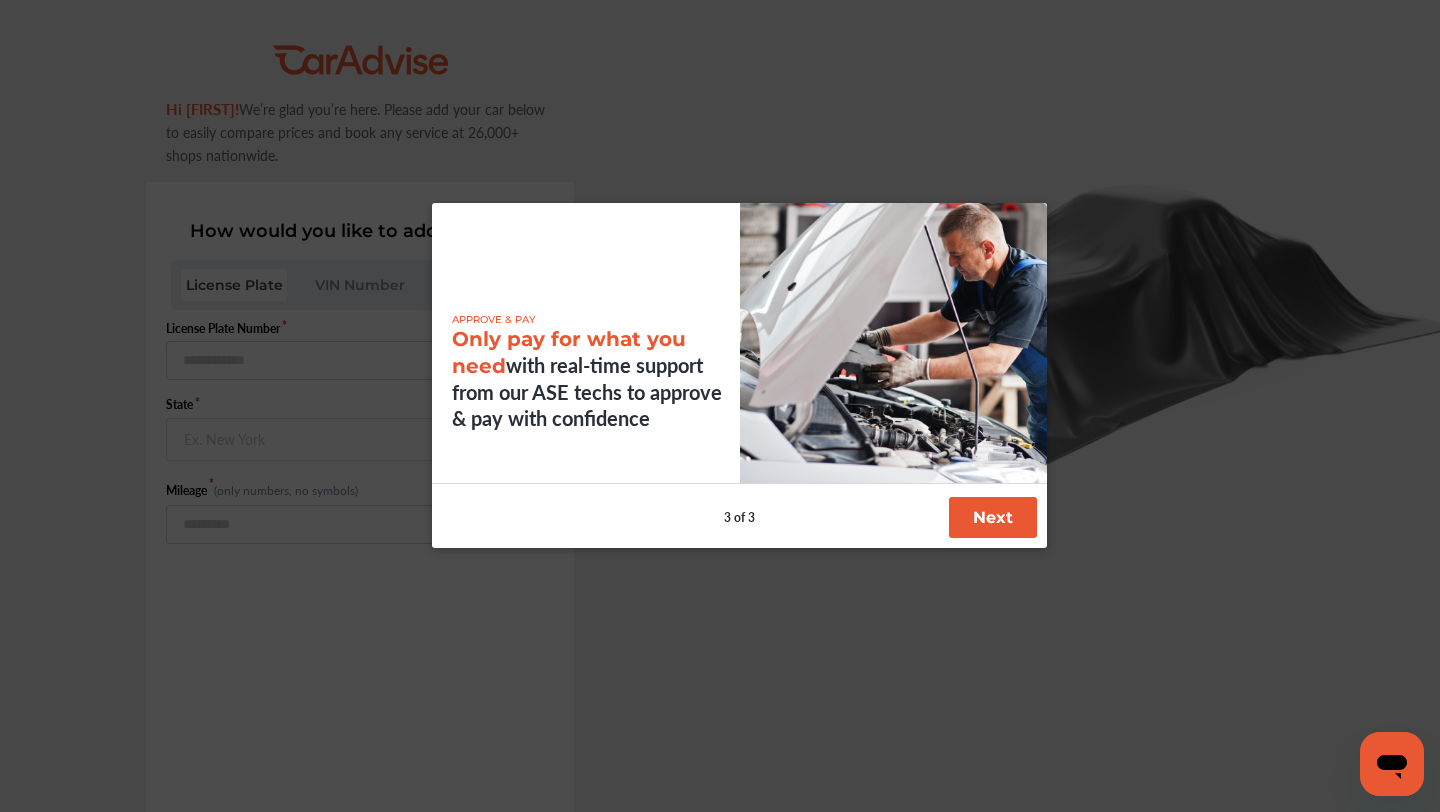 click on "Next" at bounding box center (993, 517) 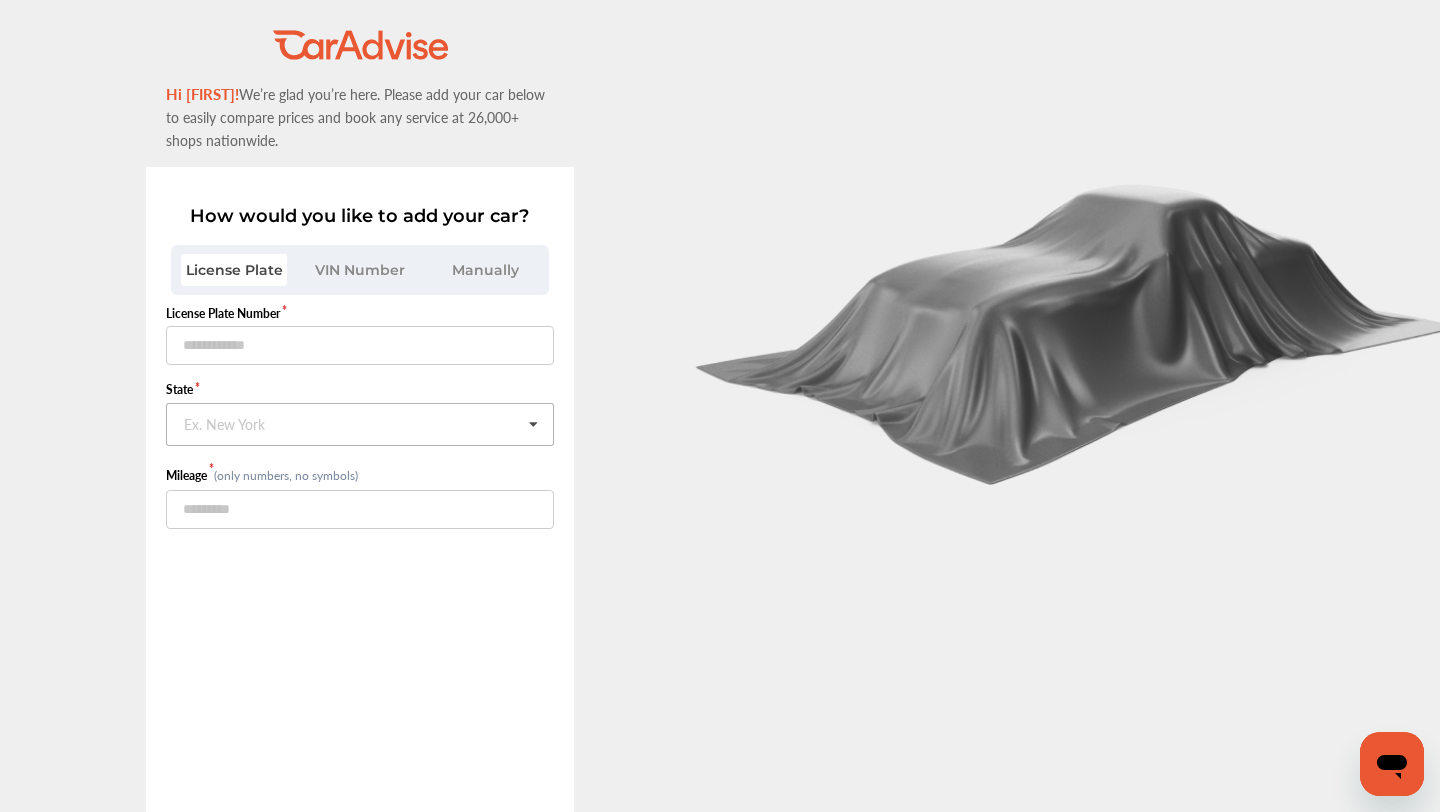 click at bounding box center [361, 423] 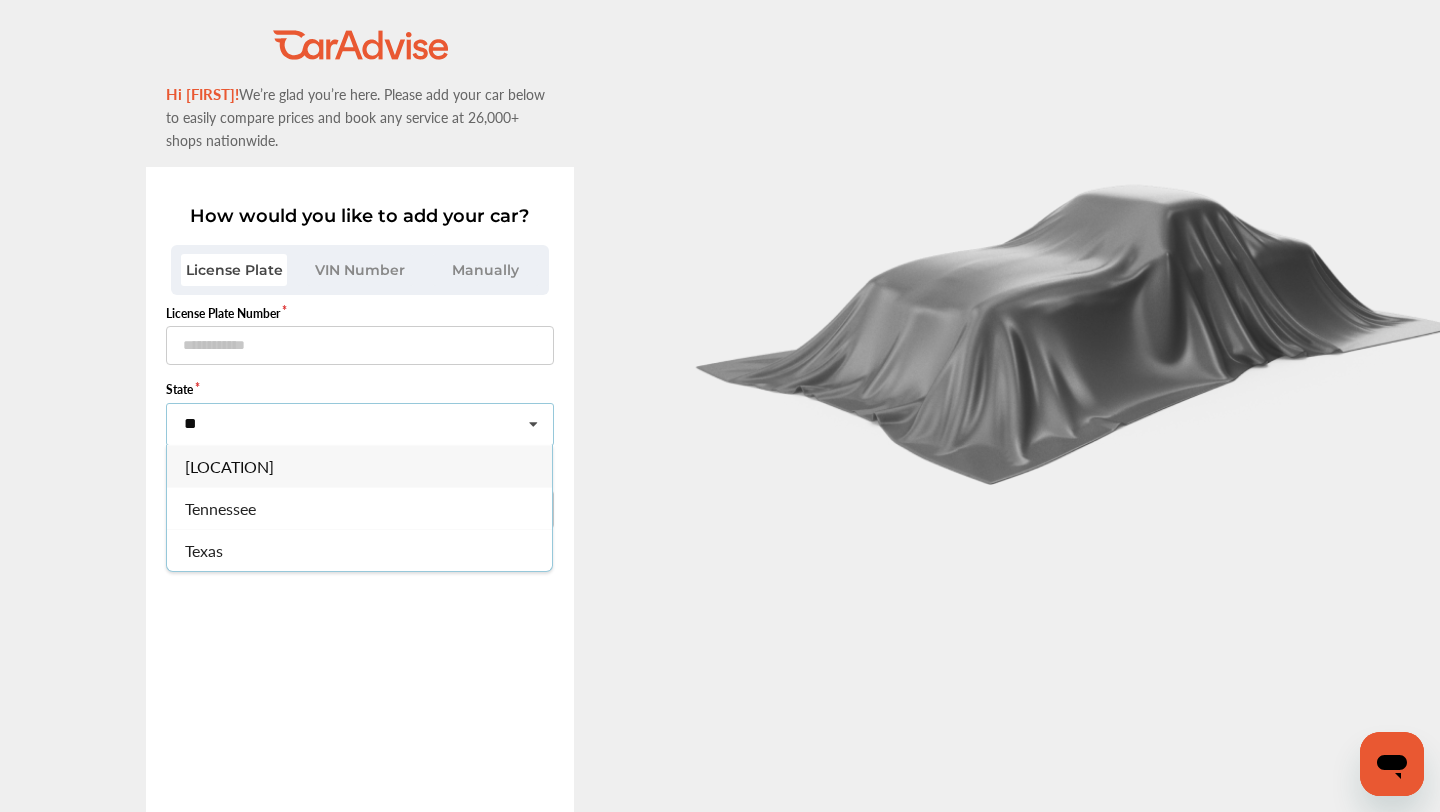 scroll, scrollTop: 0, scrollLeft: 0, axis: both 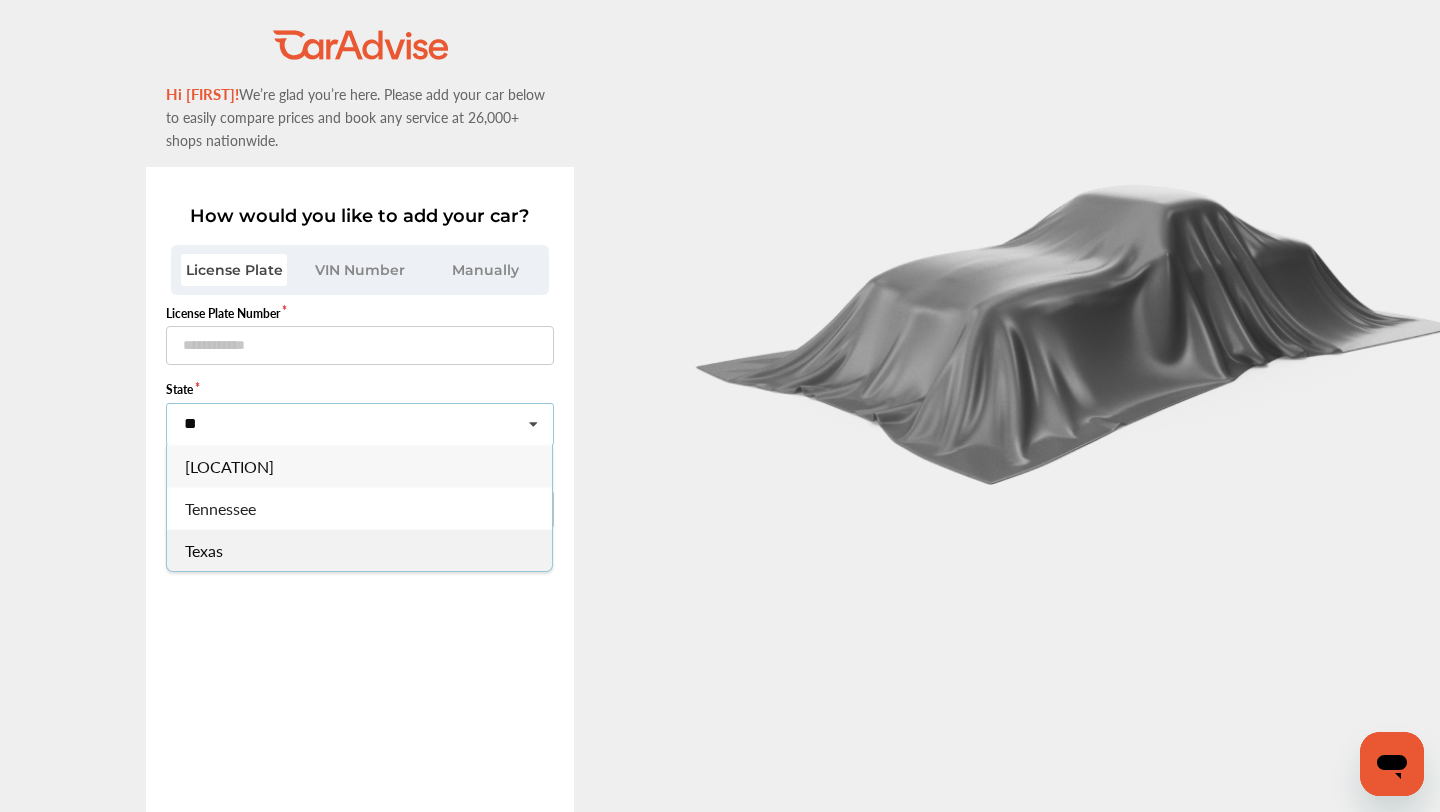type on "**" 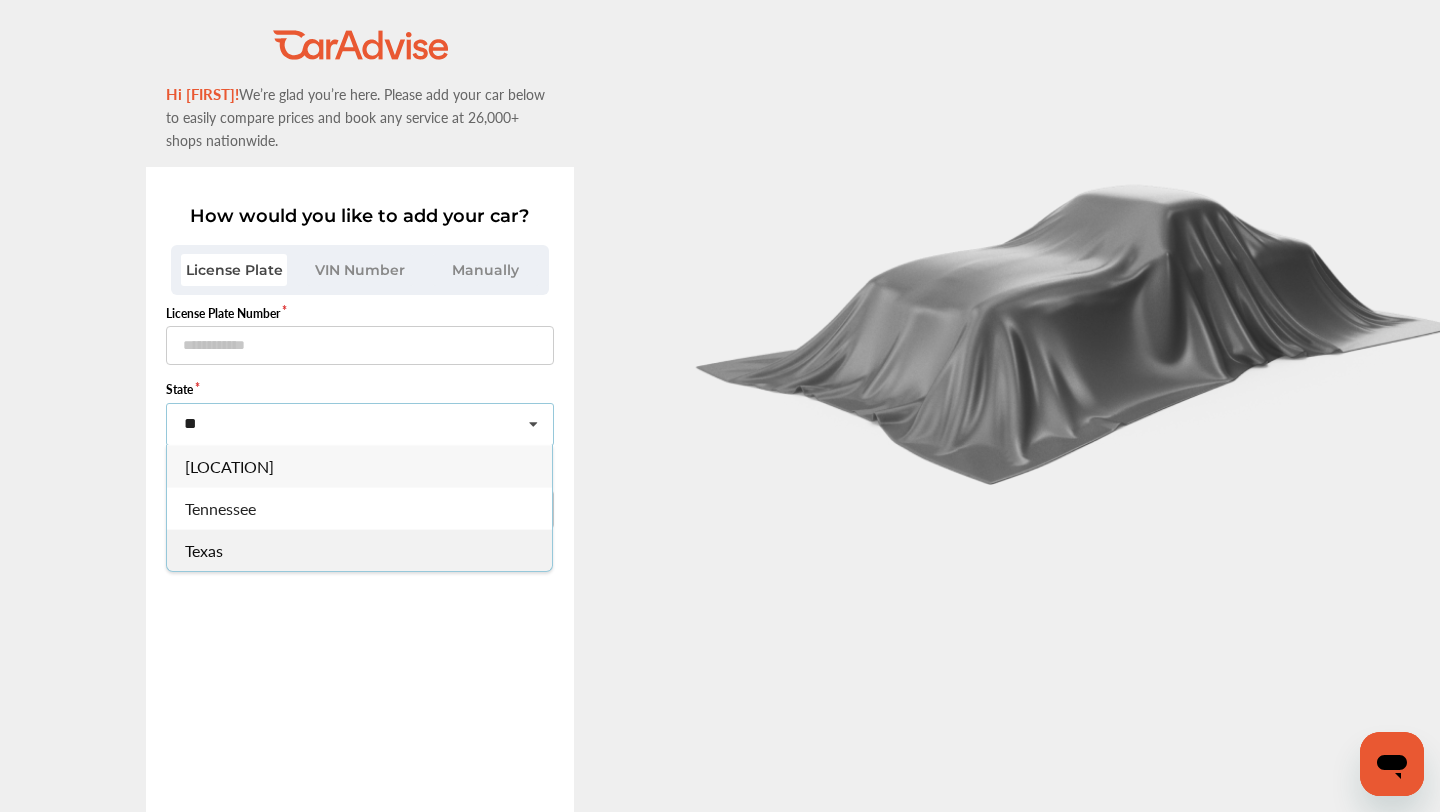 click on "Texas" at bounding box center [204, 550] 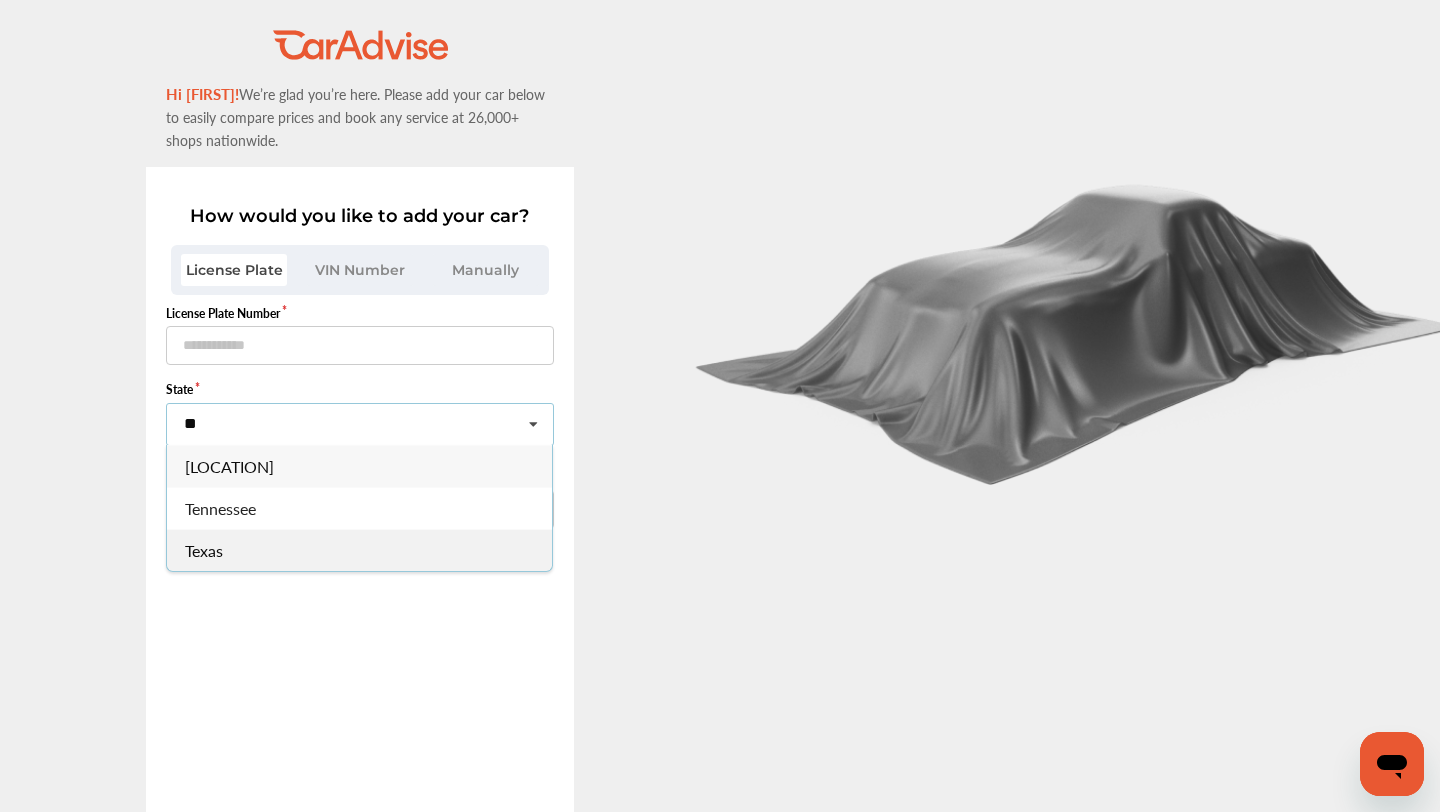 type 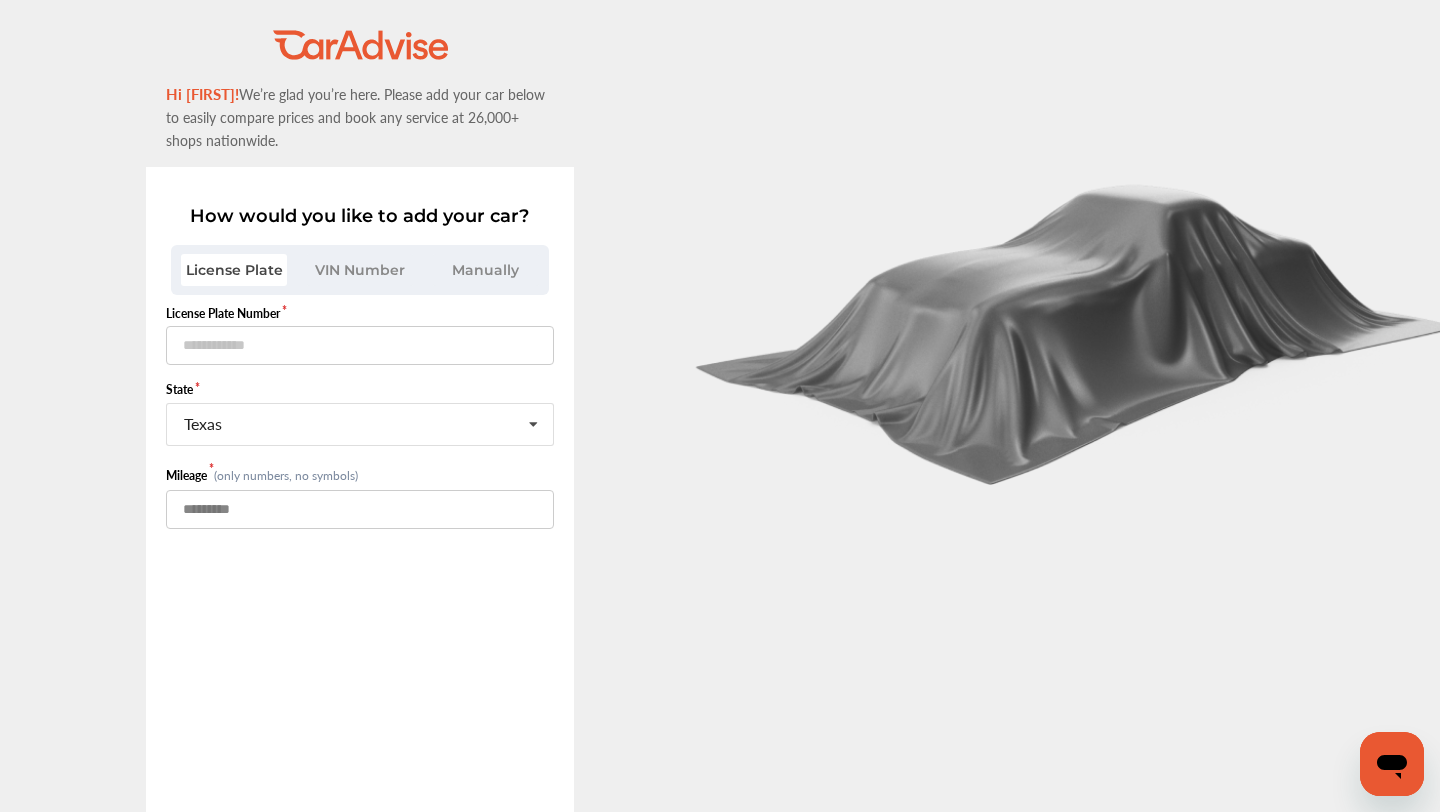 click at bounding box center (360, 509) 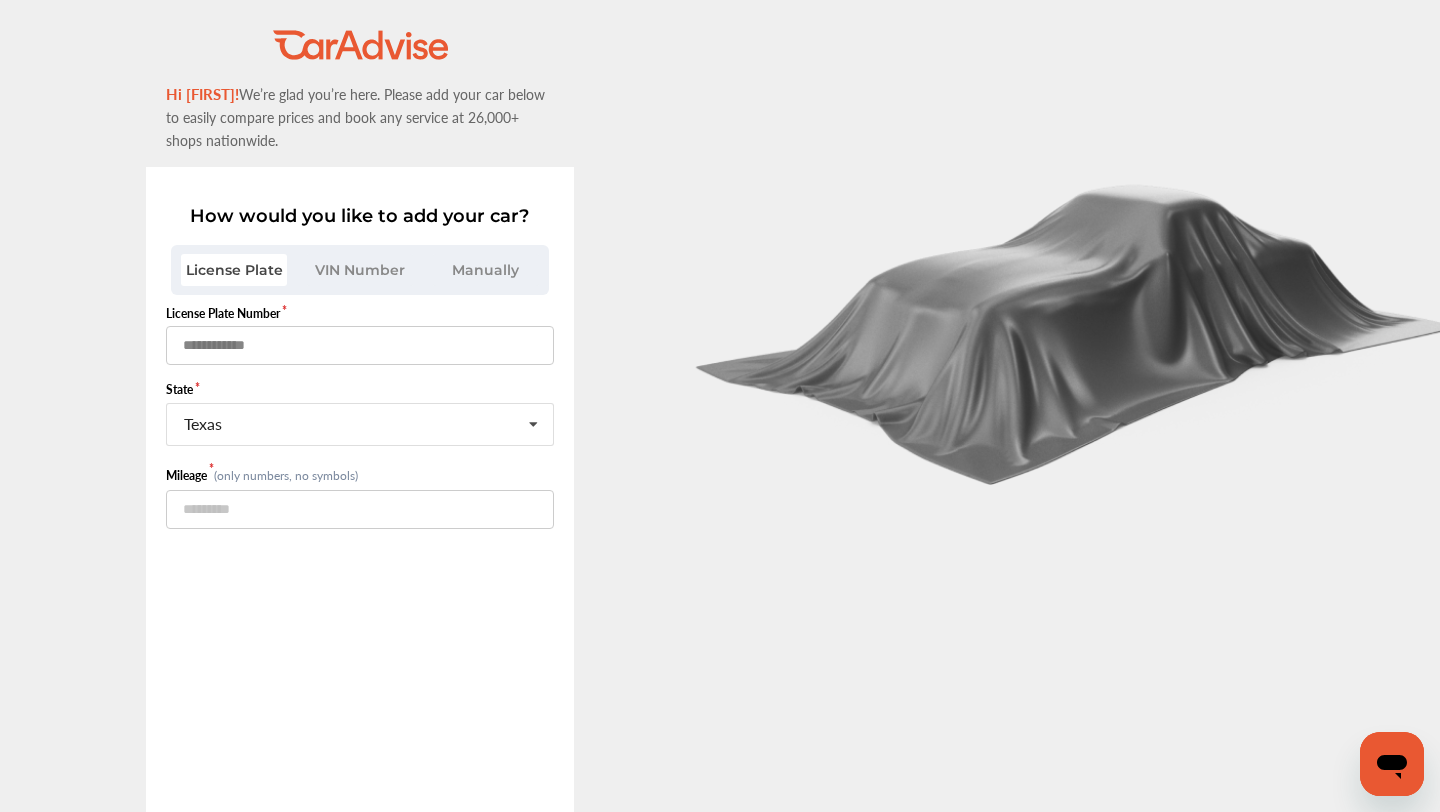 click at bounding box center [360, 345] 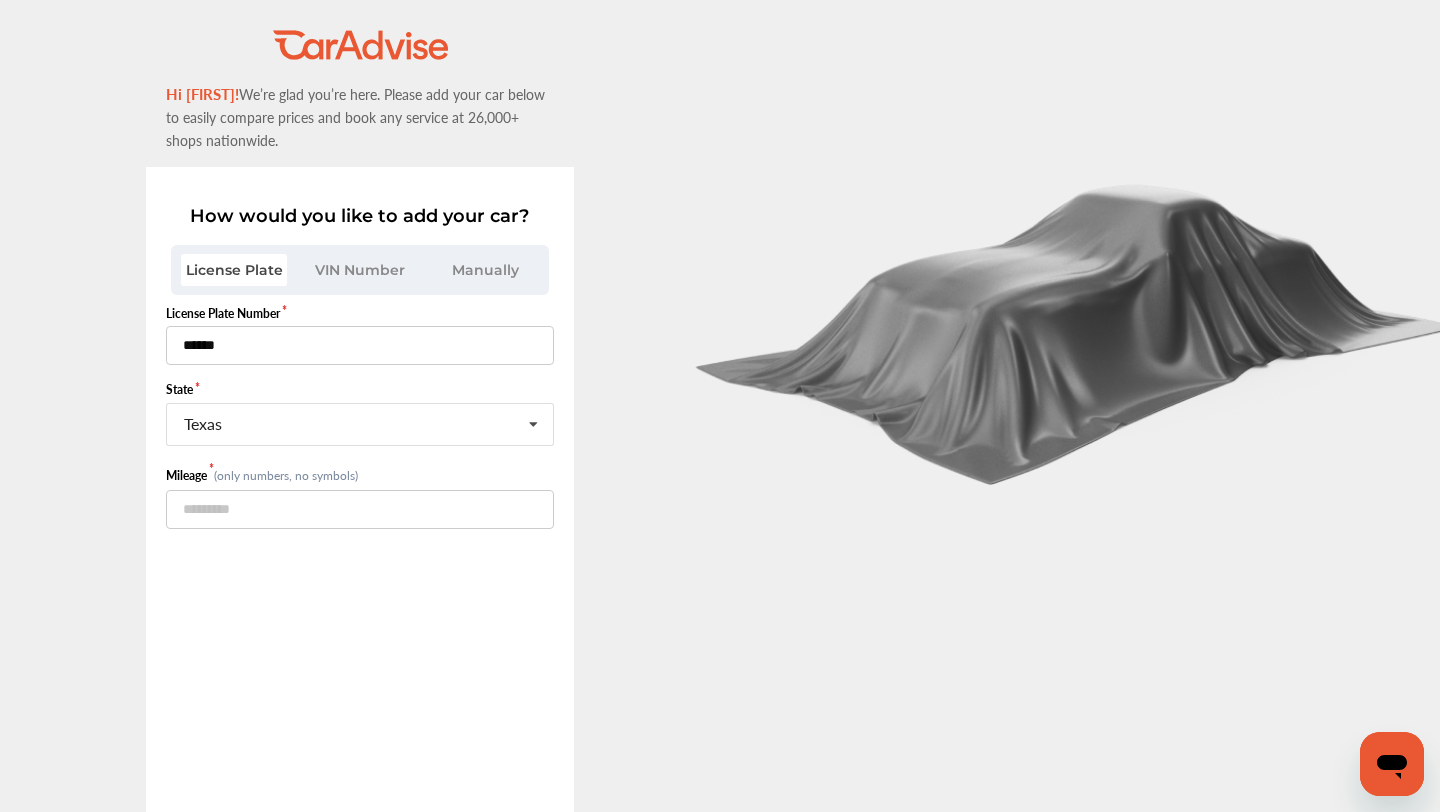 scroll, scrollTop: 125, scrollLeft: 0, axis: vertical 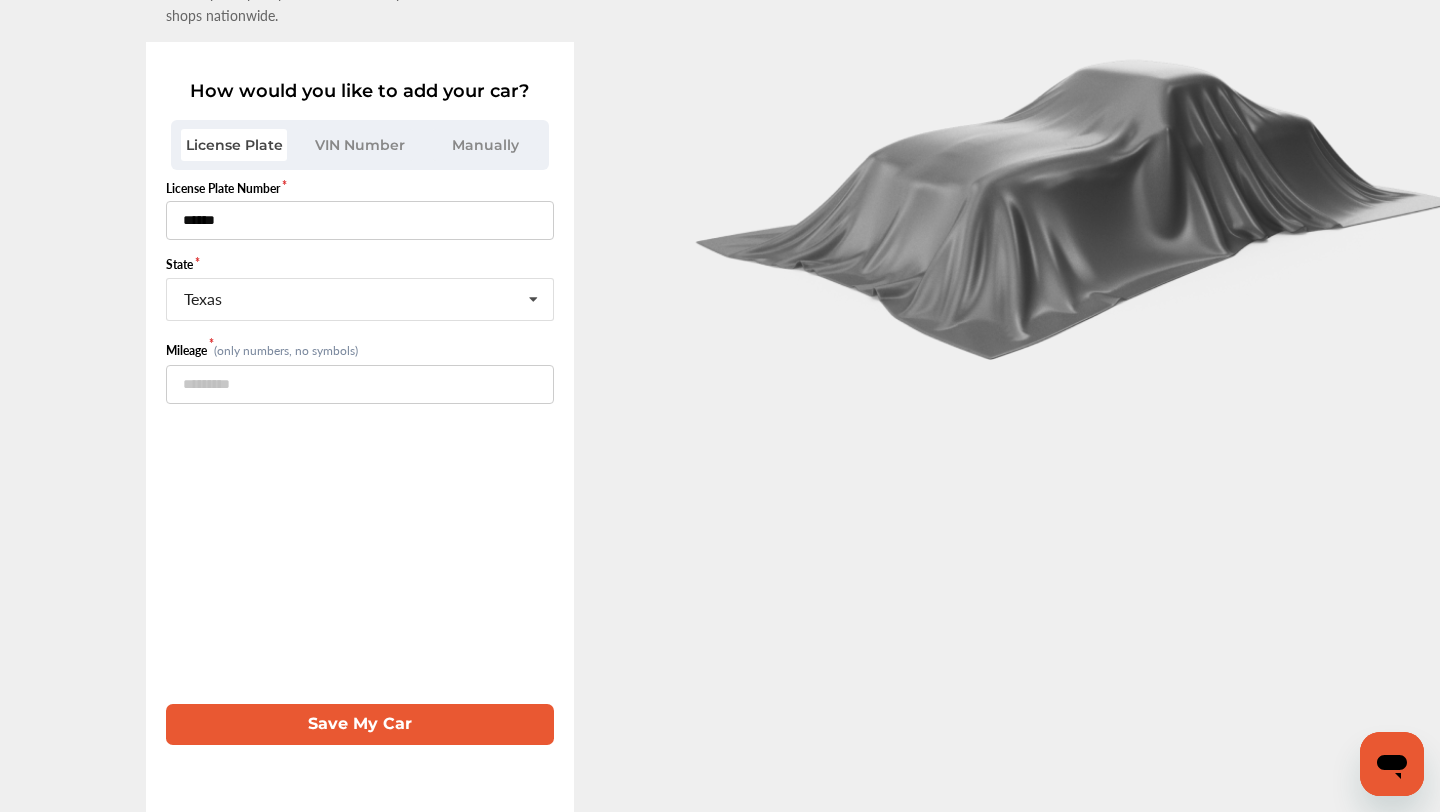 type on "******" 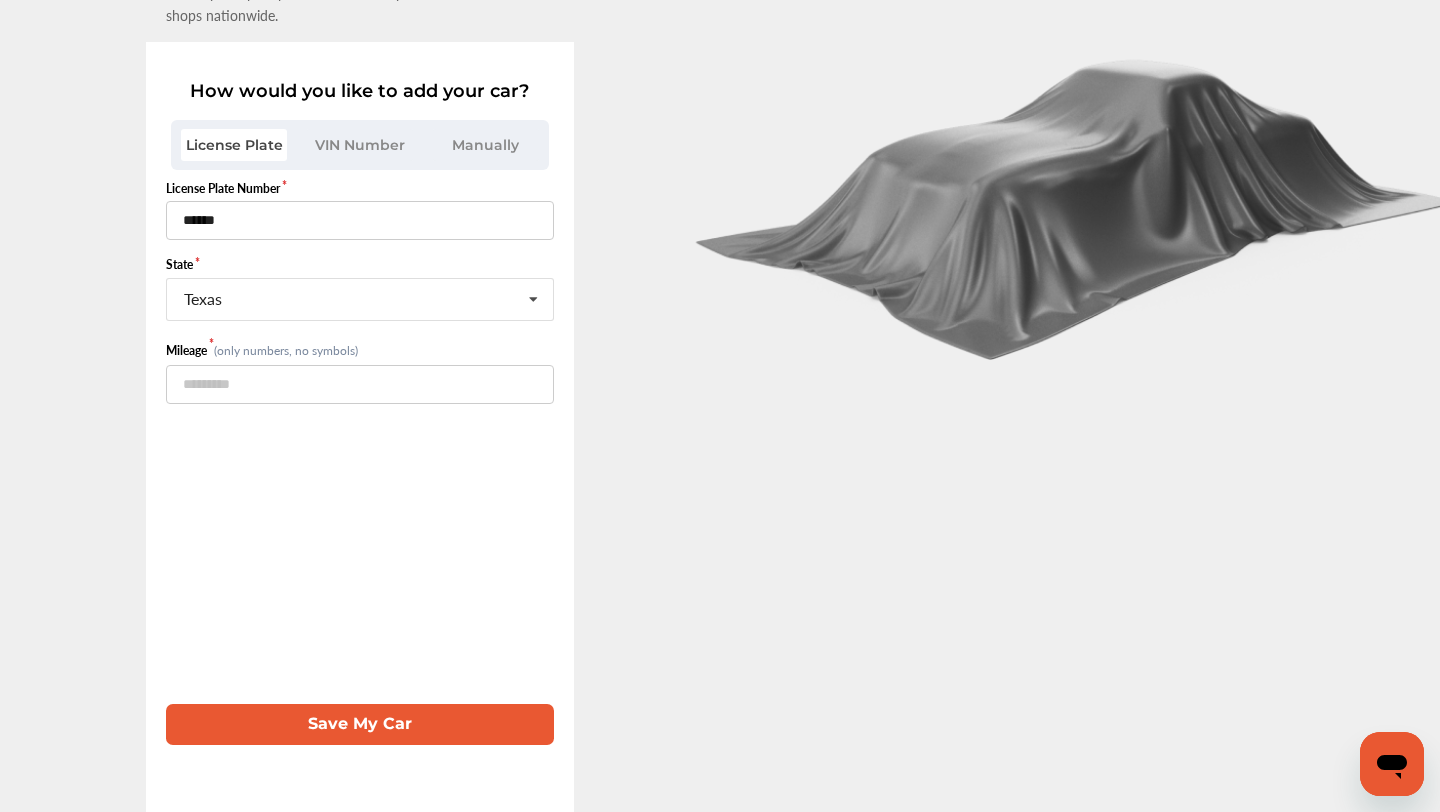 click on "Save My Car" at bounding box center (360, 724) 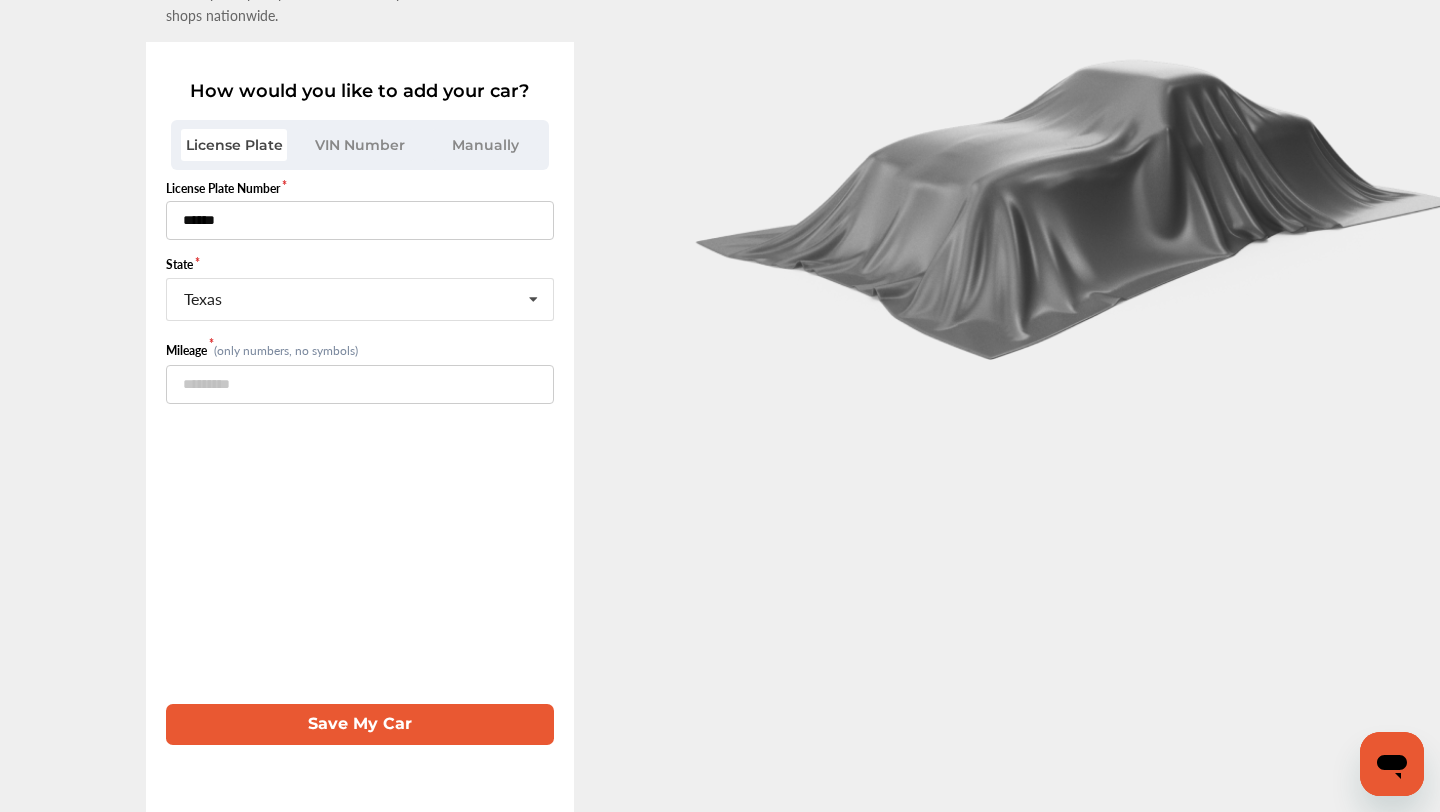 click on "******" at bounding box center [360, 220] 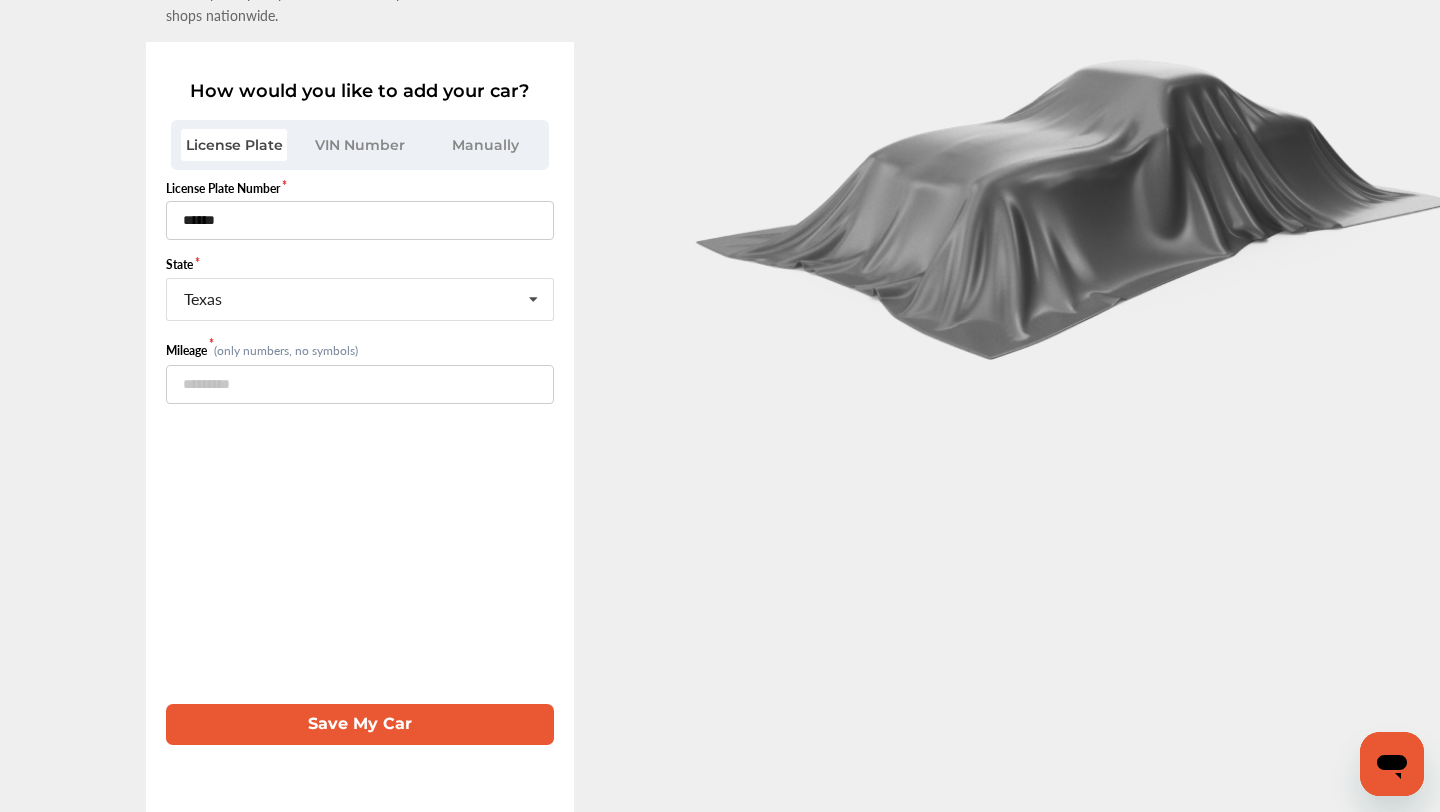 click on "VIN Number" at bounding box center [360, 145] 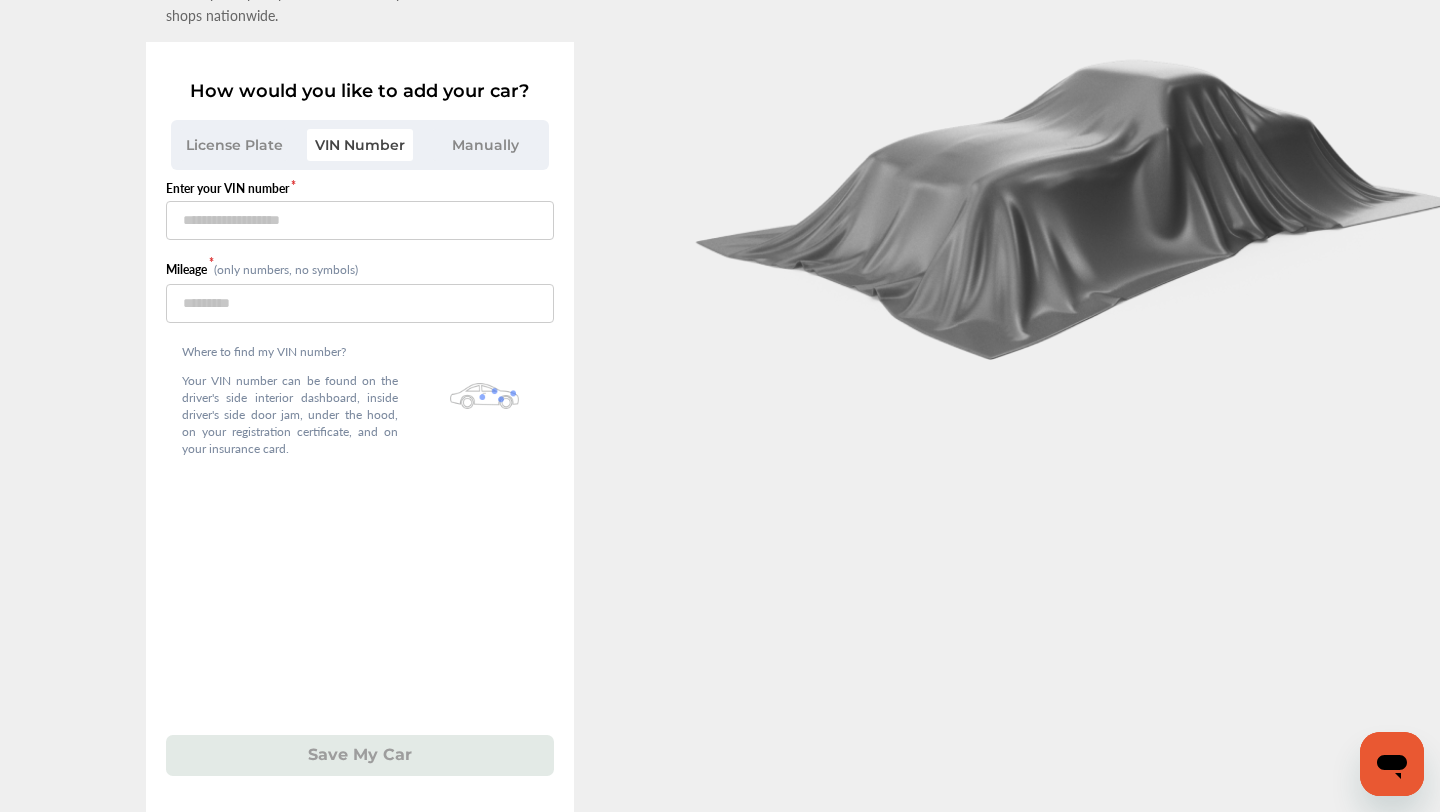click on "License Plate" at bounding box center (234, 145) 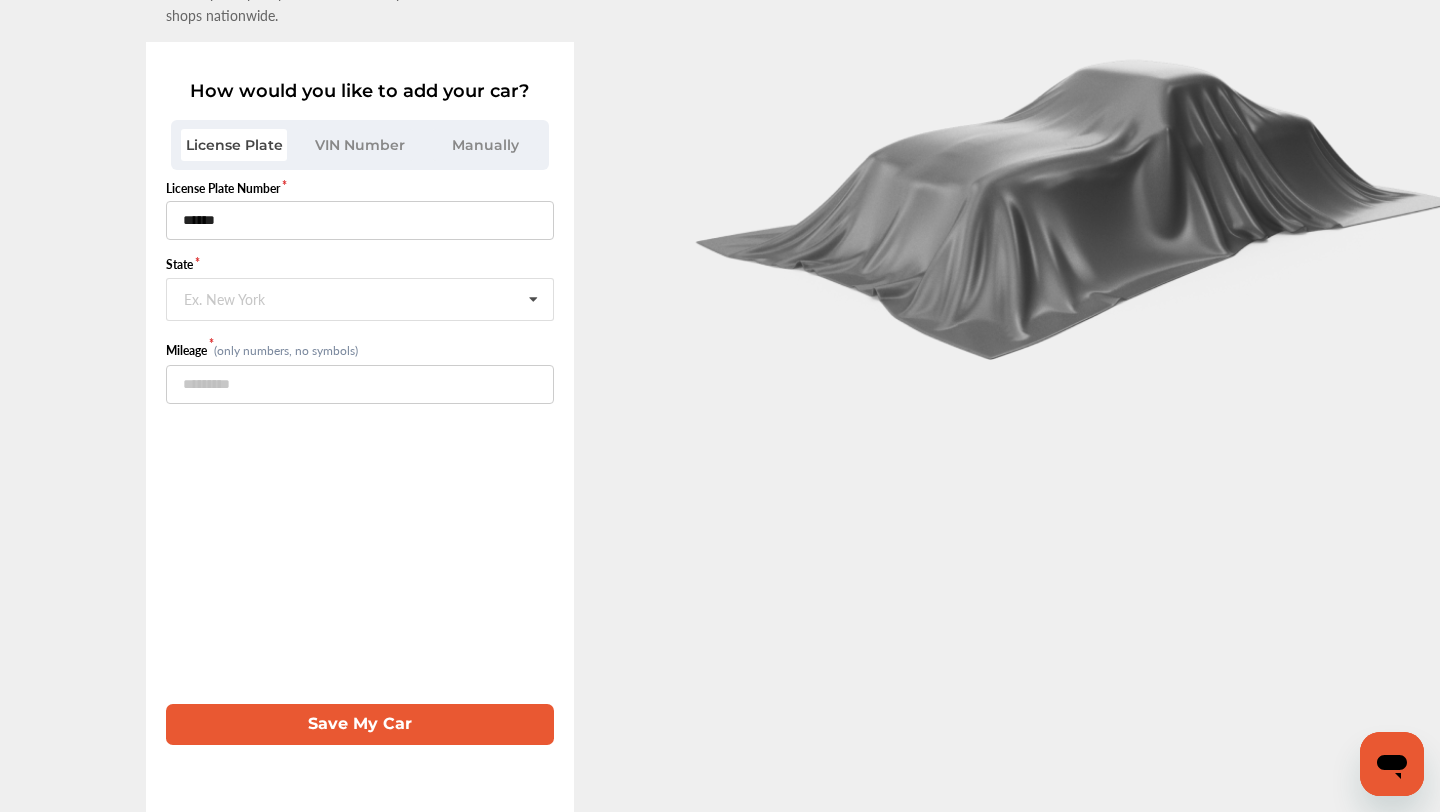 click on "VIN Number" at bounding box center (360, 145) 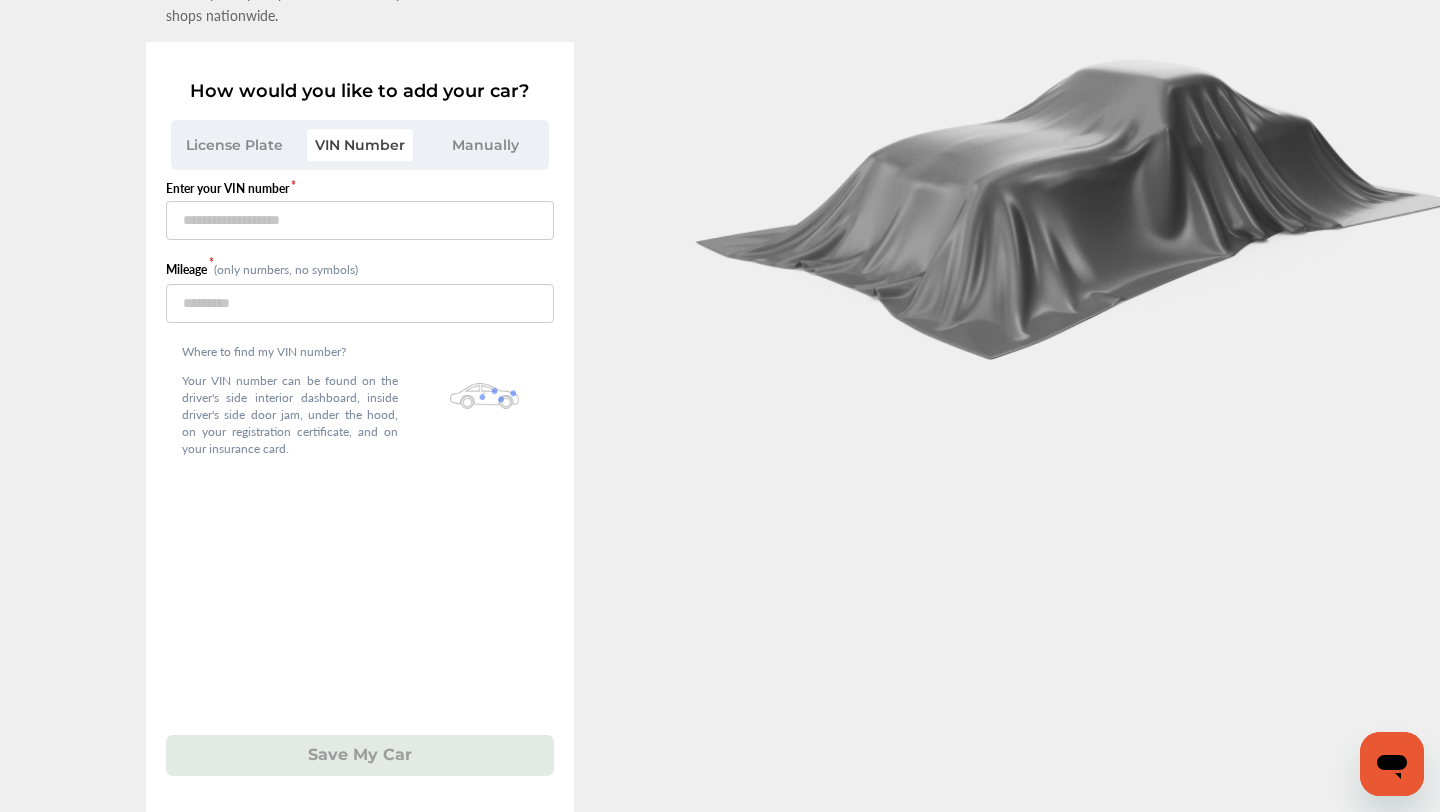 click on "License Plate" at bounding box center [234, 145] 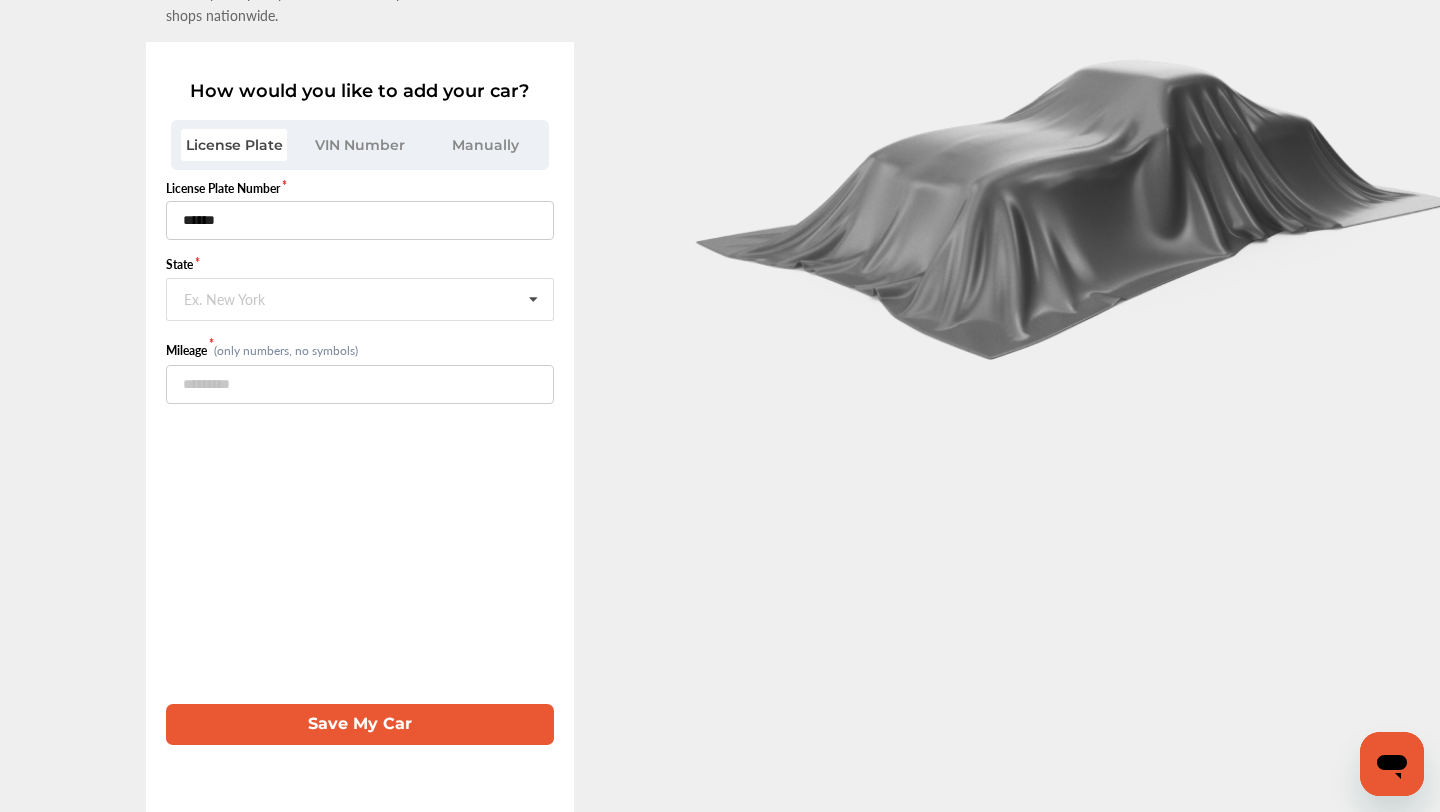 click on "Save My Car" at bounding box center [360, 724] 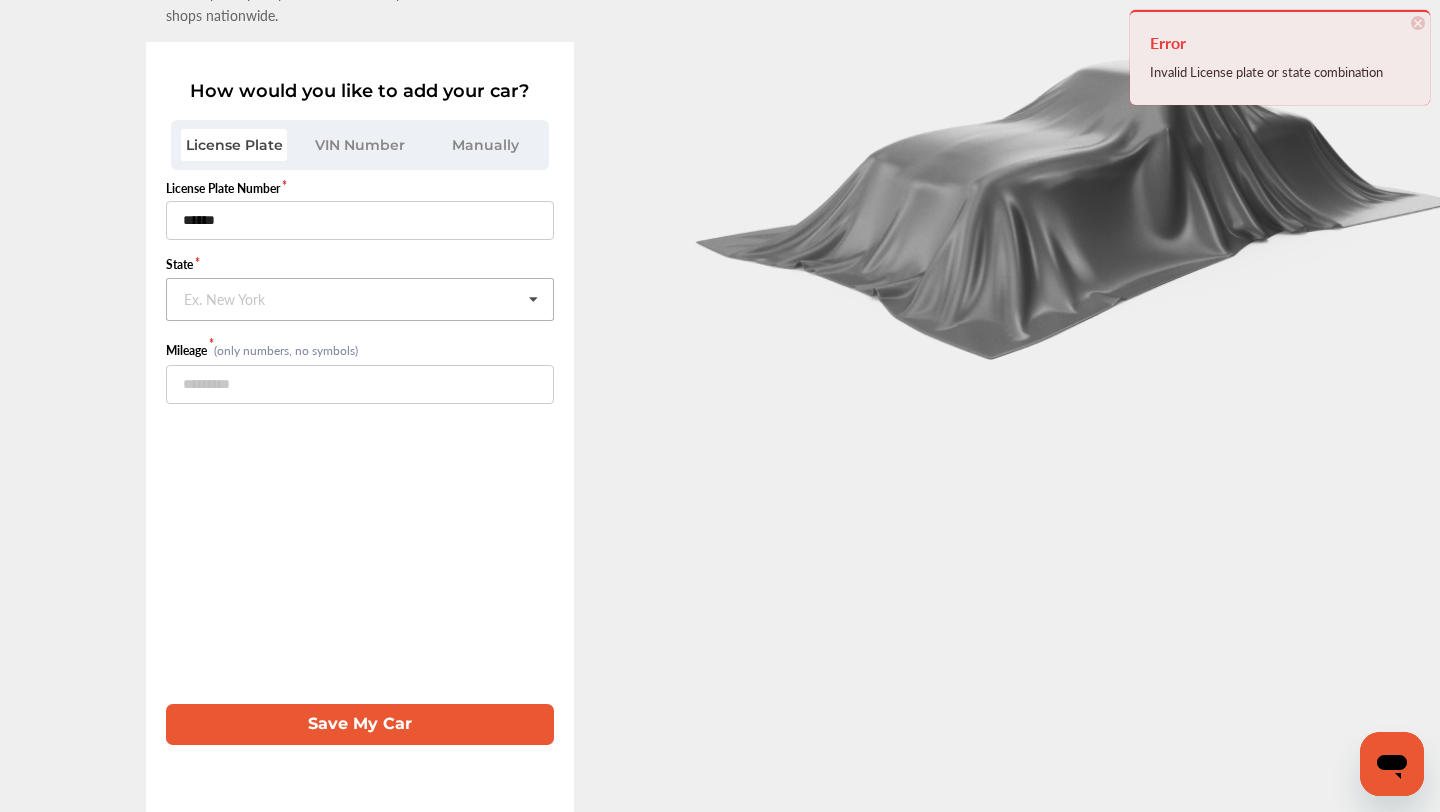 click at bounding box center [361, 298] 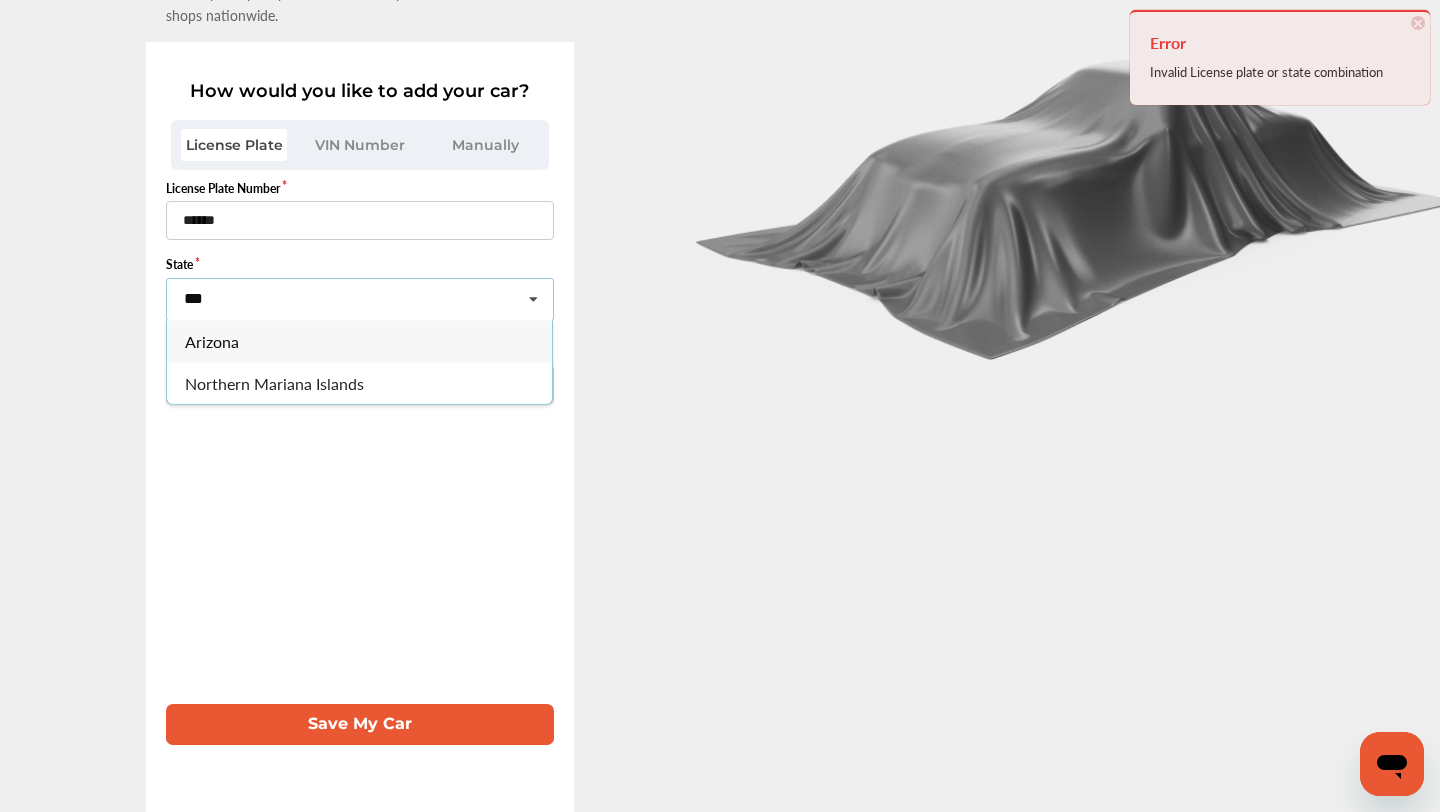 type on "***" 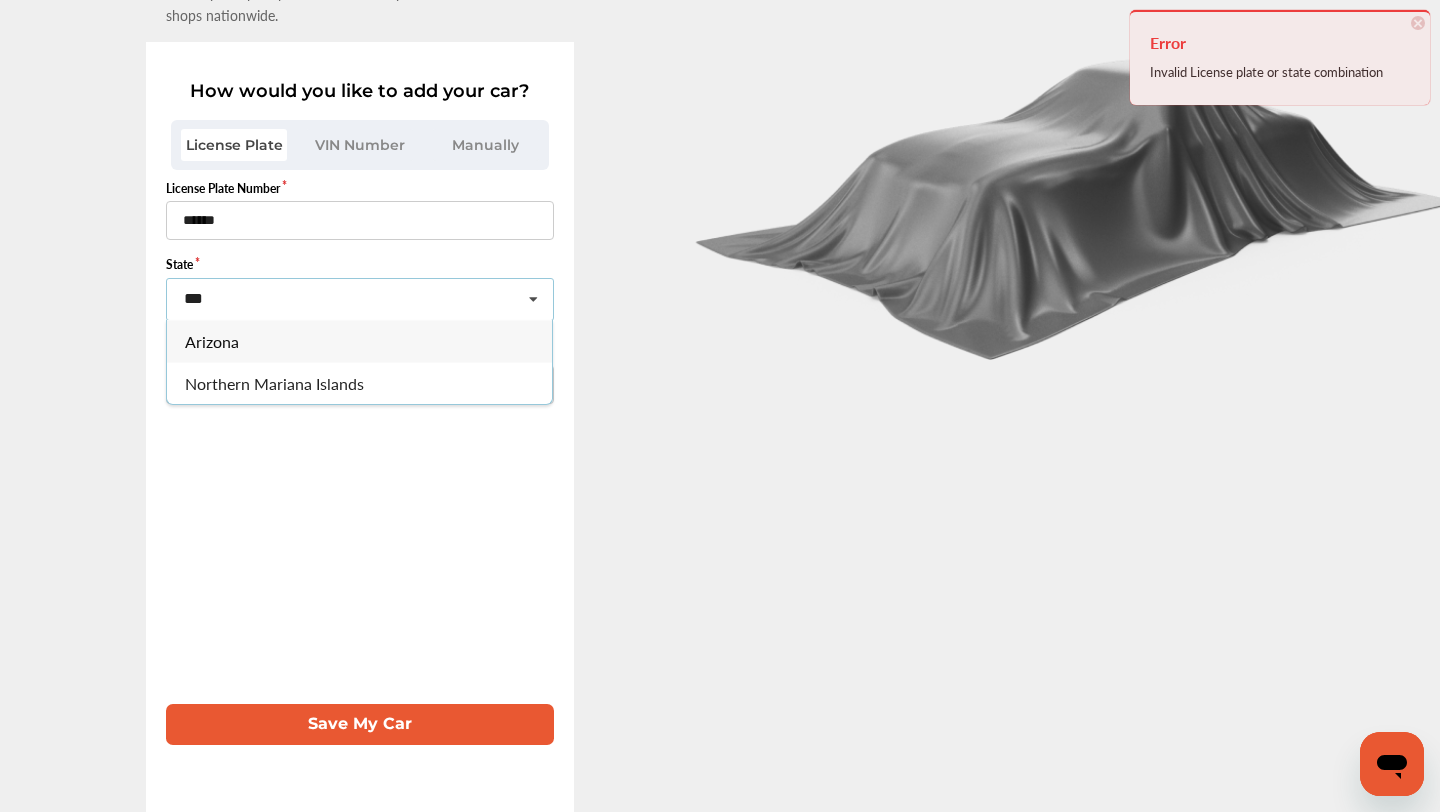 click on "Arizona" at bounding box center (212, 341) 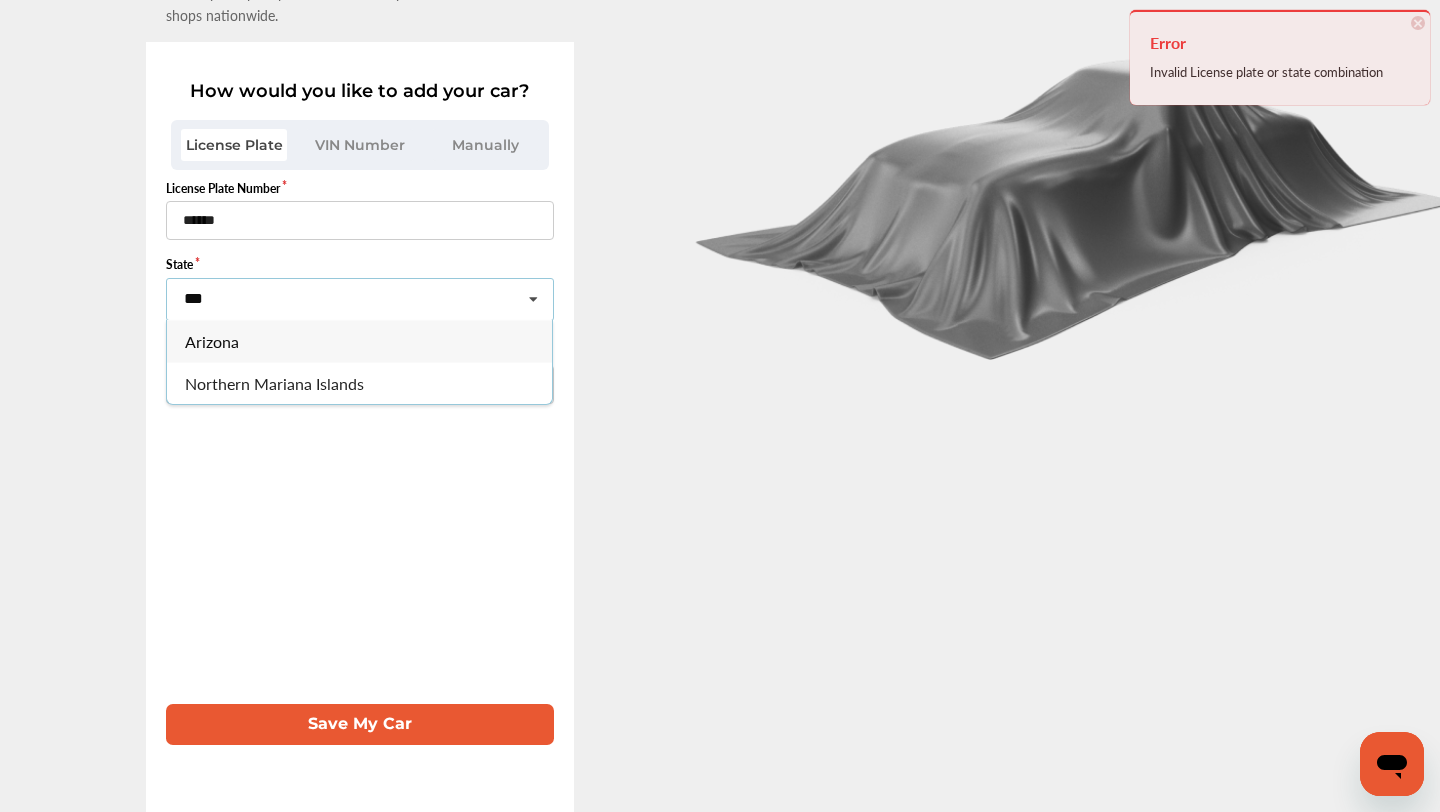 type 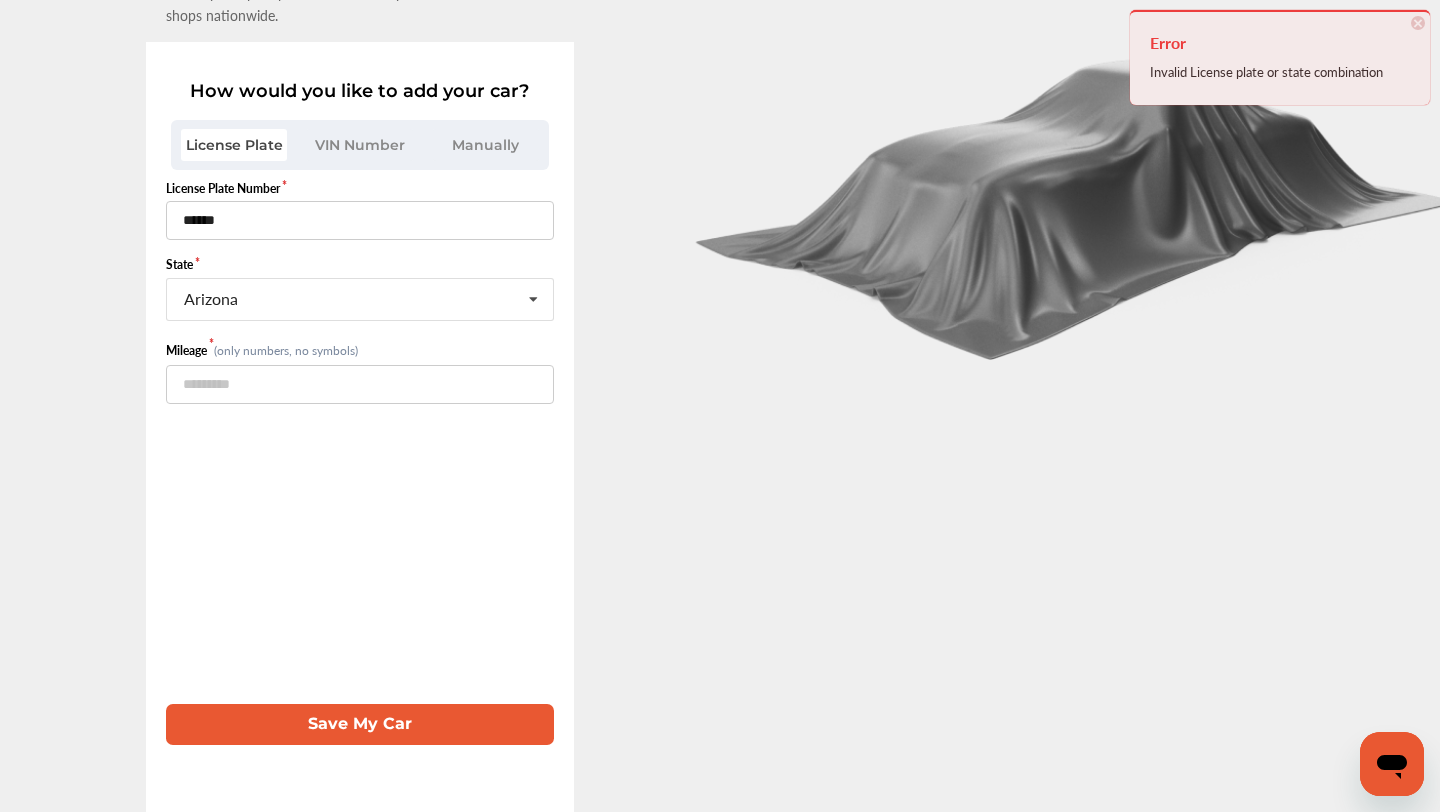 click on "Save My Car" at bounding box center (360, 724) 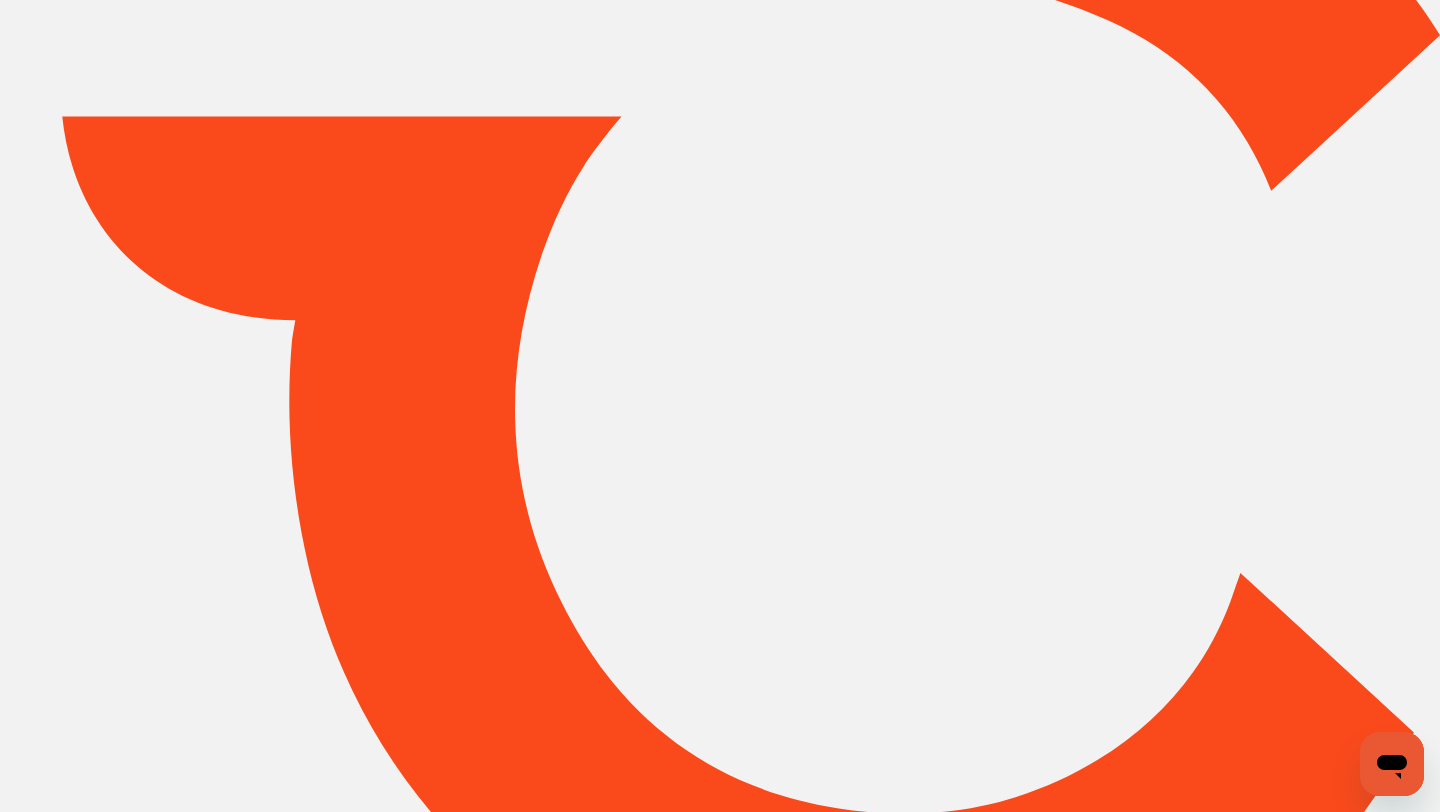 scroll, scrollTop: 0, scrollLeft: 0, axis: both 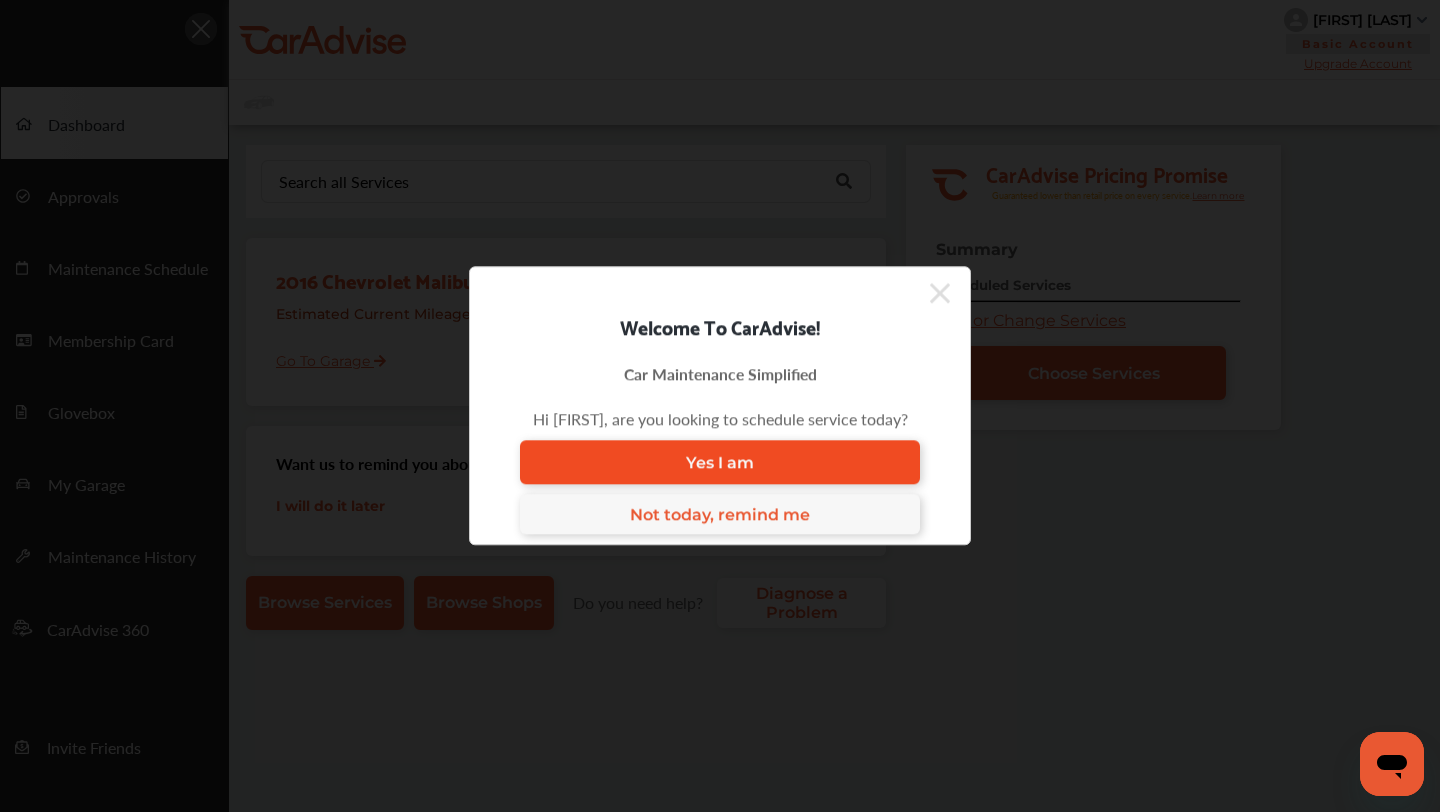 click on "Yes I am" at bounding box center [720, 463] 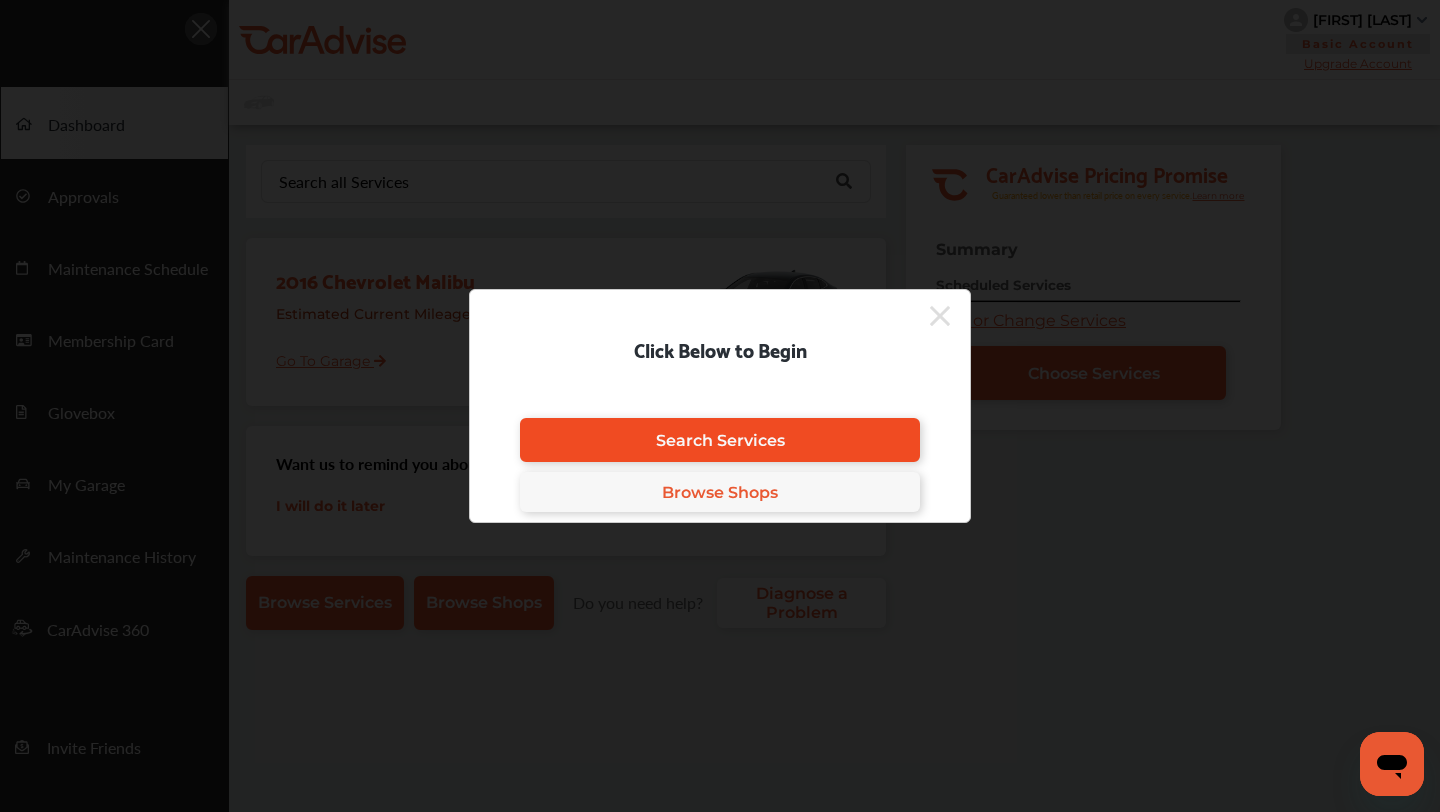 click on "Search Services" at bounding box center [720, 440] 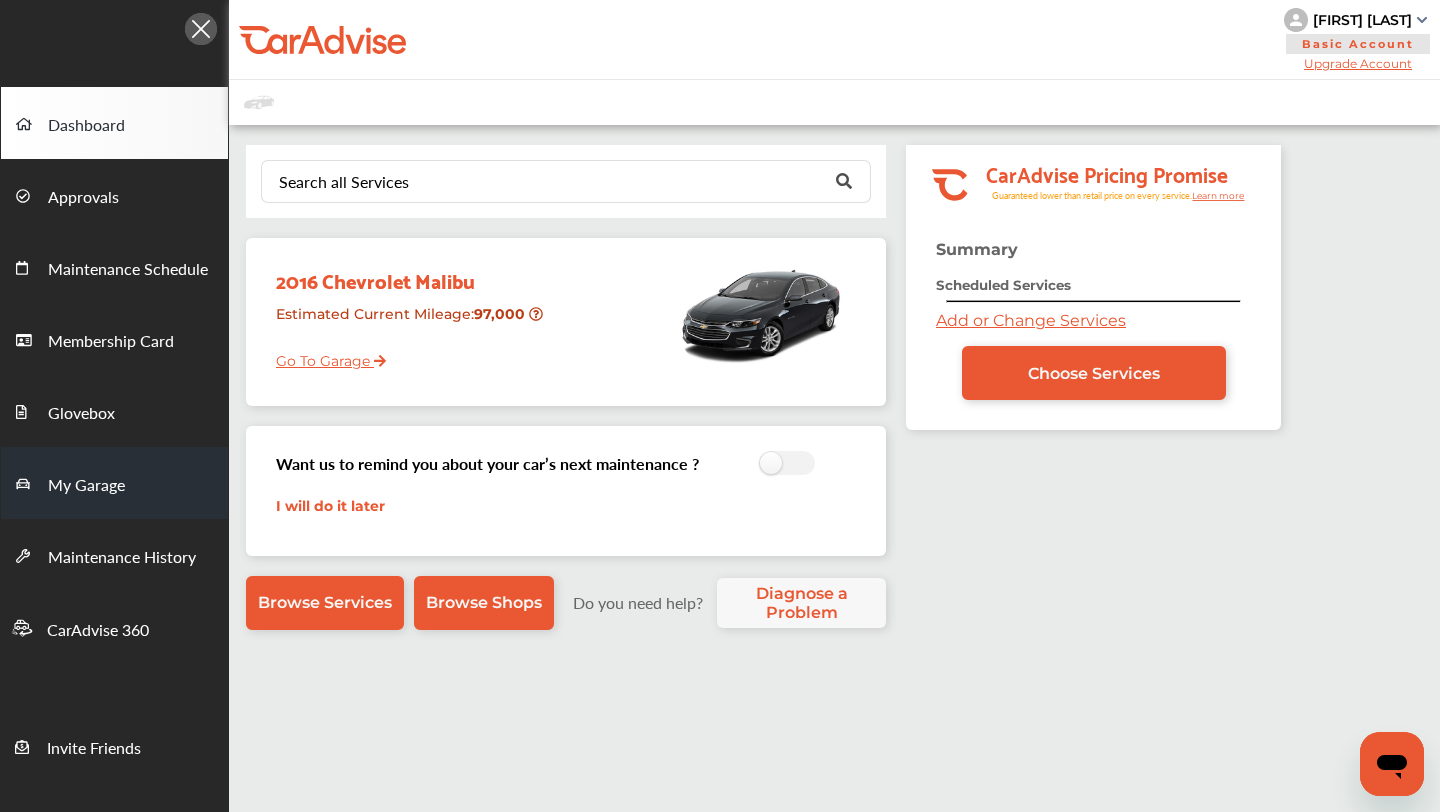 click on "My Garage" at bounding box center (86, 486) 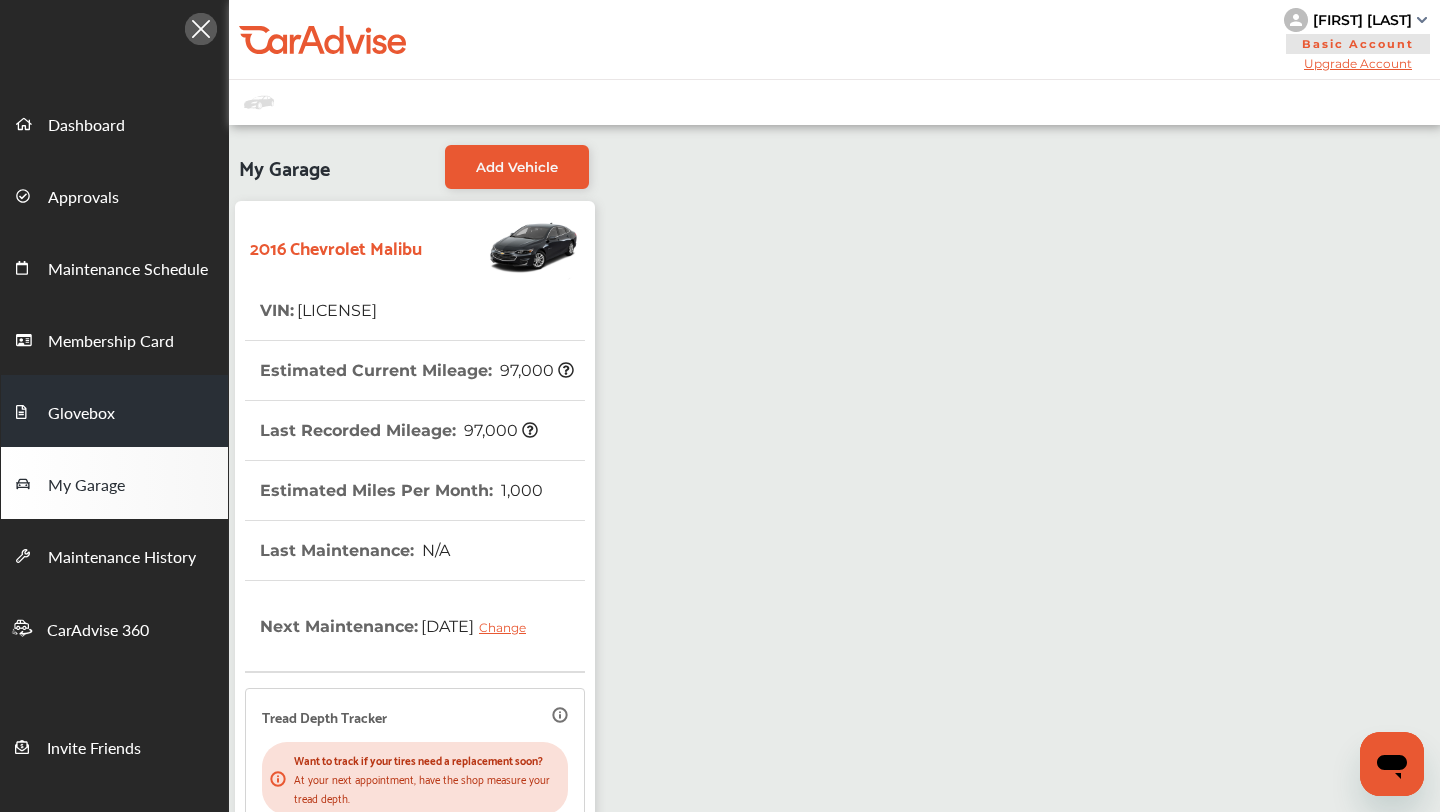 click on "Glovebox" at bounding box center (114, 411) 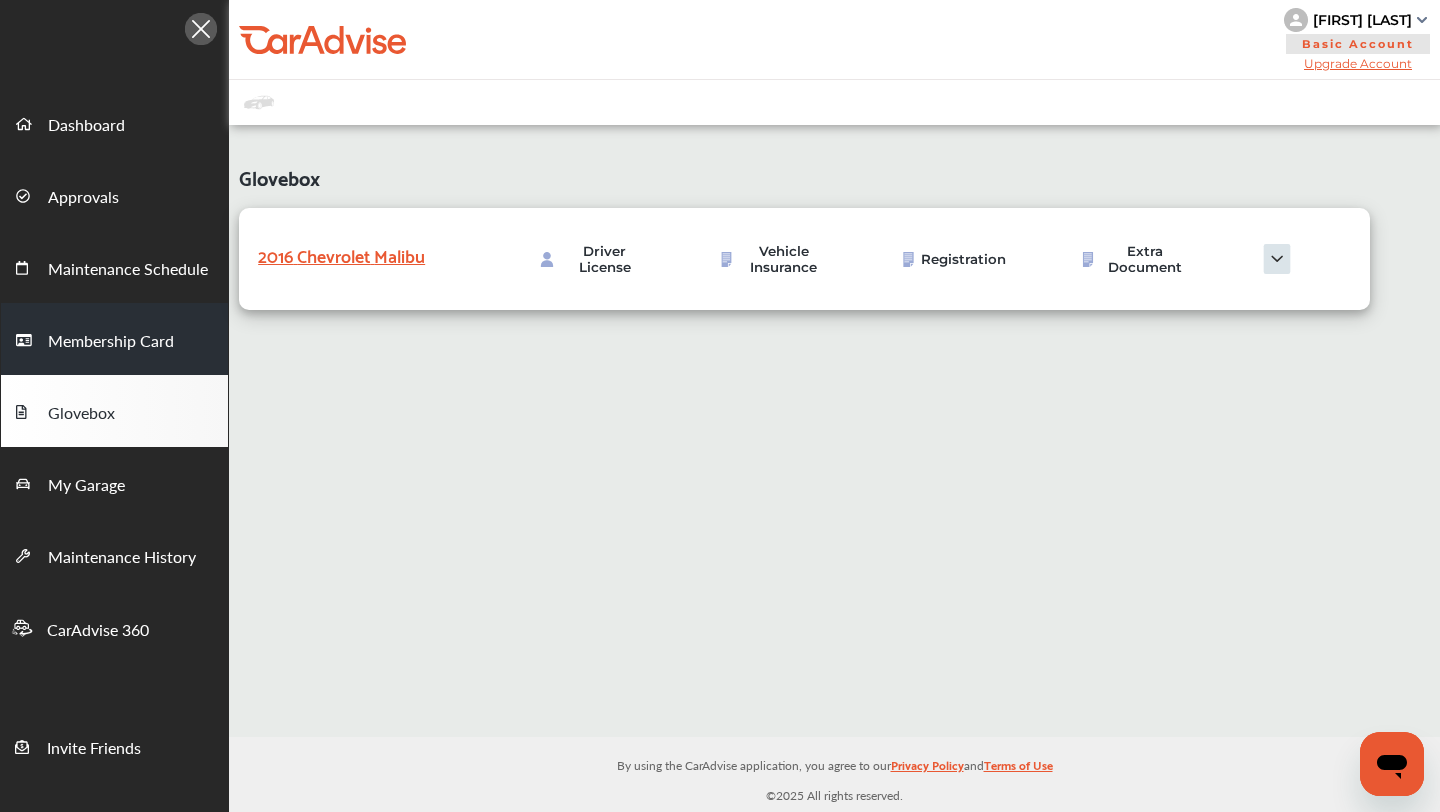 click on "Membership Card" at bounding box center (111, 342) 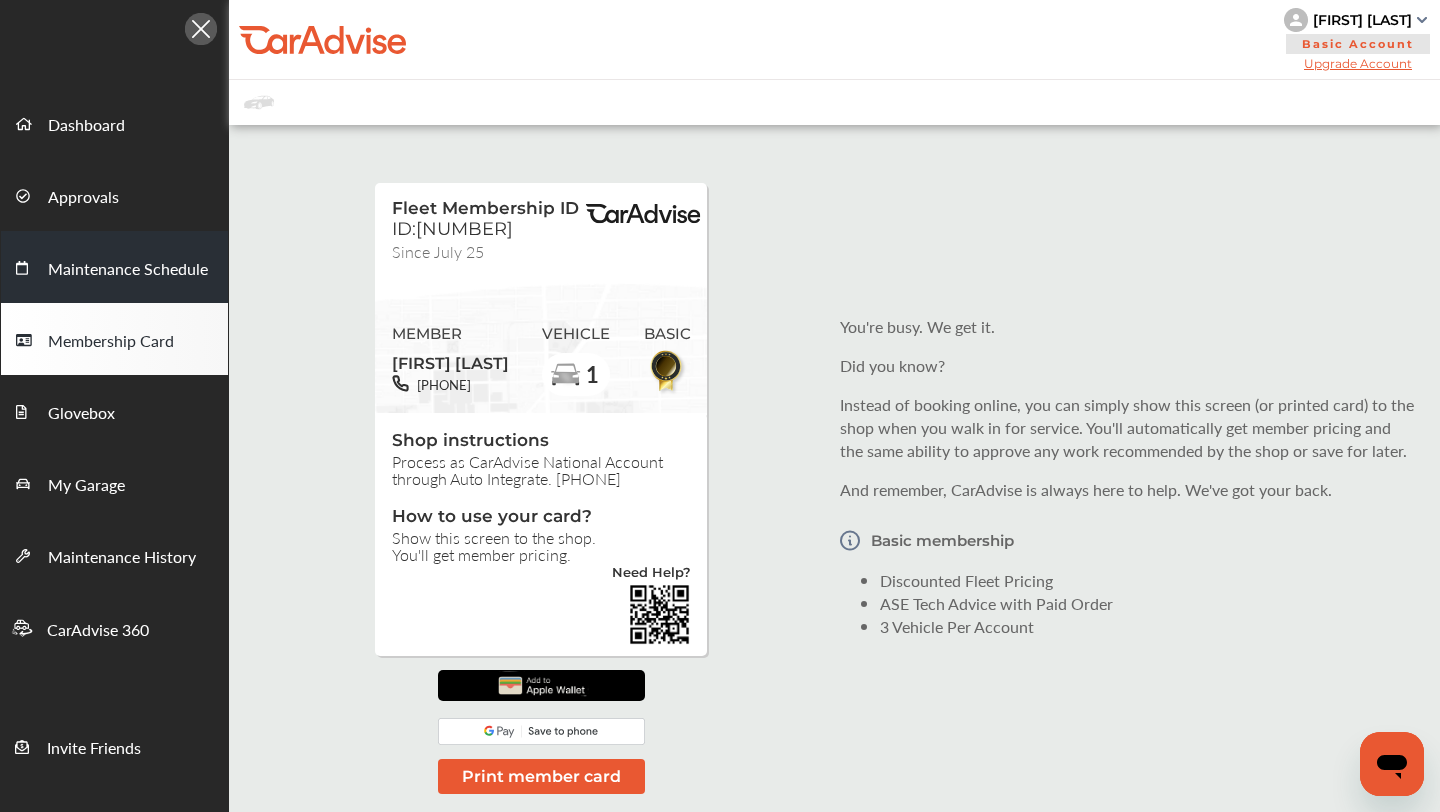 click on "Maintenance Schedule" at bounding box center (128, 270) 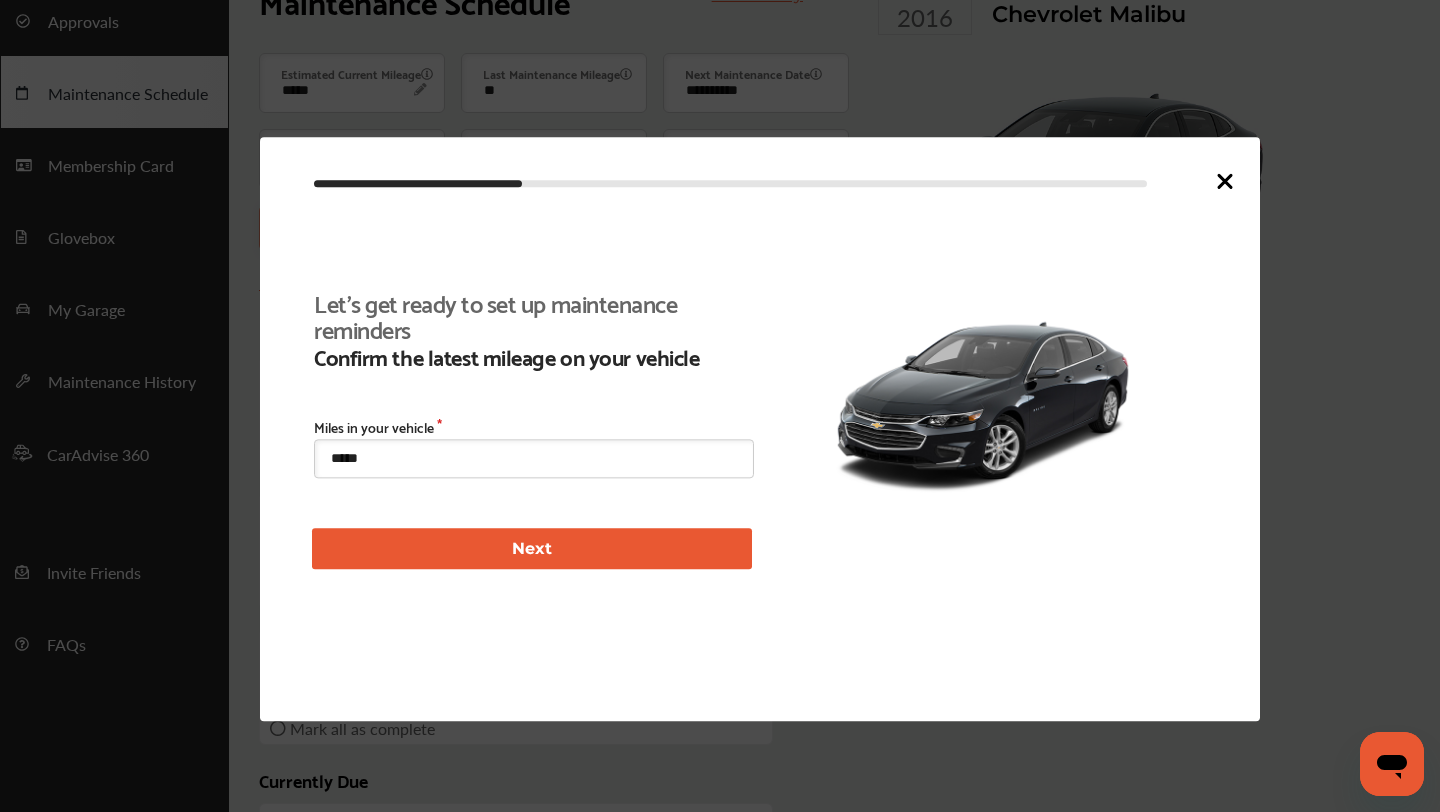 scroll, scrollTop: 220, scrollLeft: 0, axis: vertical 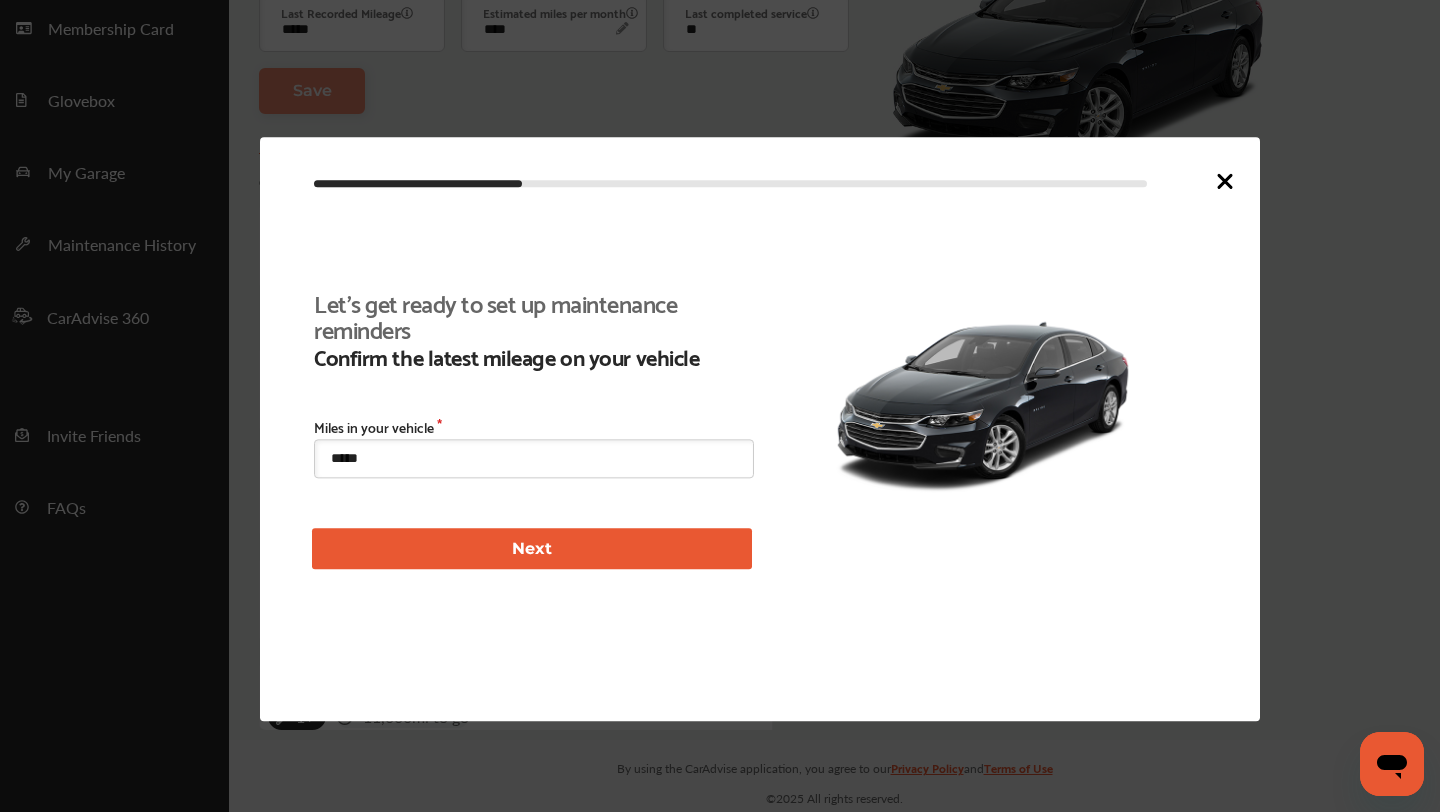 click on "Next" at bounding box center [532, 549] 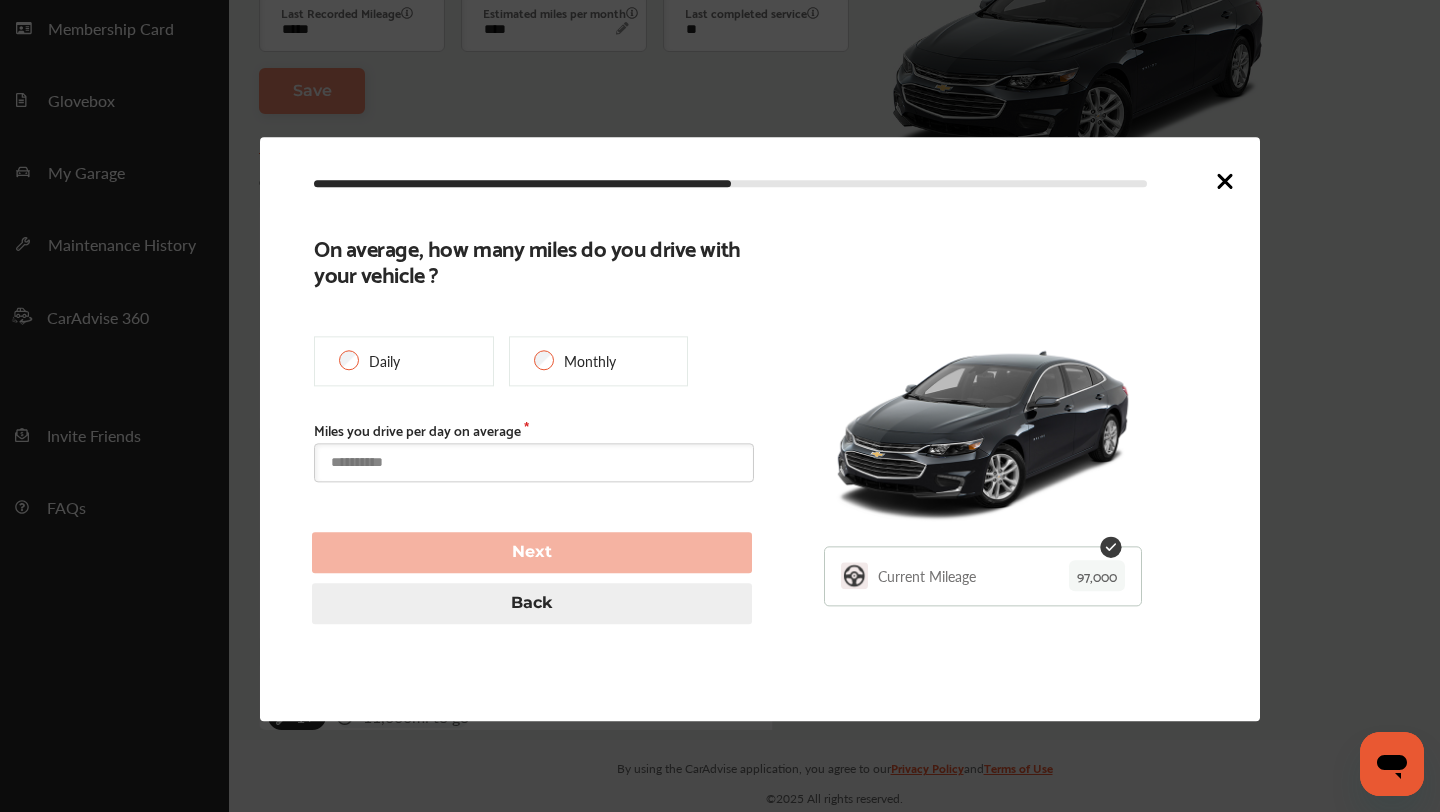 click at bounding box center (534, 462) 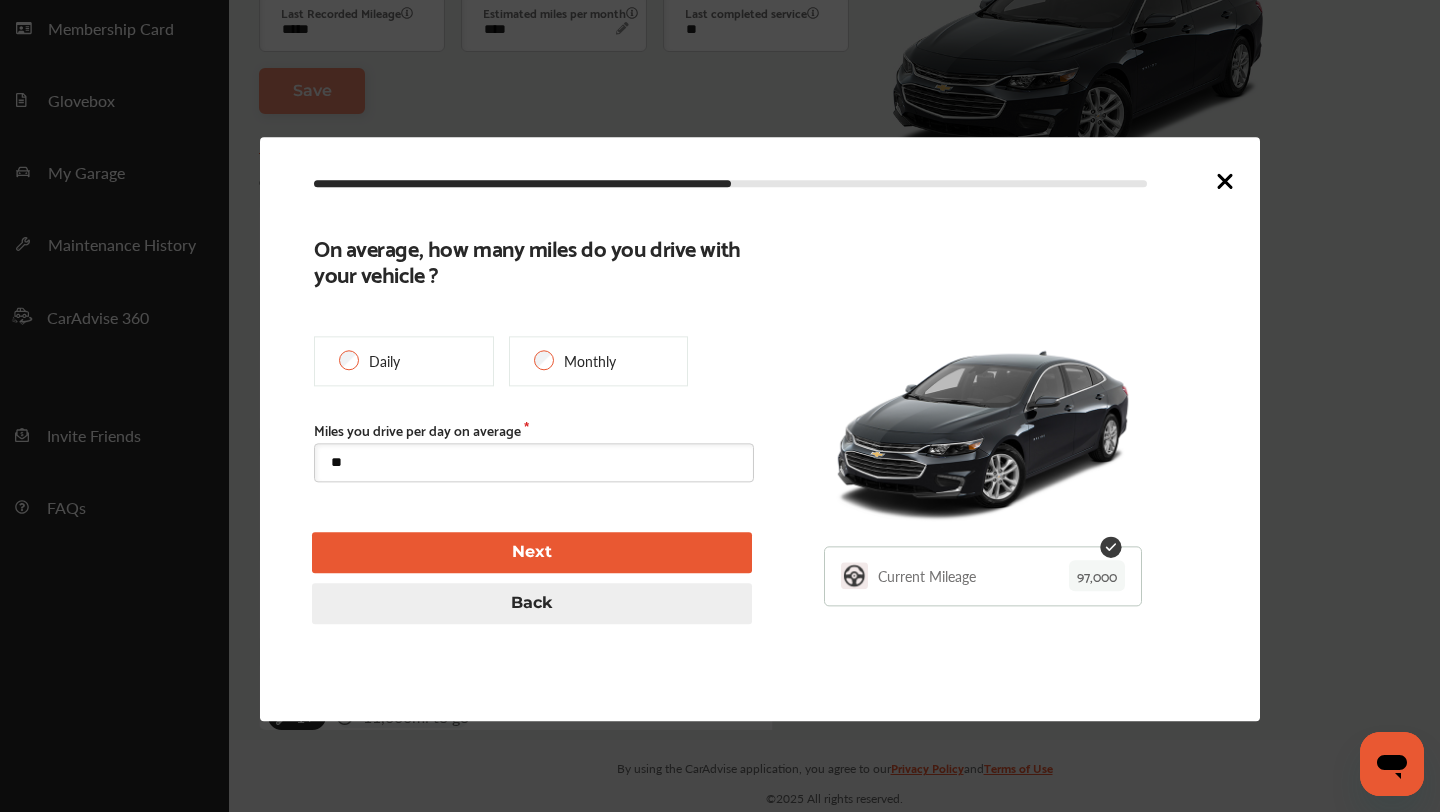 type on "**" 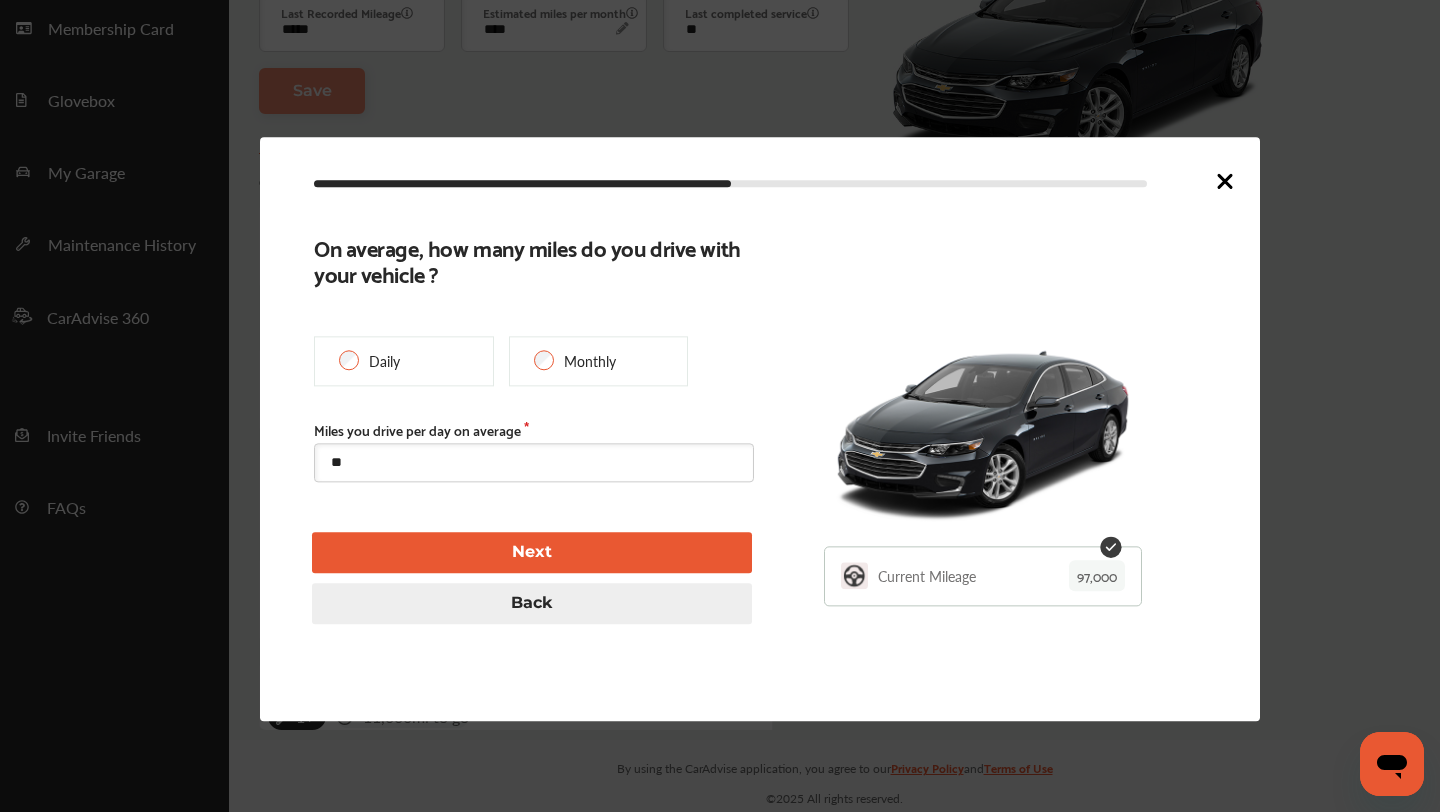 click on "Next" at bounding box center [532, 552] 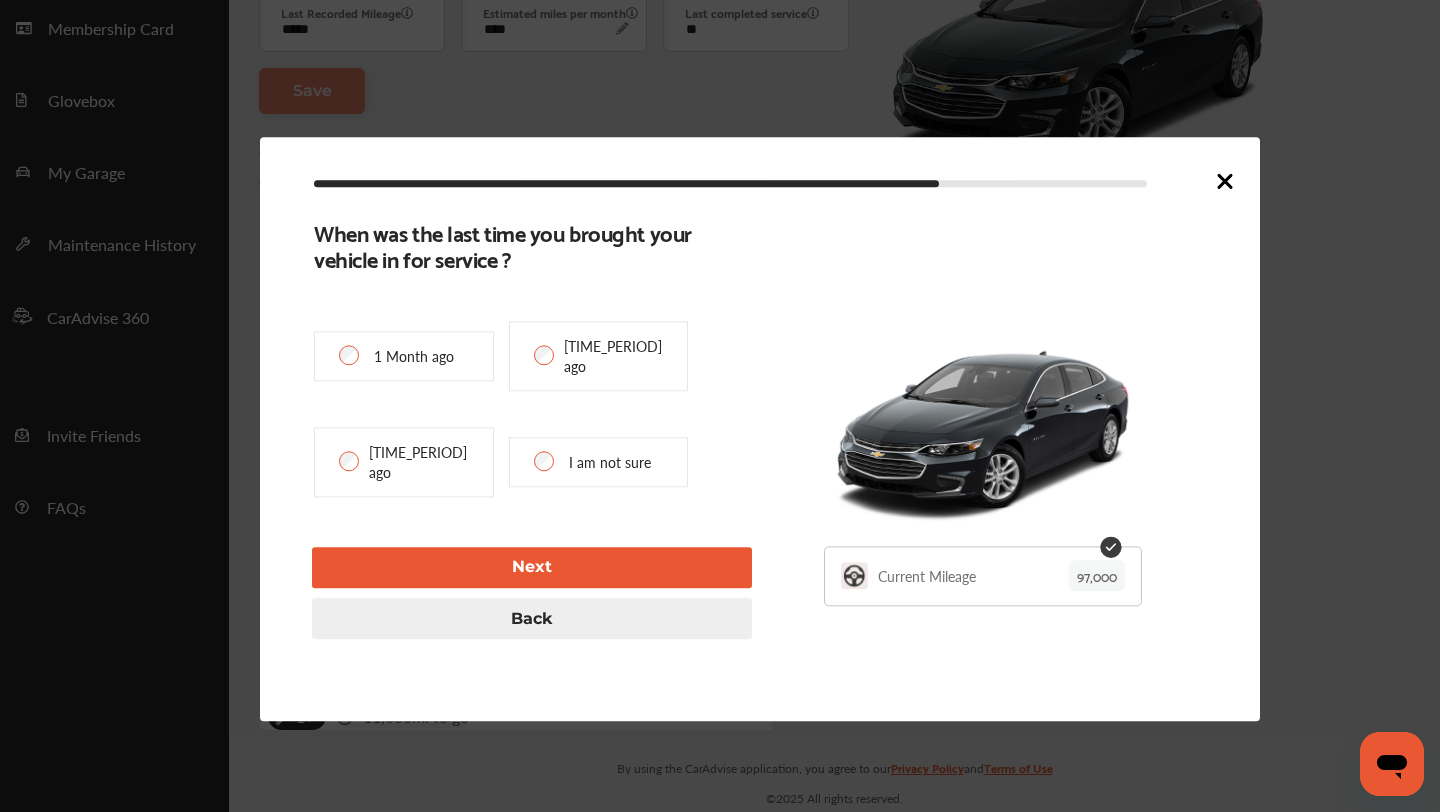 type on "**********" 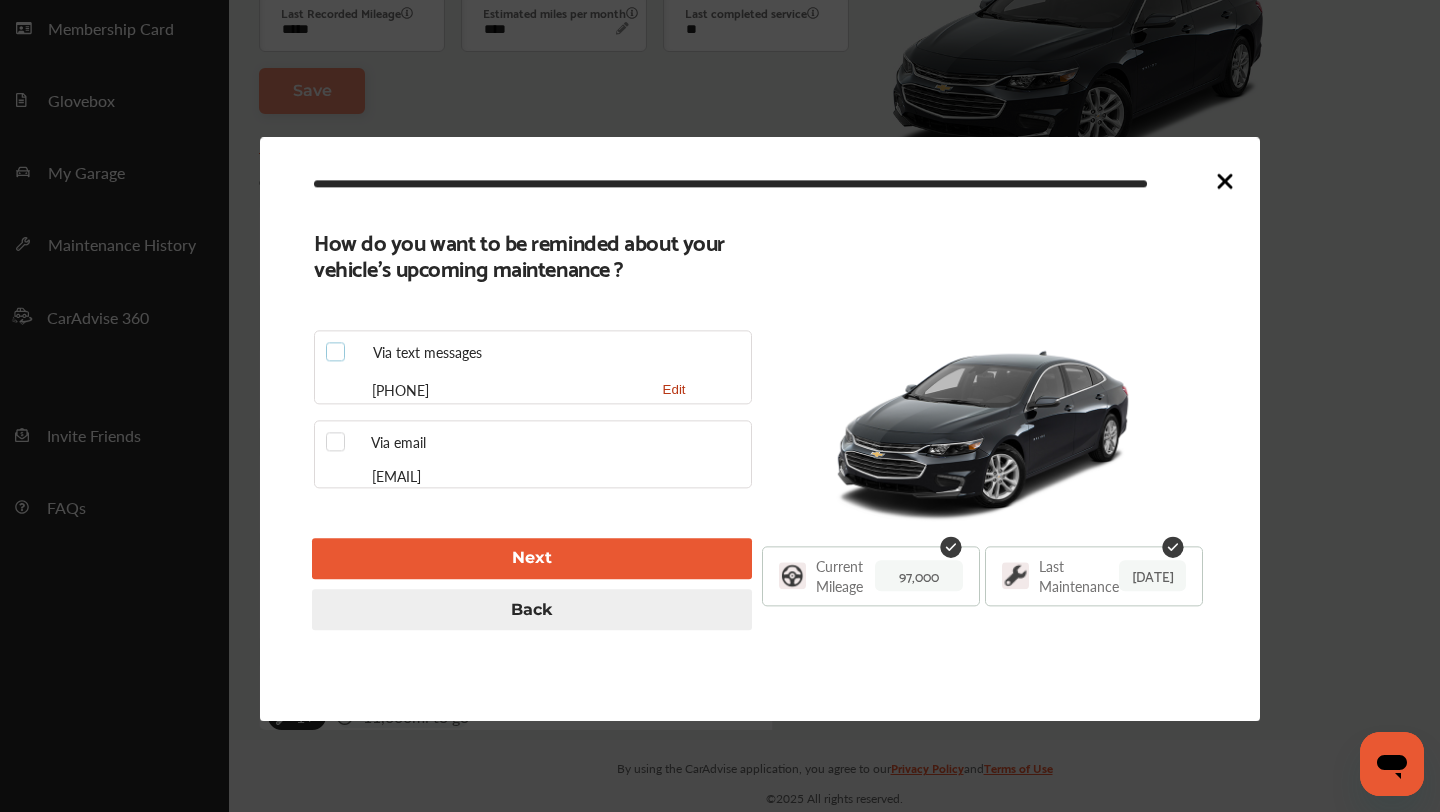 click at bounding box center (341, 342) 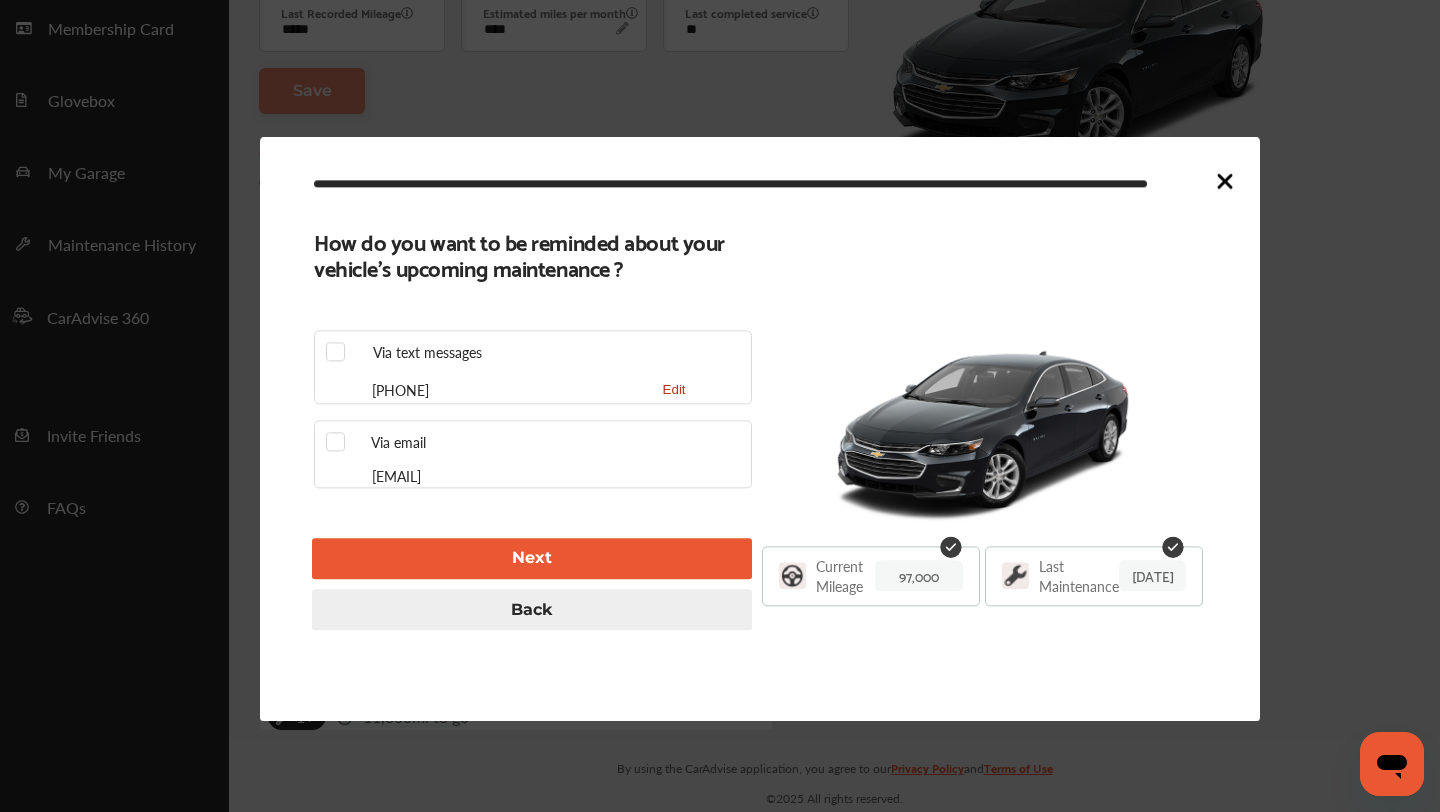 click on "Next" at bounding box center [532, 558] 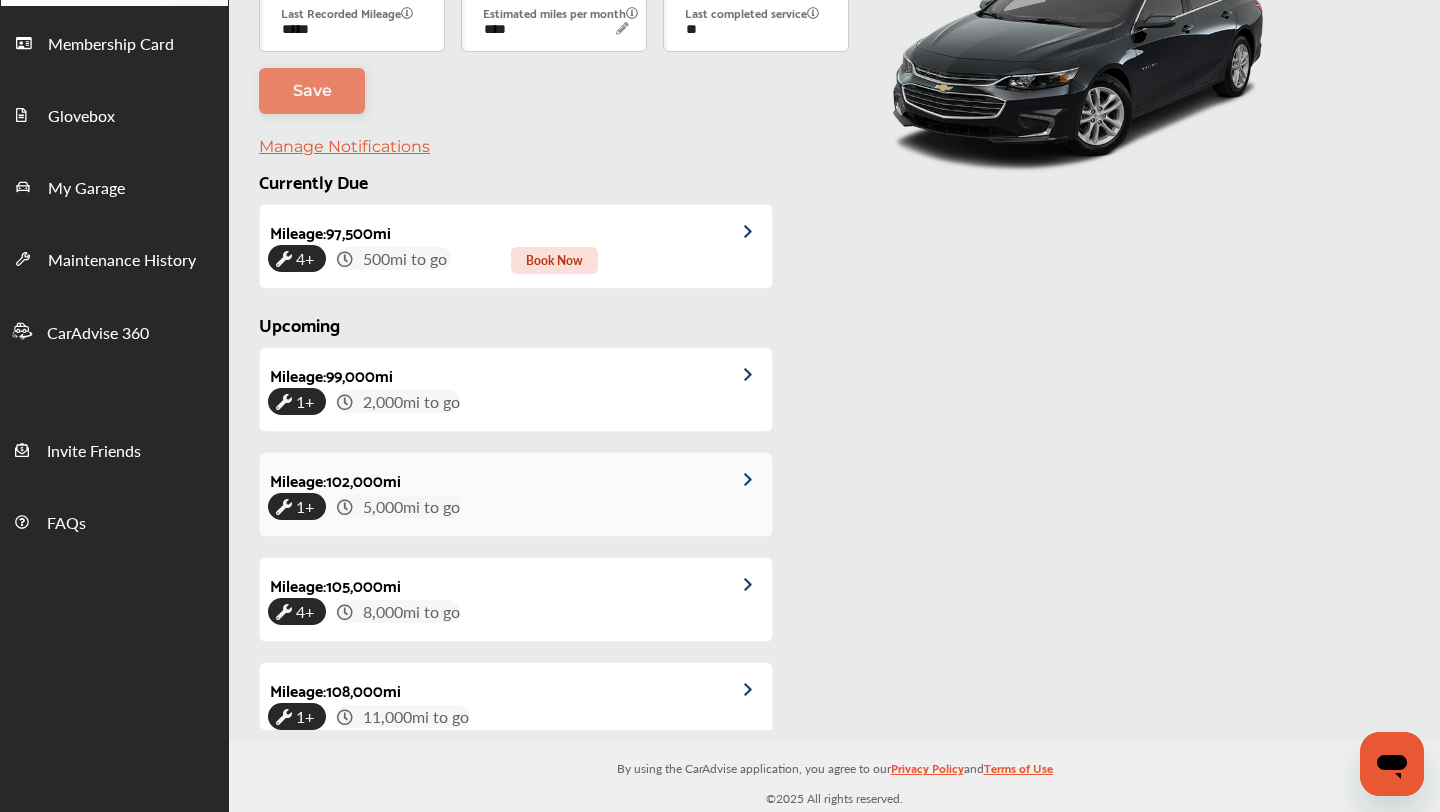 scroll, scrollTop: 297, scrollLeft: 0, axis: vertical 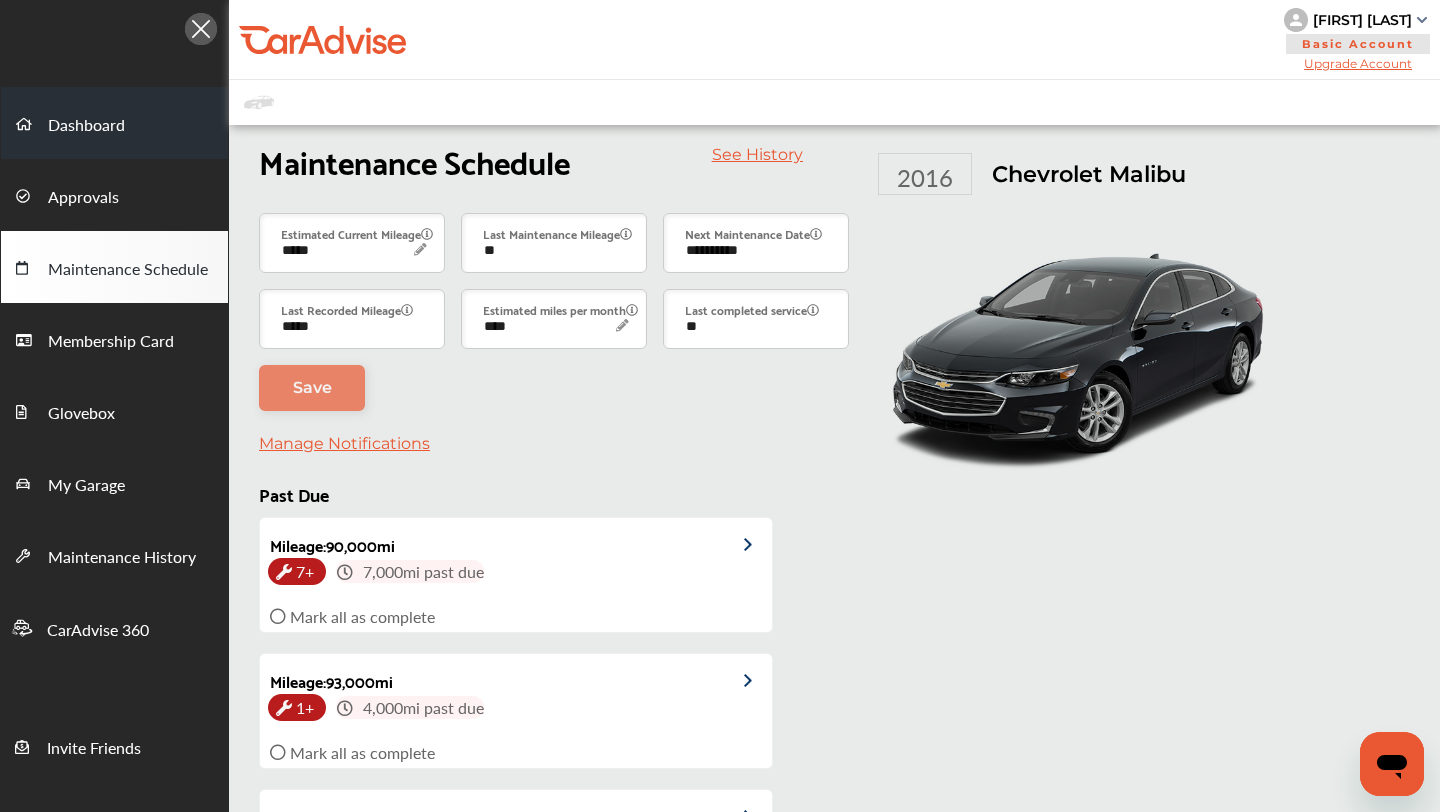 click on "Dashboard" at bounding box center [86, 126] 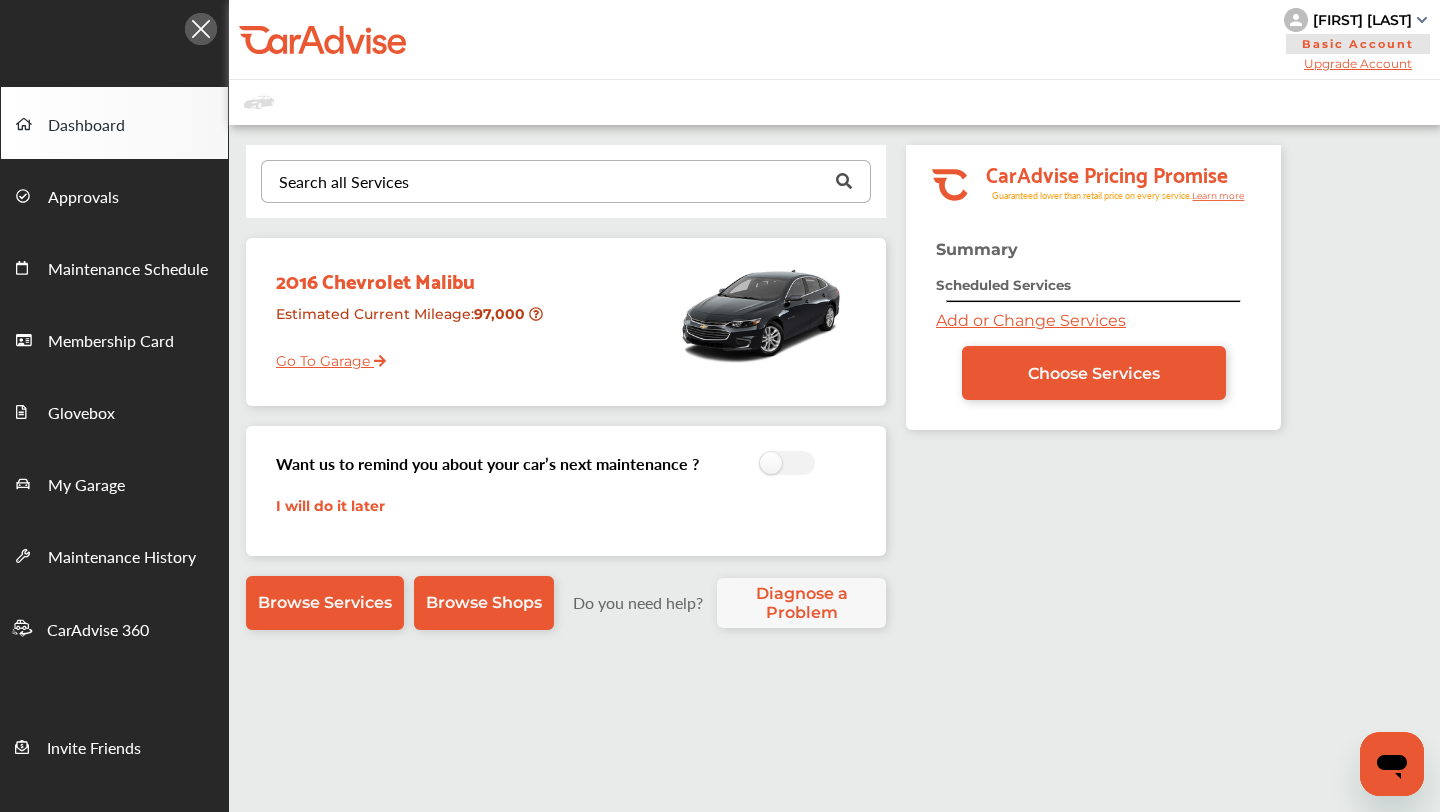 click on "Search all Services" at bounding box center (344, 182) 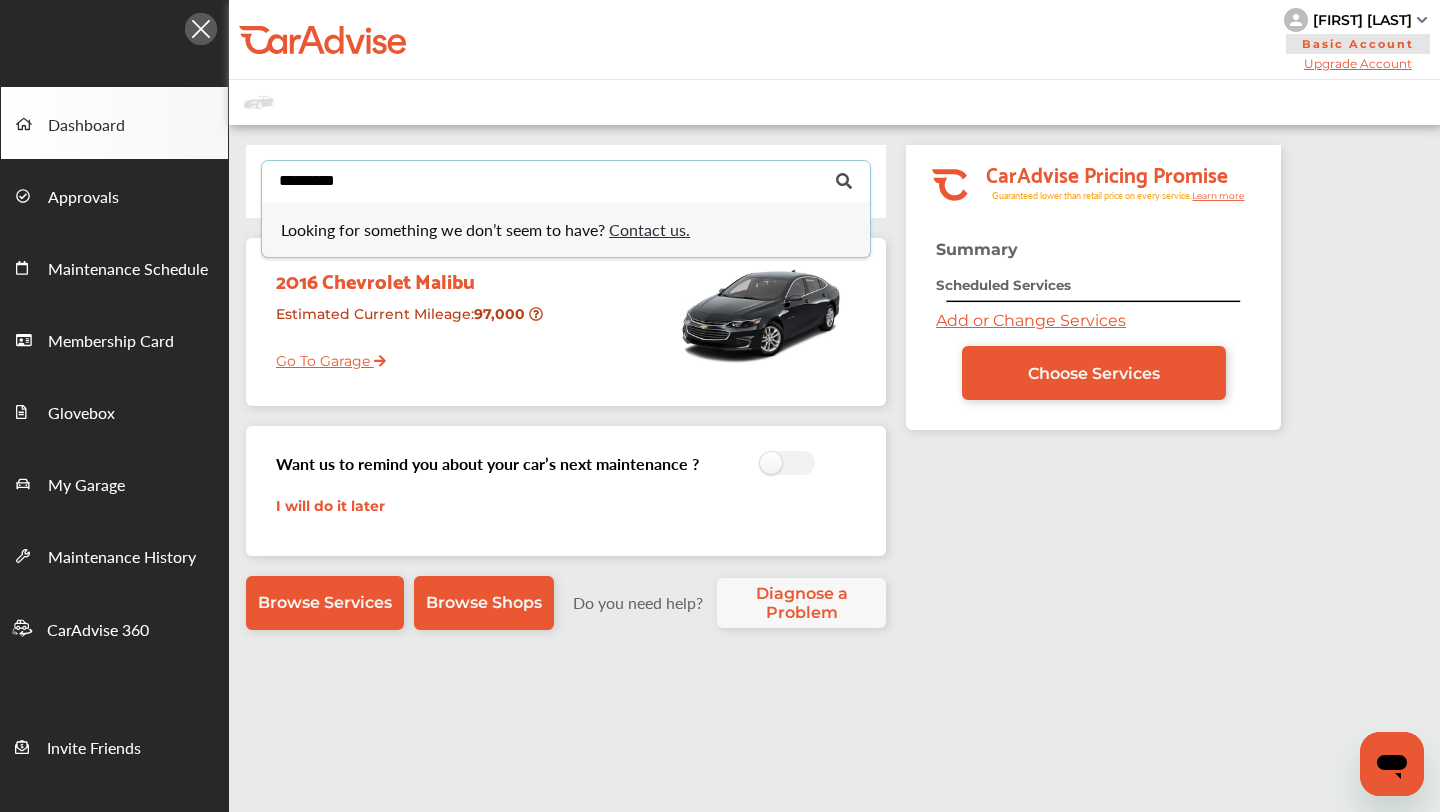 type on "**********" 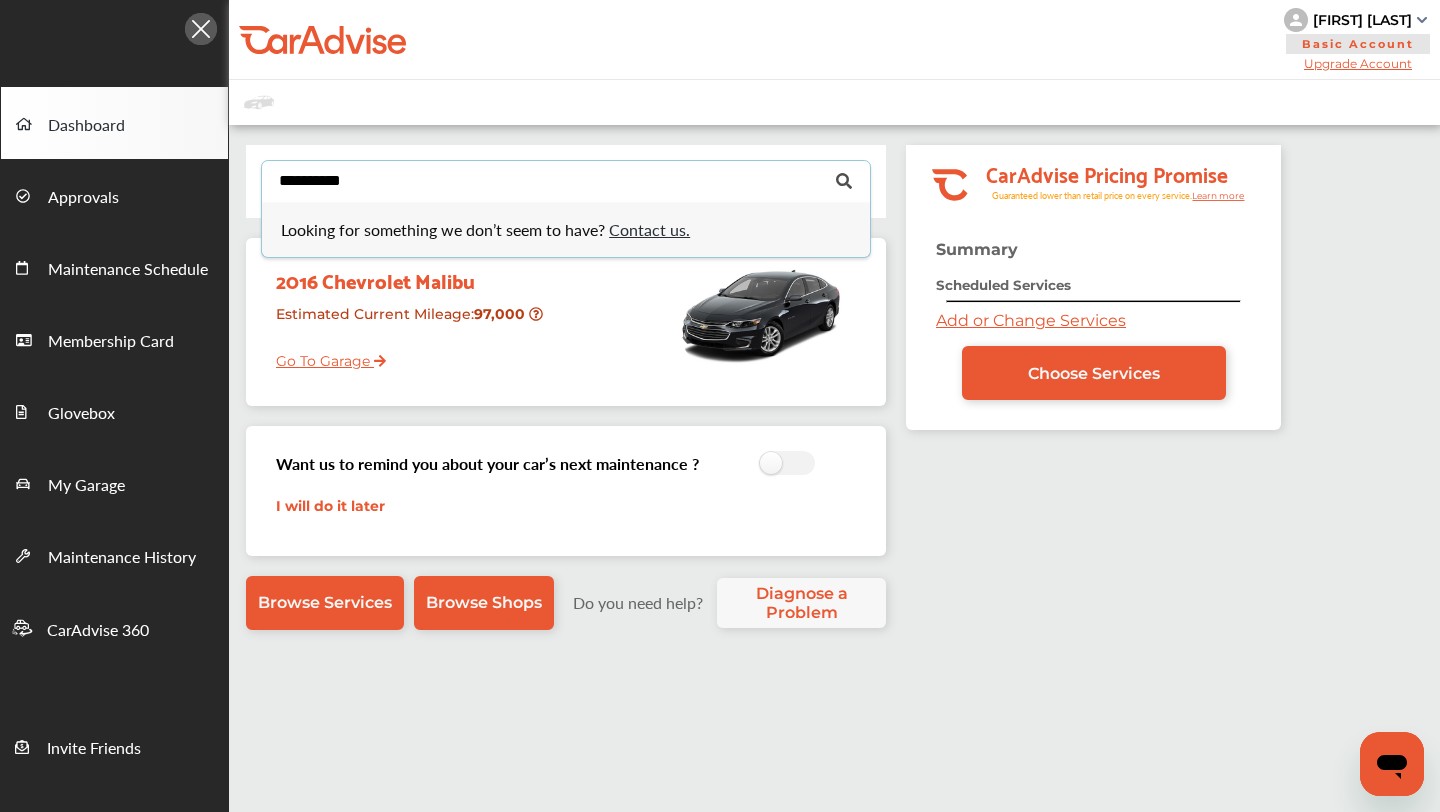 type 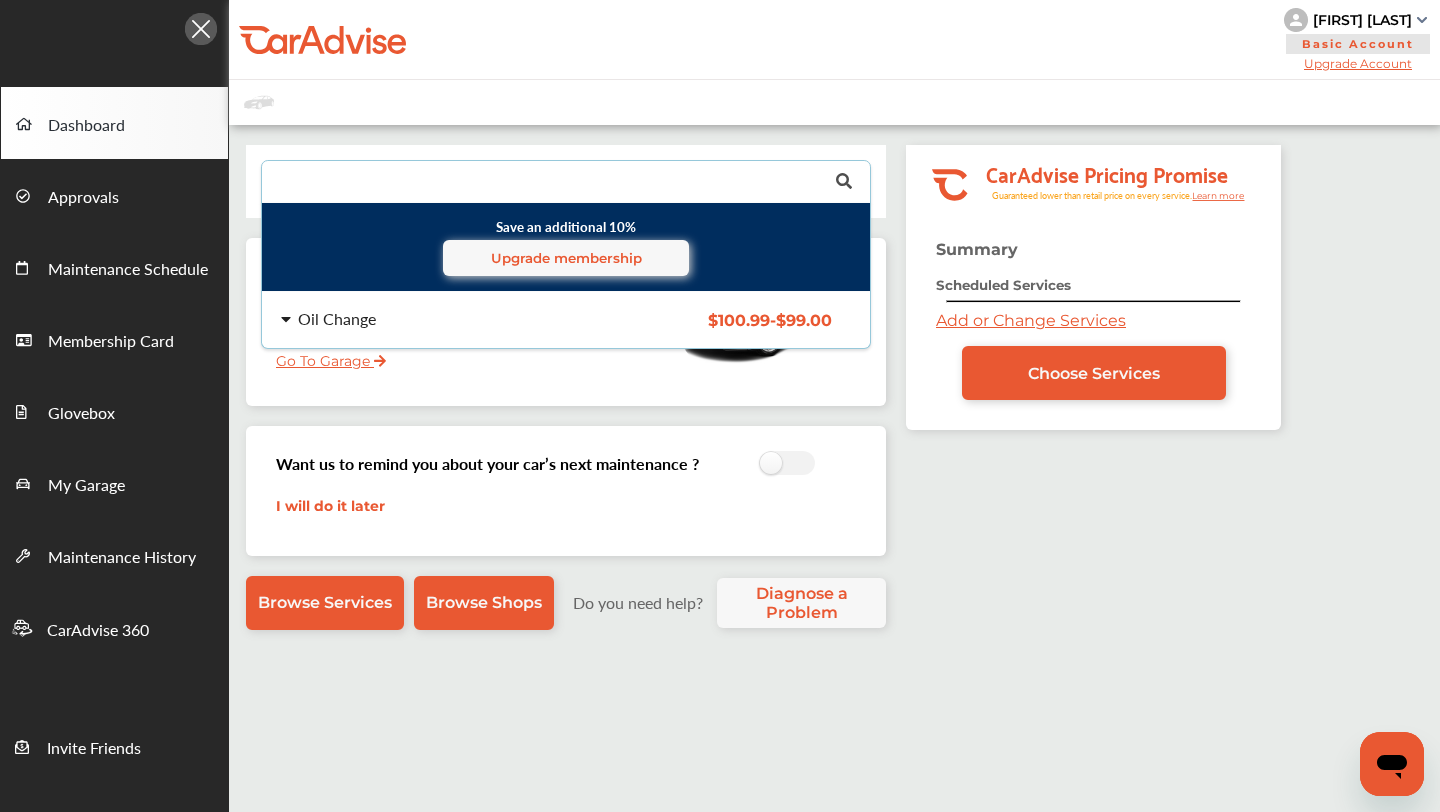 click on "Save an additional 10% Upgrade membership" at bounding box center [566, 247] 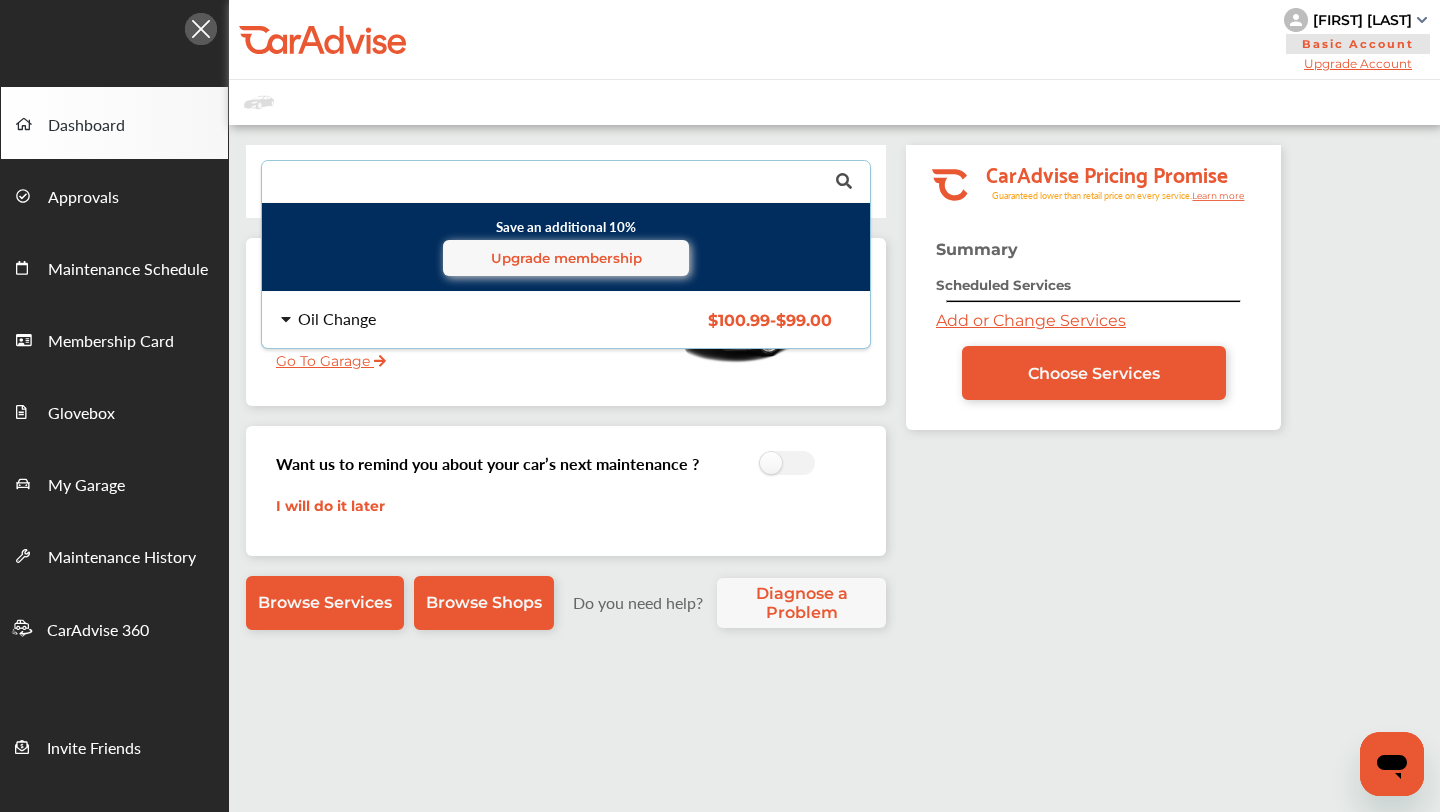 click on "Oil Change" at bounding box center [337, 319] 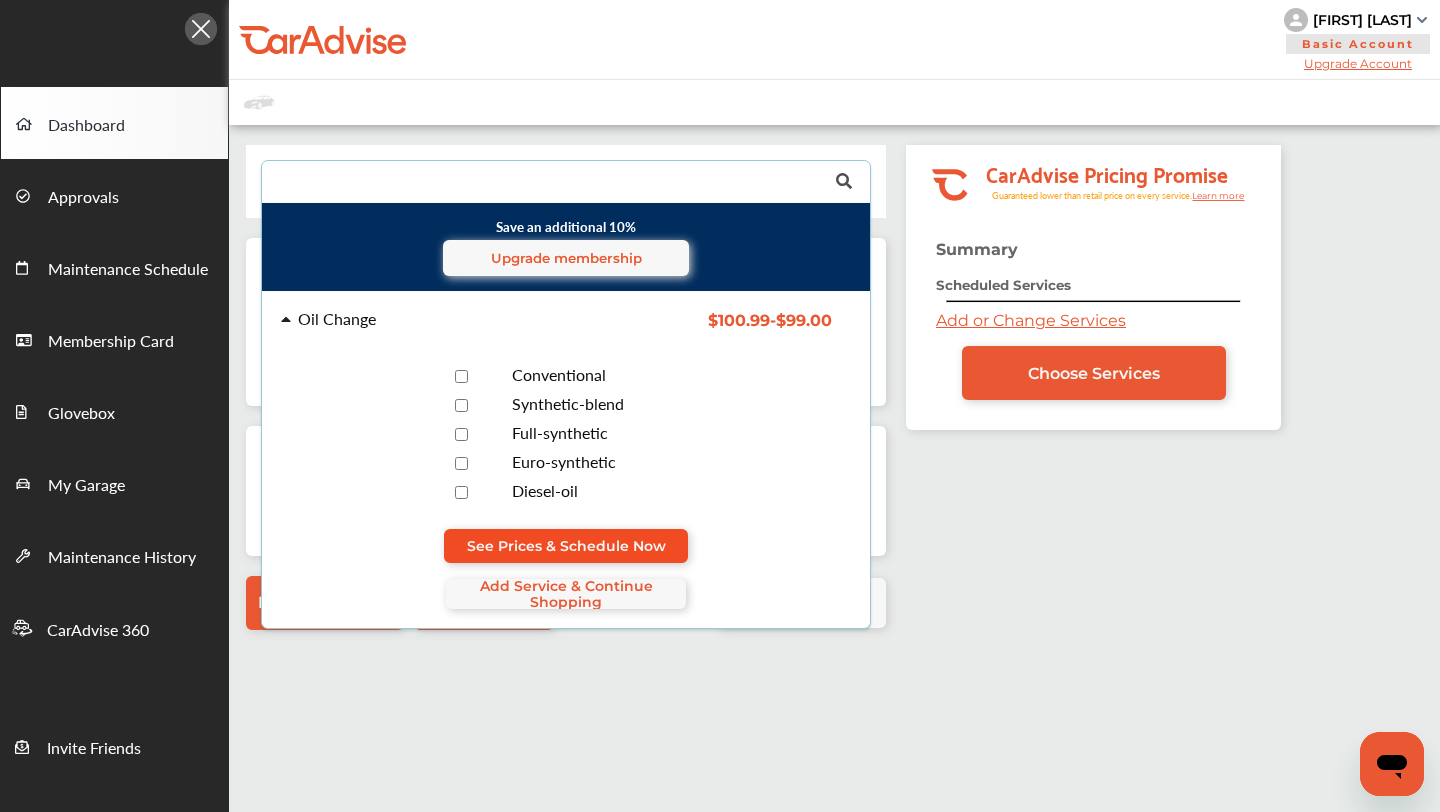 click on "See Prices & Schedule Now" at bounding box center (566, 546) 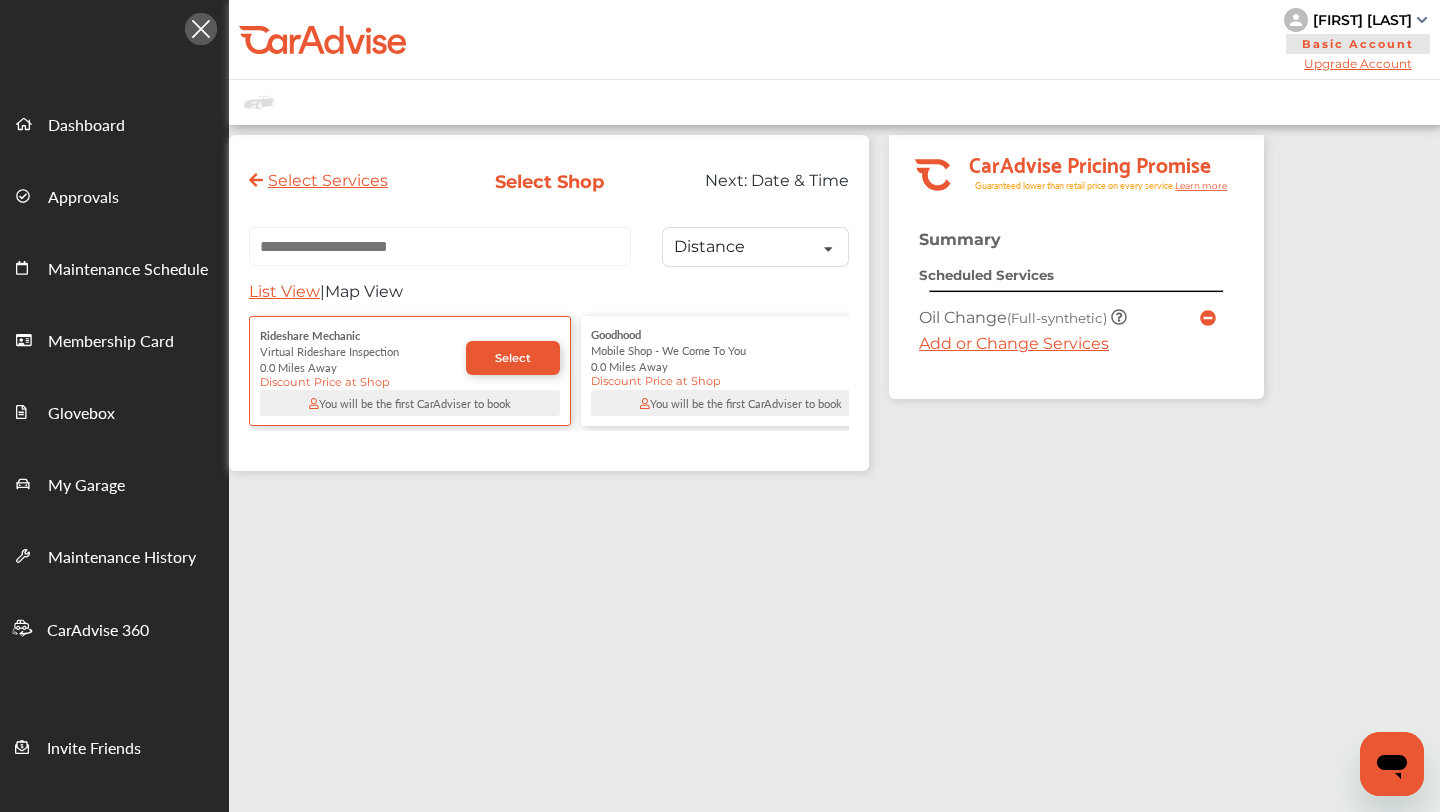 scroll, scrollTop: 0, scrollLeft: 0, axis: both 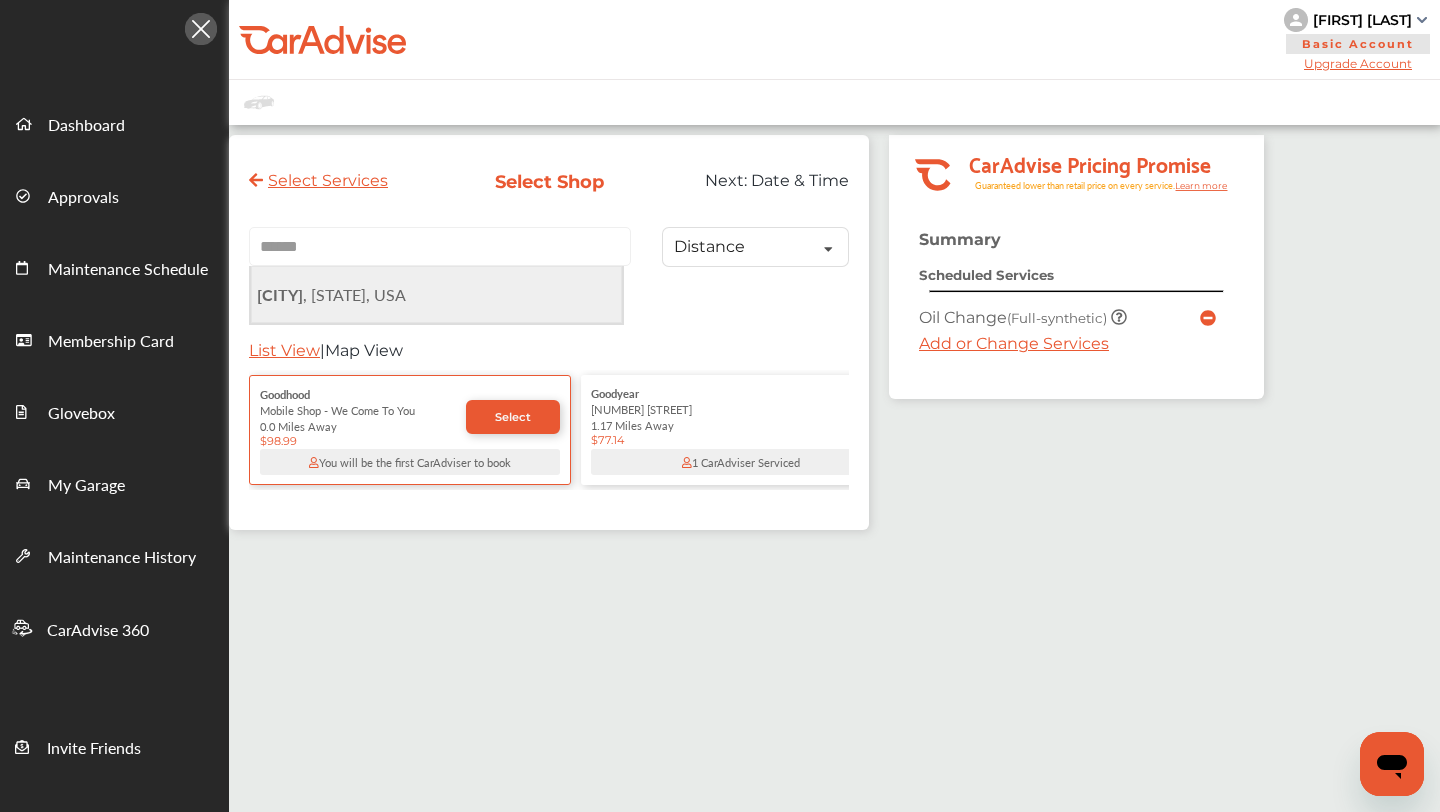 click on "[CITY] , [STATE], USA" at bounding box center (436, 294) 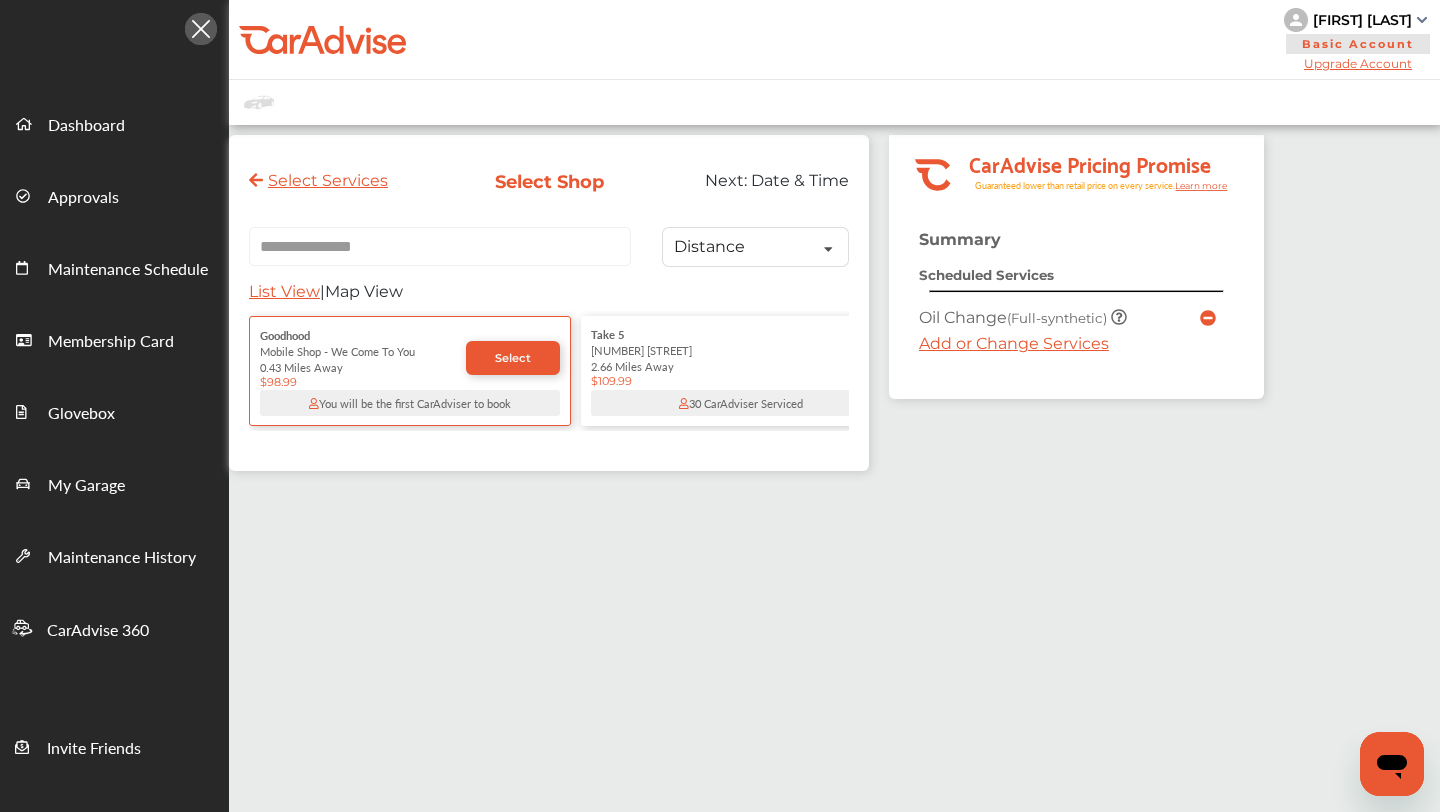 scroll, scrollTop: 0, scrollLeft: 0, axis: both 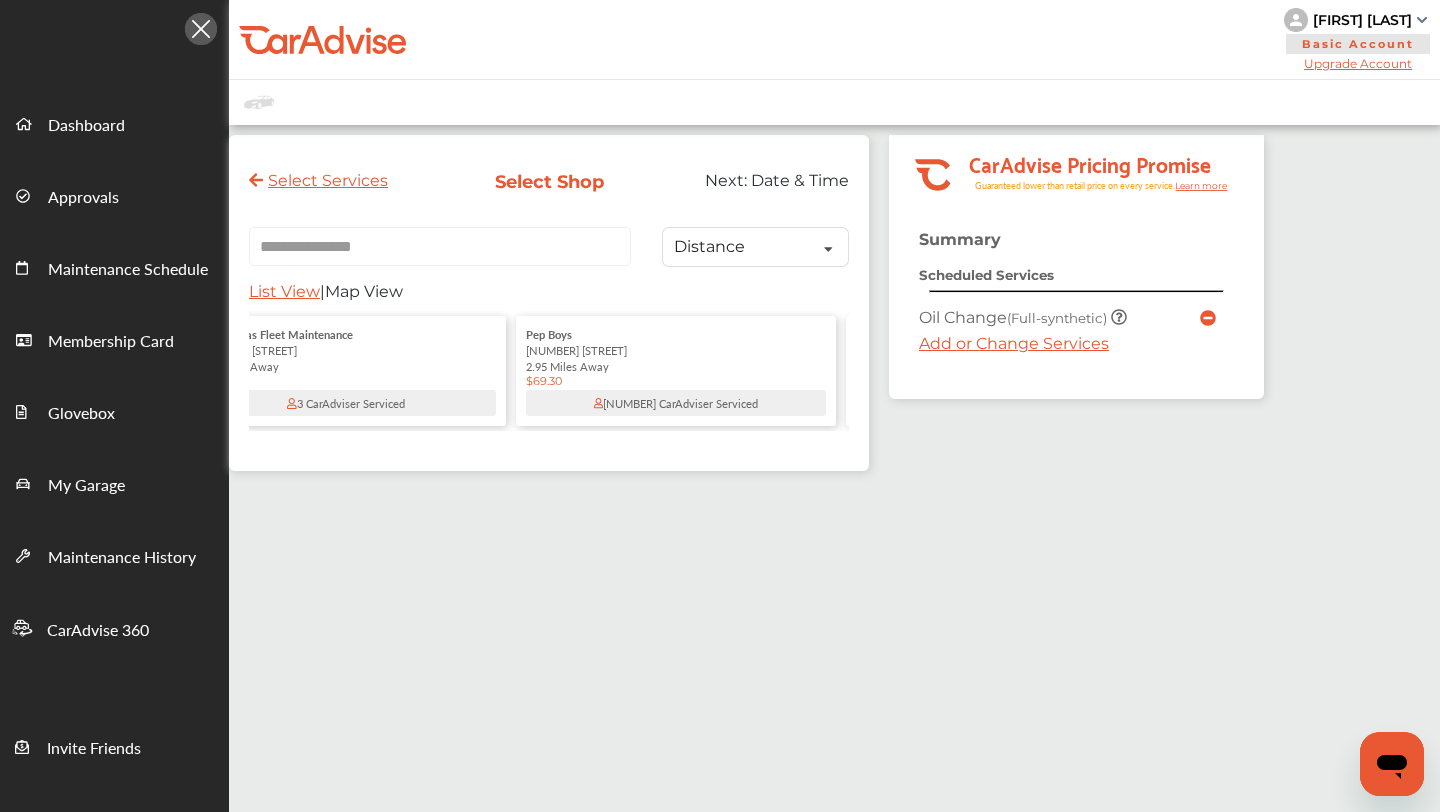 click on "2.95 Miles Away" at bounding box center [676, 366] 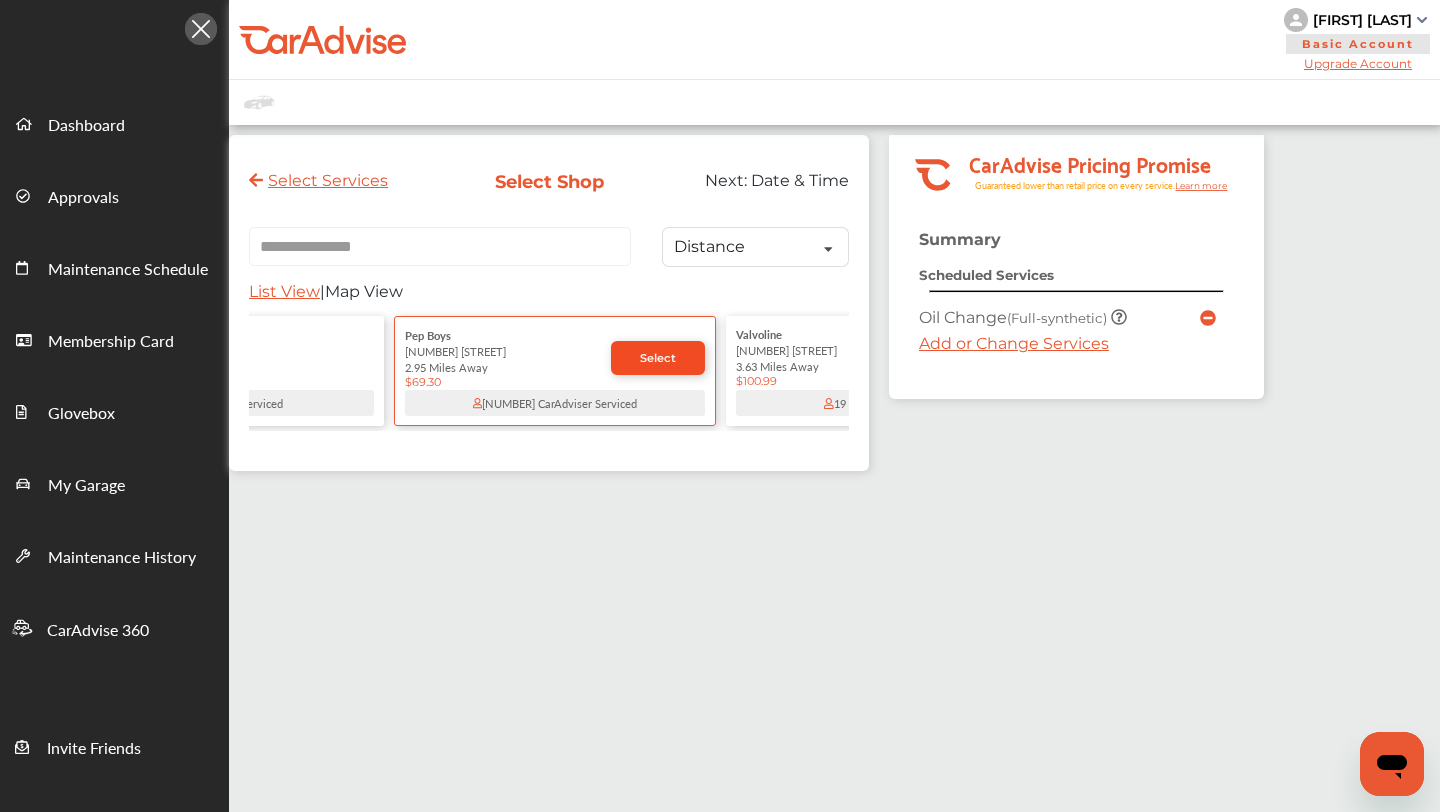click on "Select" at bounding box center (658, 358) 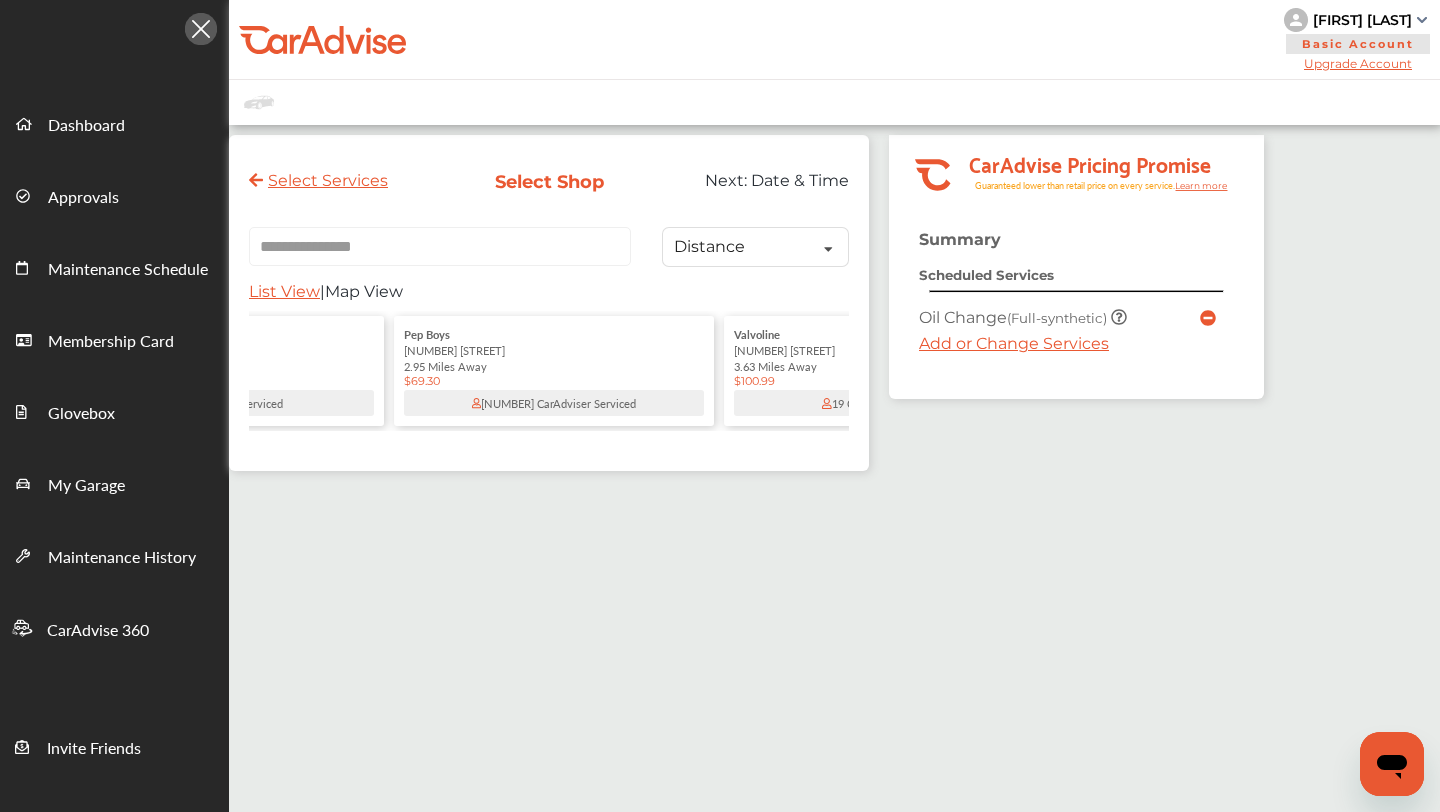 scroll, scrollTop: 0, scrollLeft: 0, axis: both 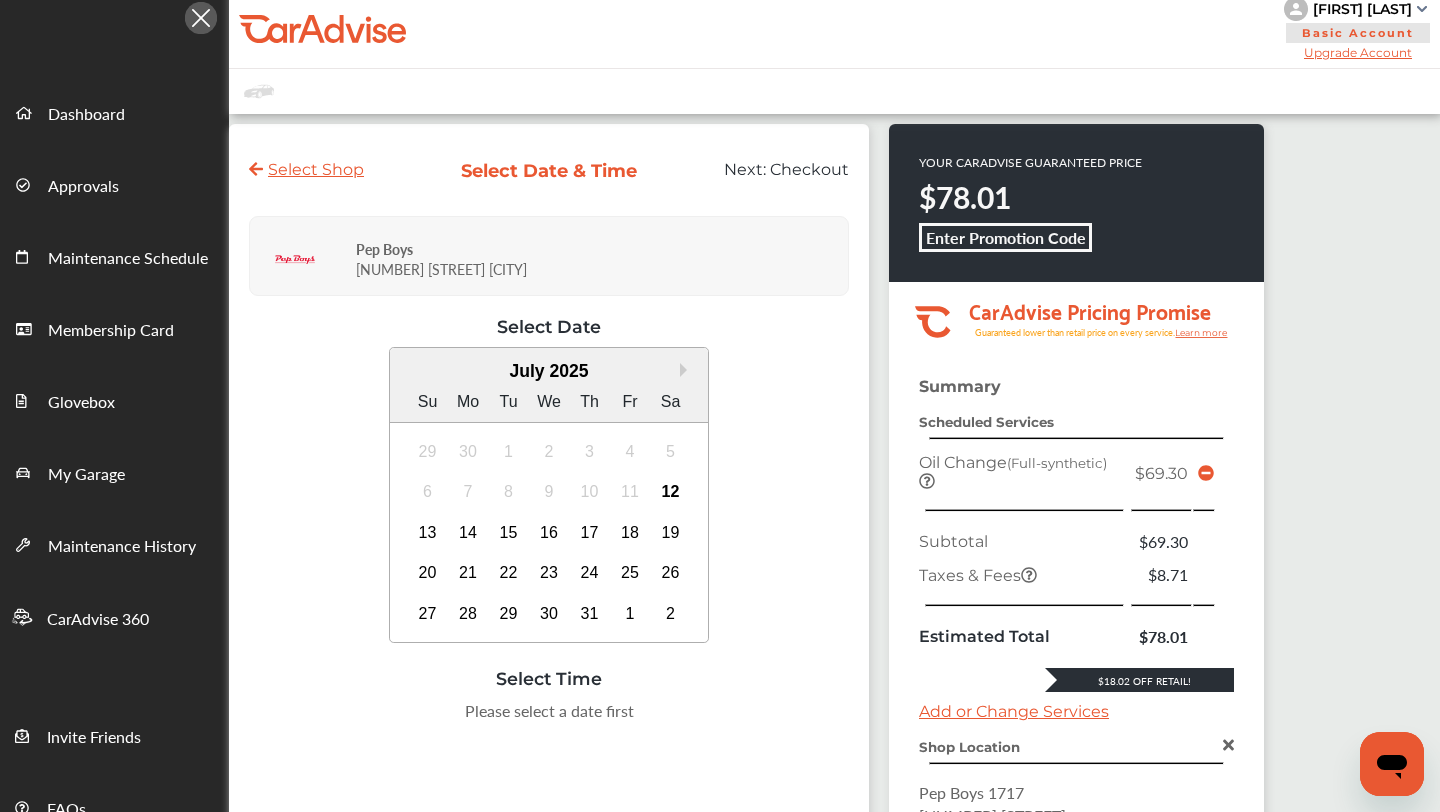 click on "Enter Promotion Code" at bounding box center [1006, 237] 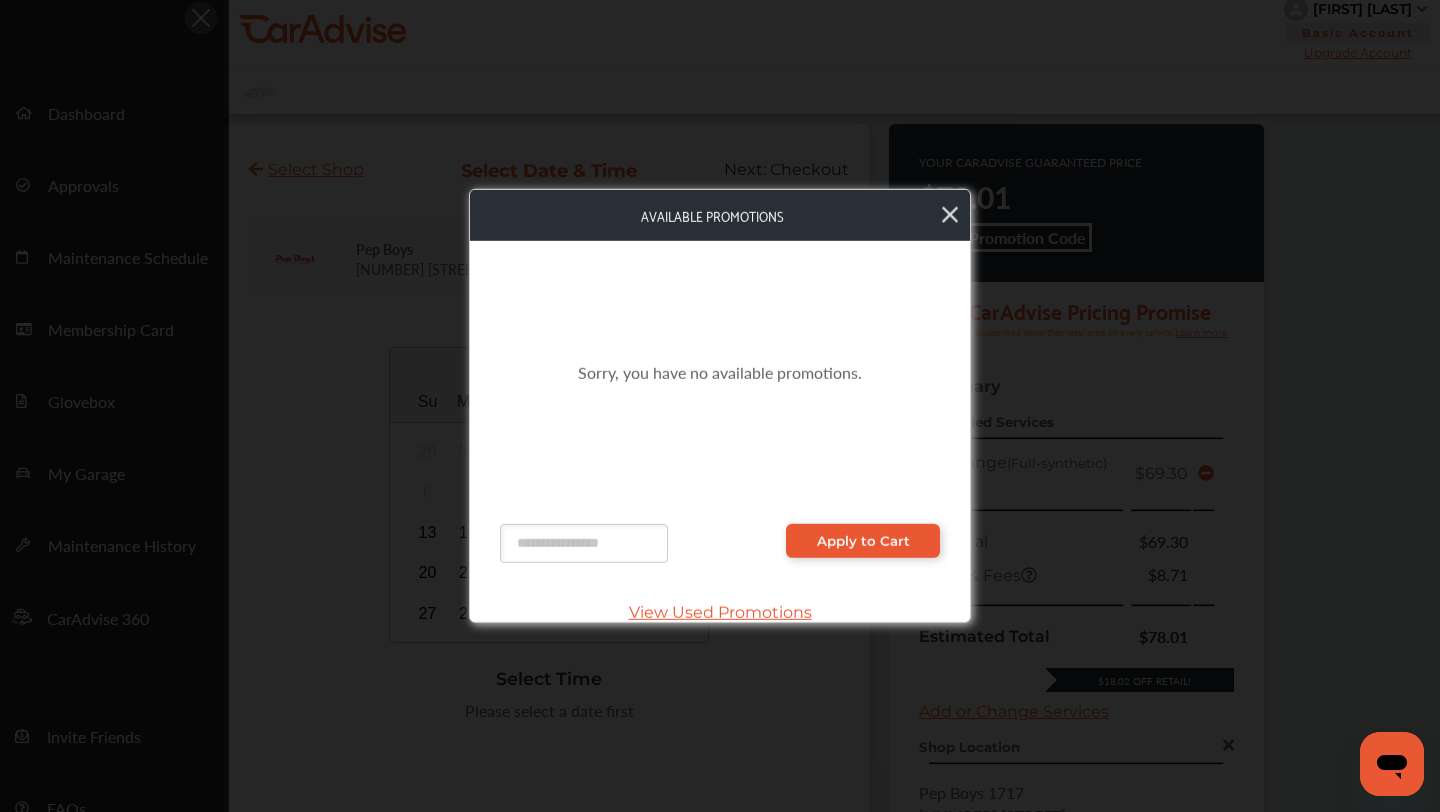 click 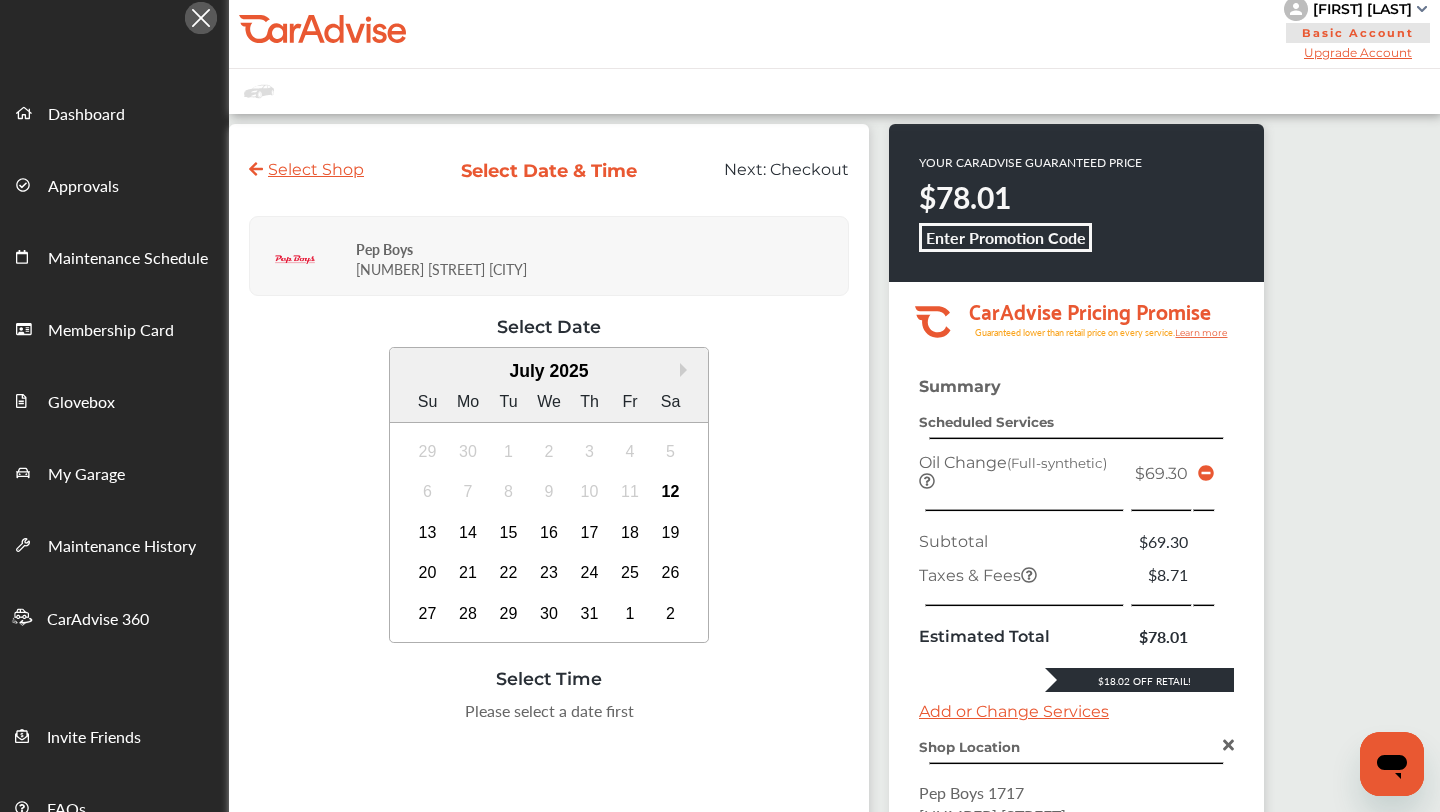 click 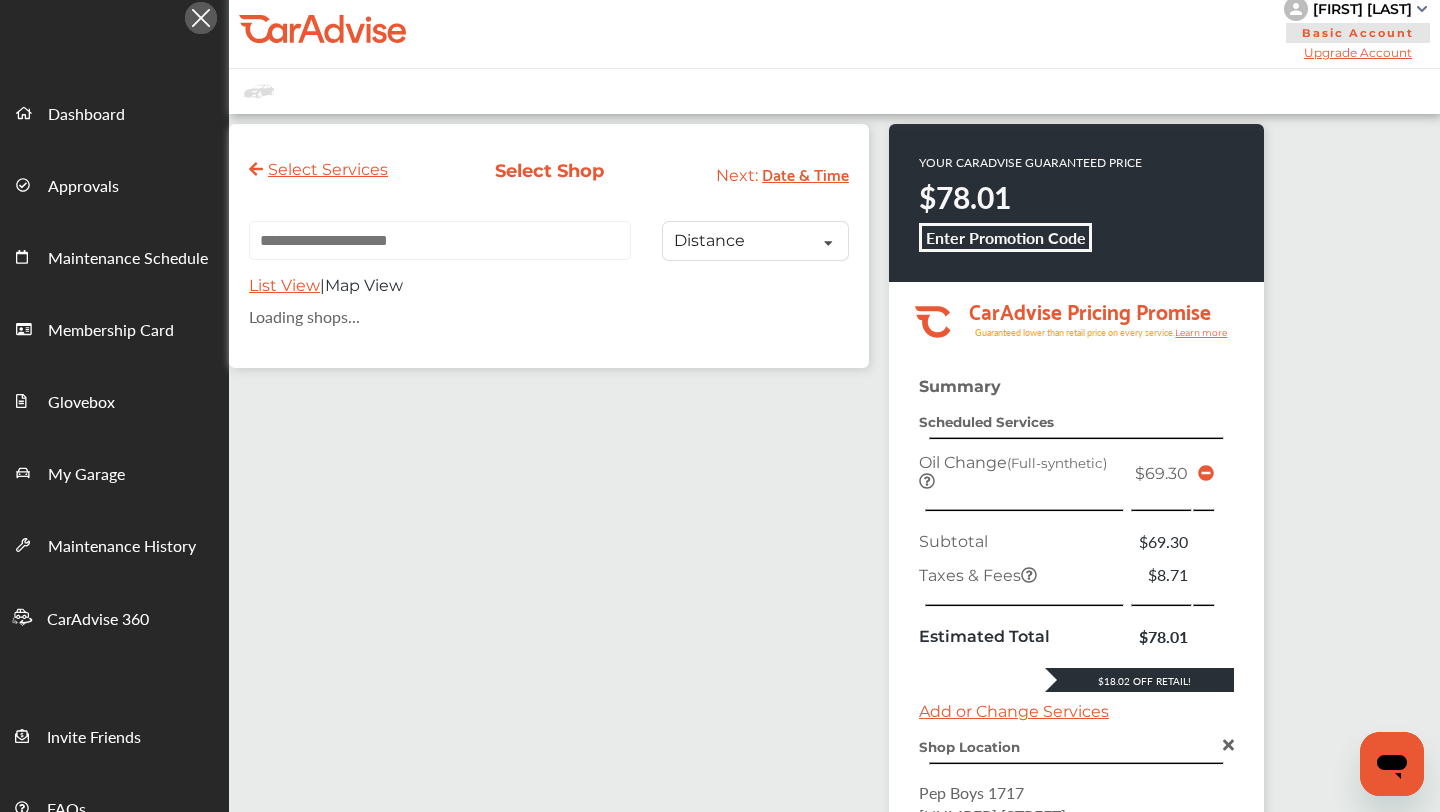 scroll, scrollTop: 0, scrollLeft: 0, axis: both 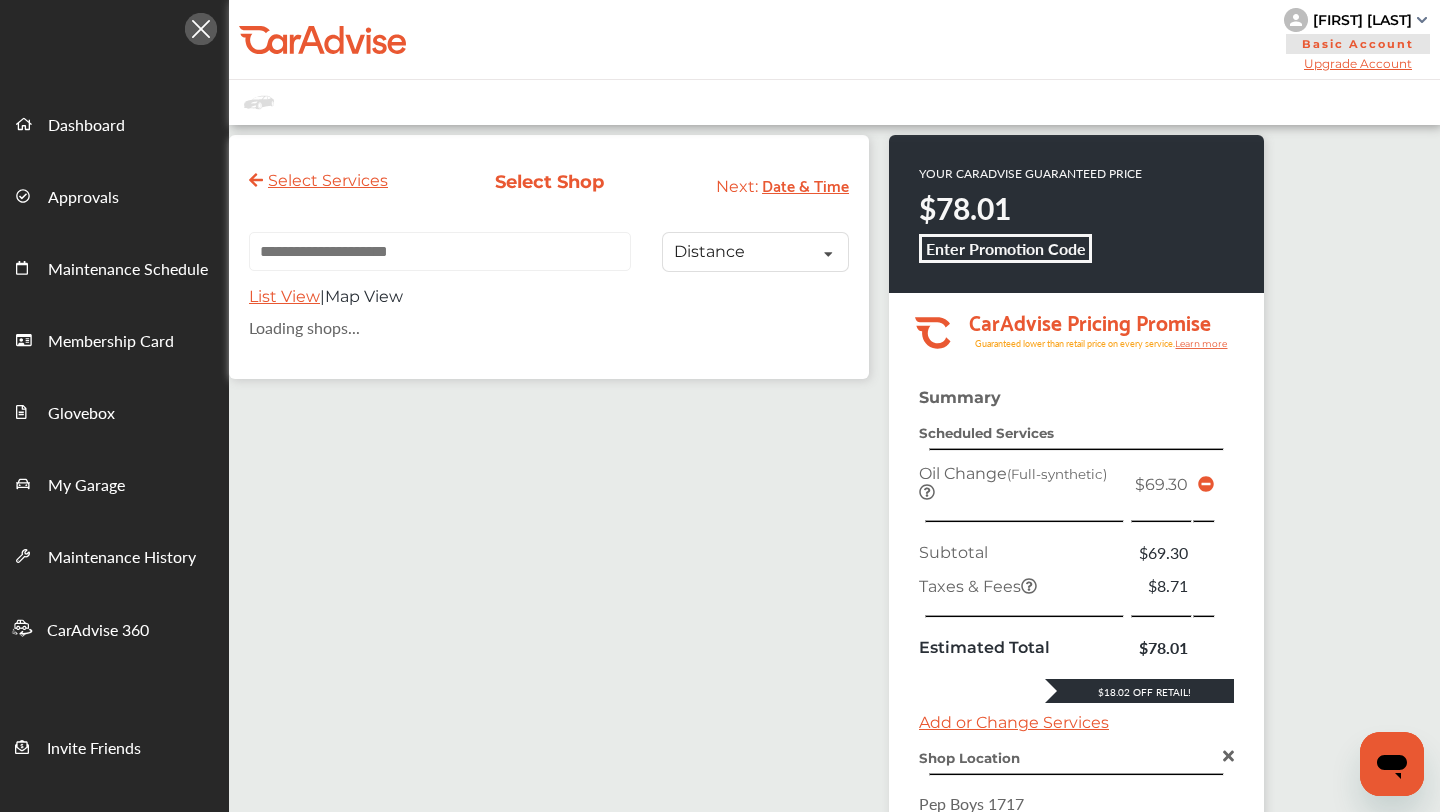 click at bounding box center [201, 29] 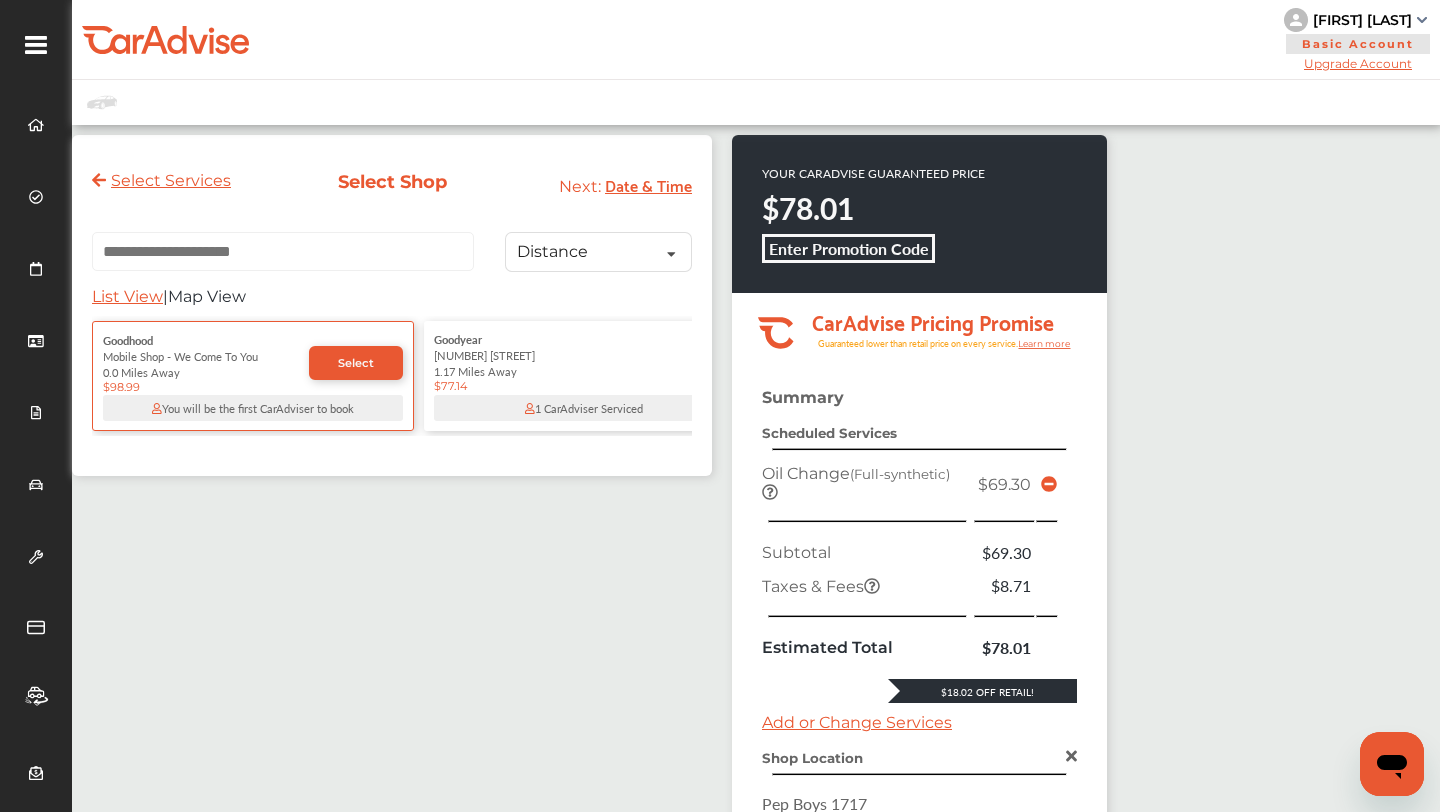 click on "Select Services" at bounding box center (161, 180) 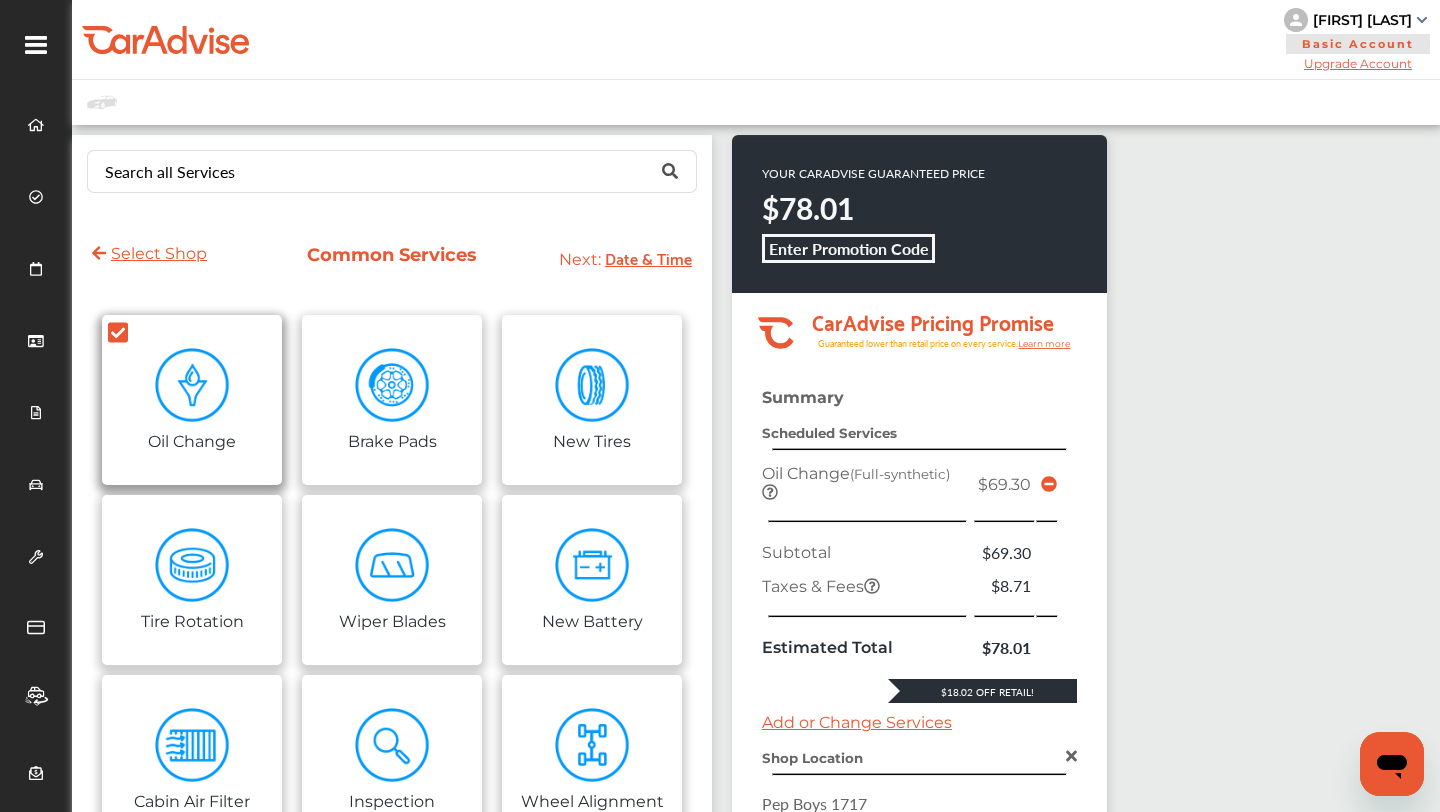 click at bounding box center (192, 385) 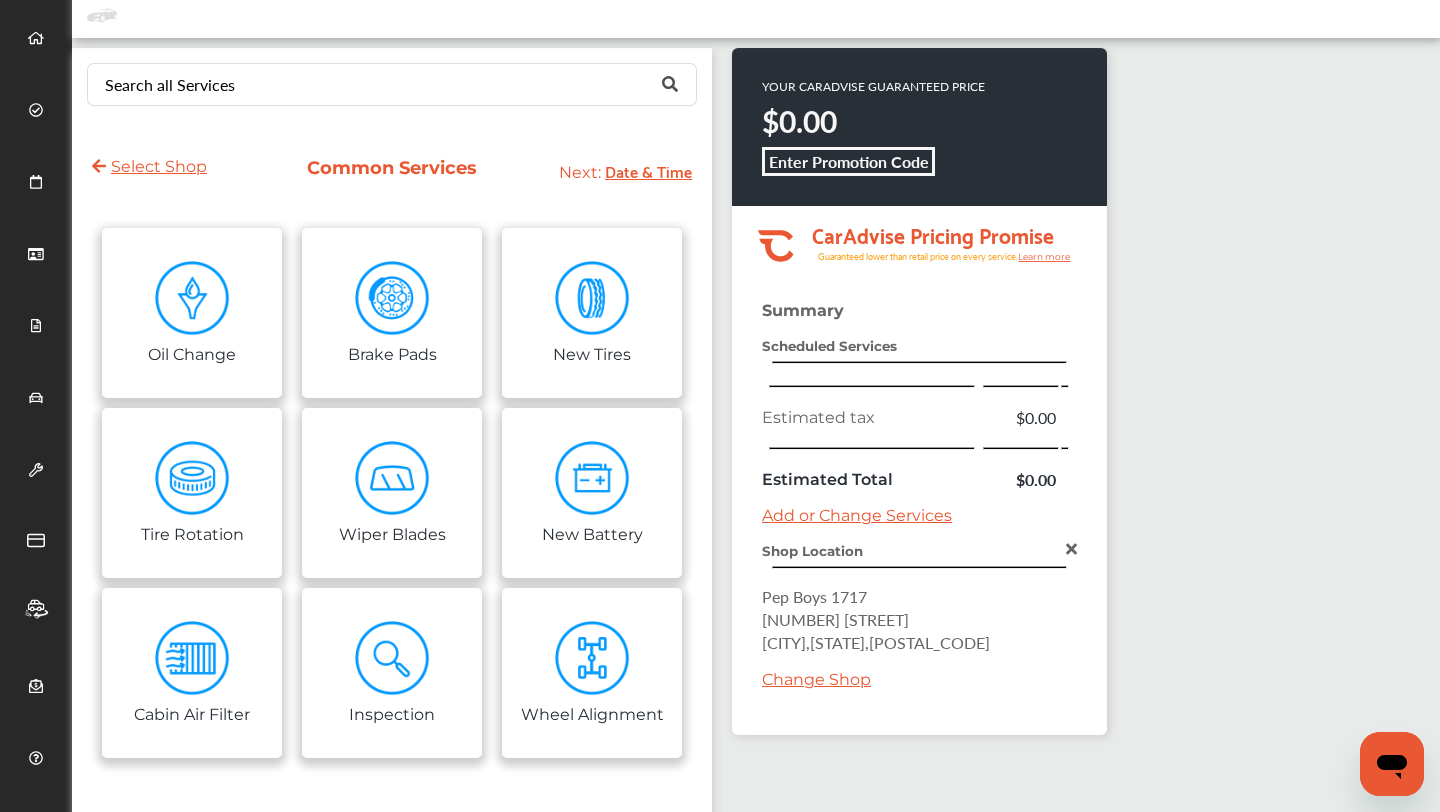 scroll, scrollTop: 85, scrollLeft: 0, axis: vertical 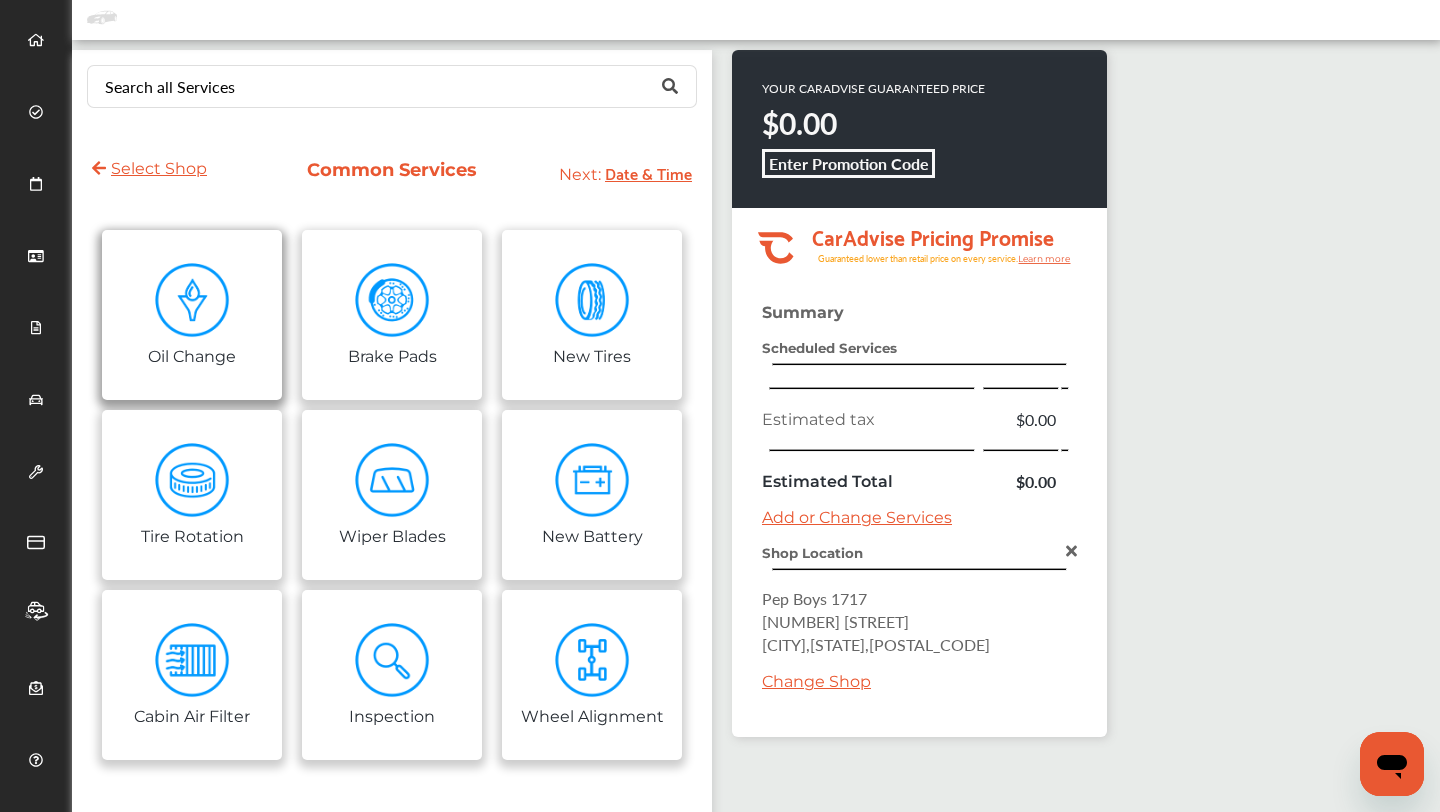 click on "Oil Change" at bounding box center (192, 315) 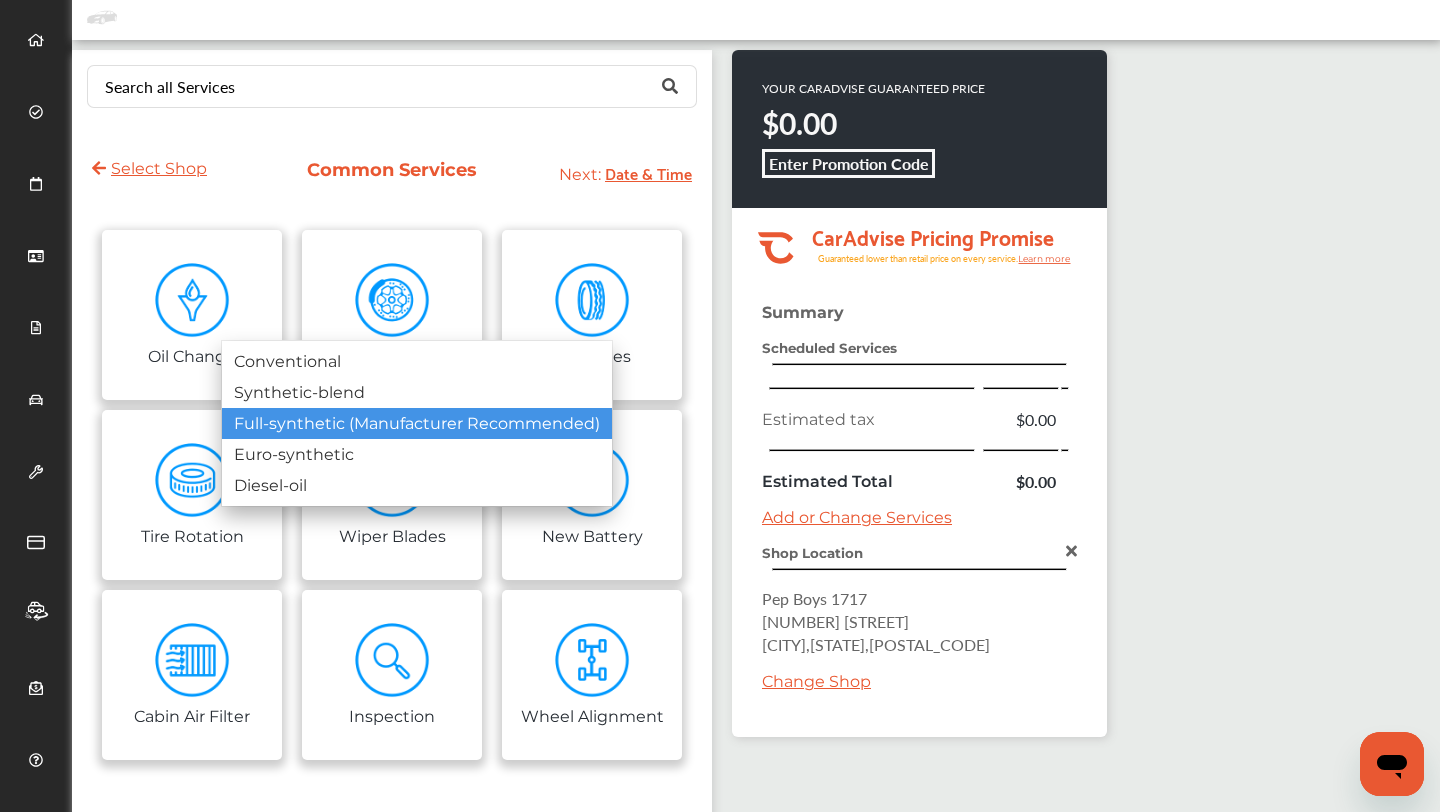 click on "Full-synthetic (Manufacturer Recommended)" at bounding box center (417, 423) 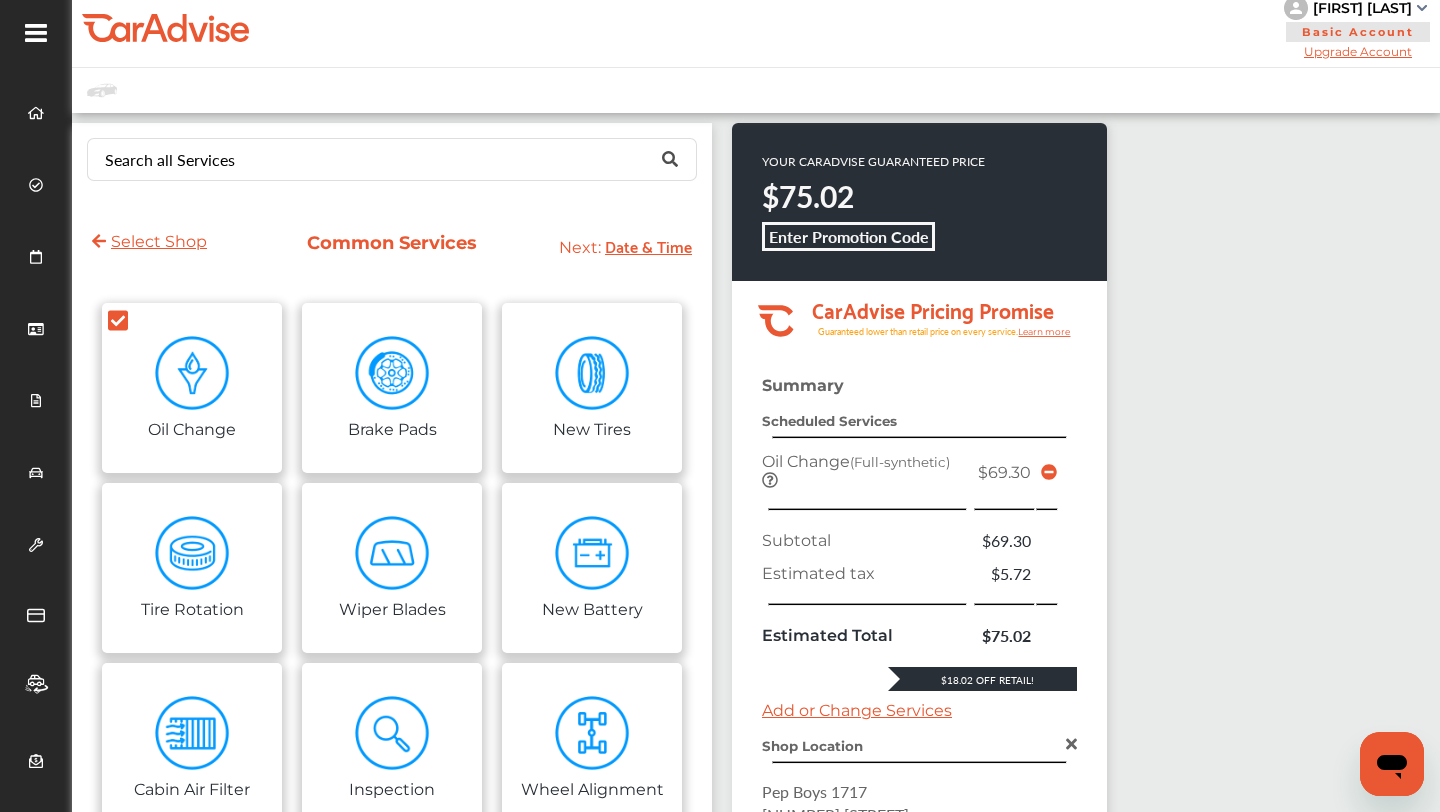 scroll, scrollTop: 0, scrollLeft: 0, axis: both 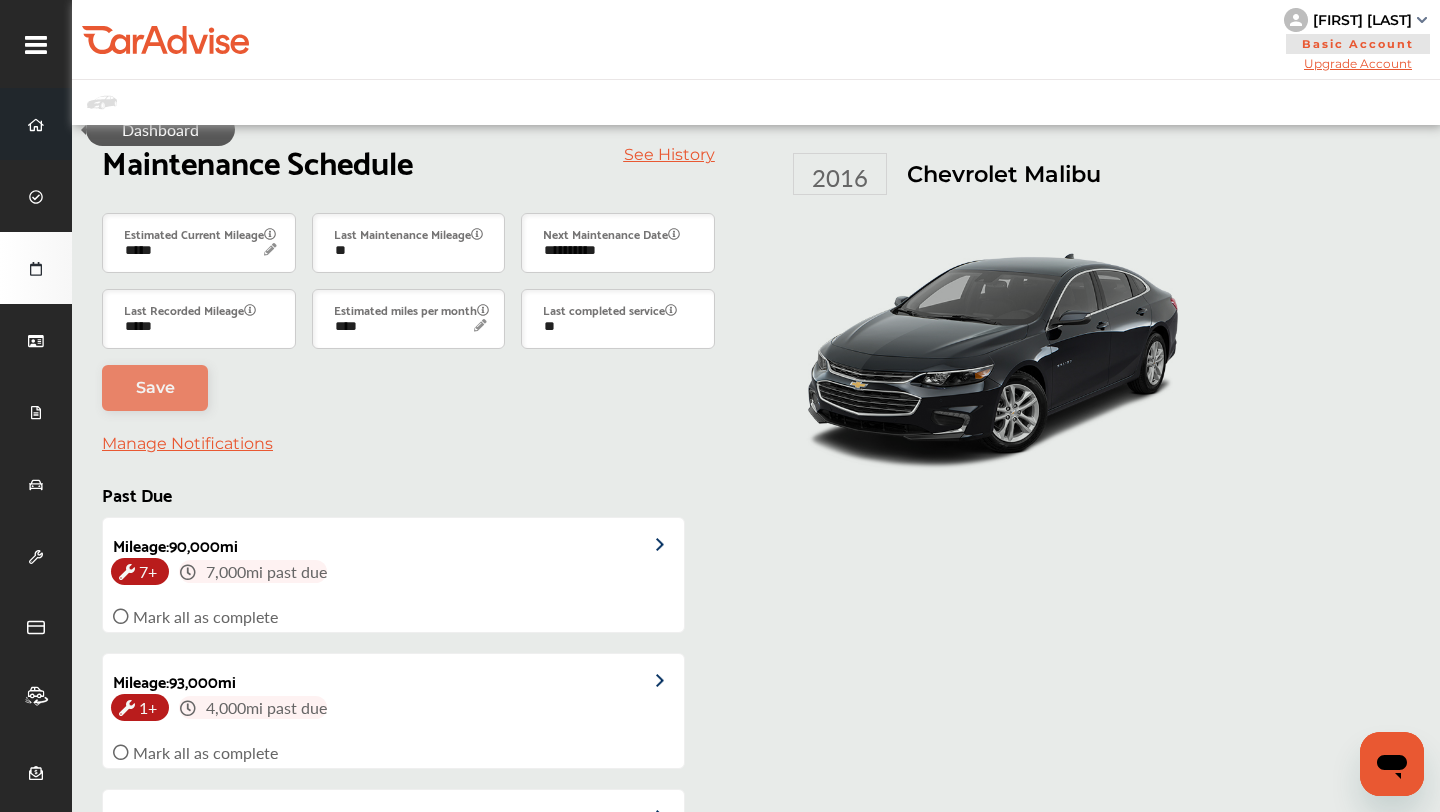 click 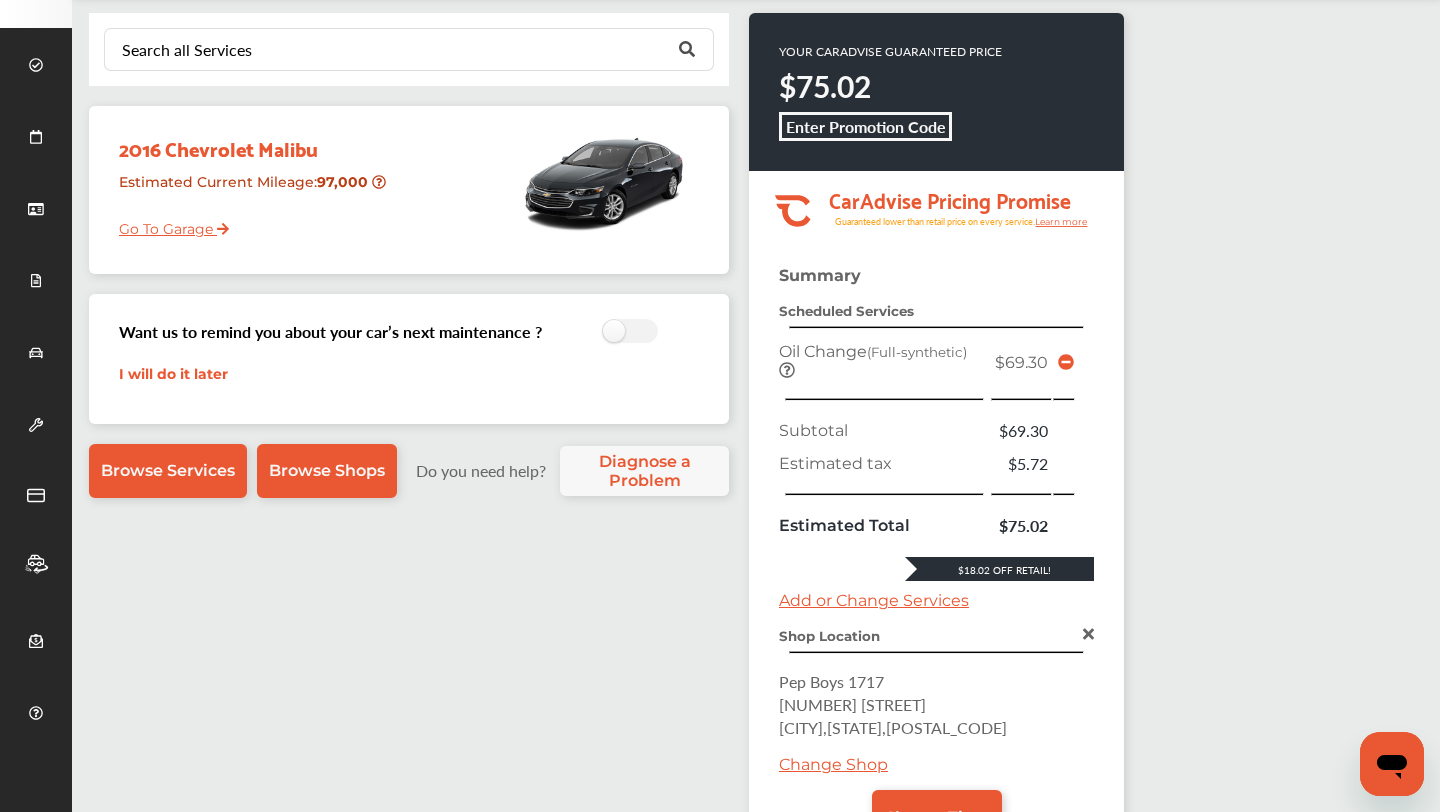 scroll, scrollTop: 133, scrollLeft: 0, axis: vertical 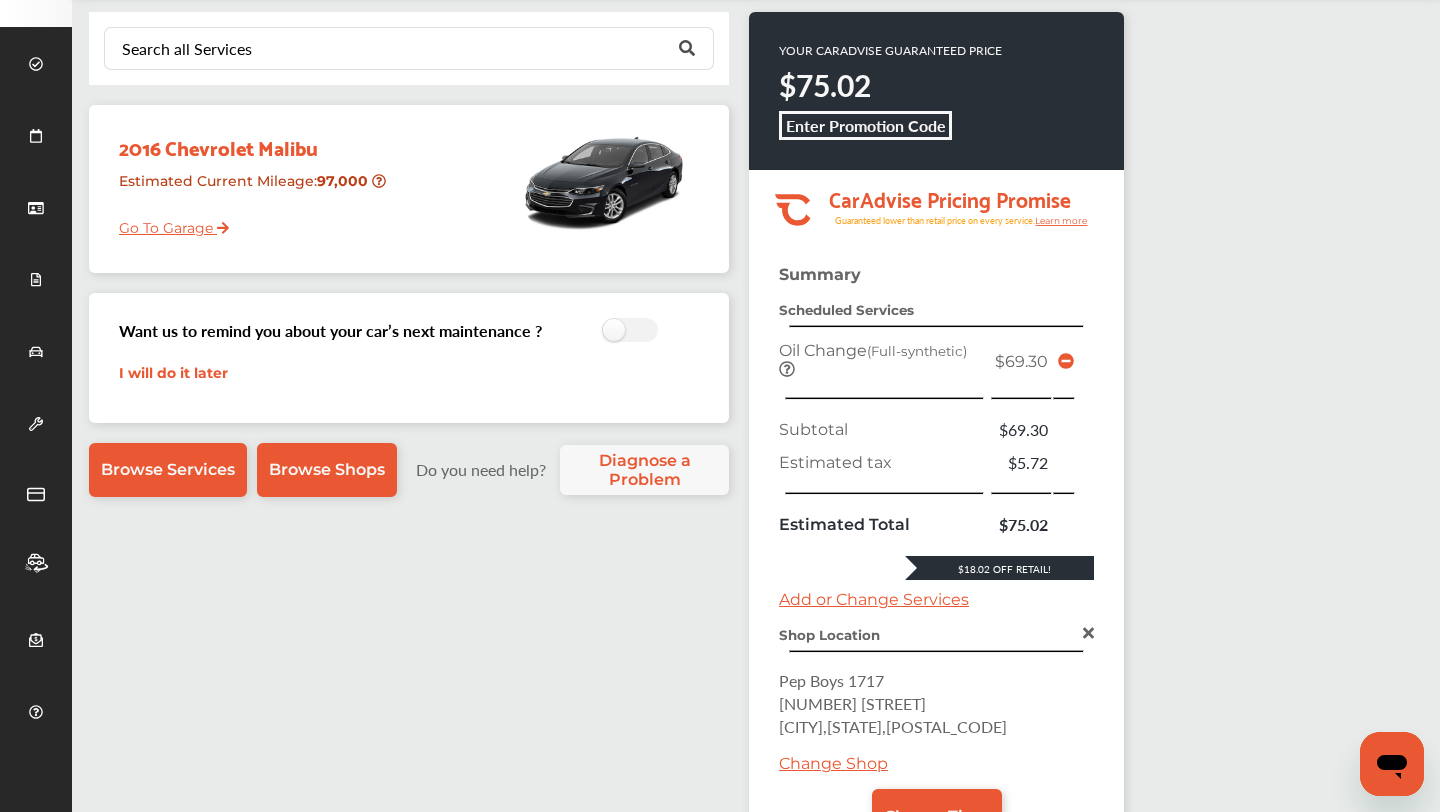 click 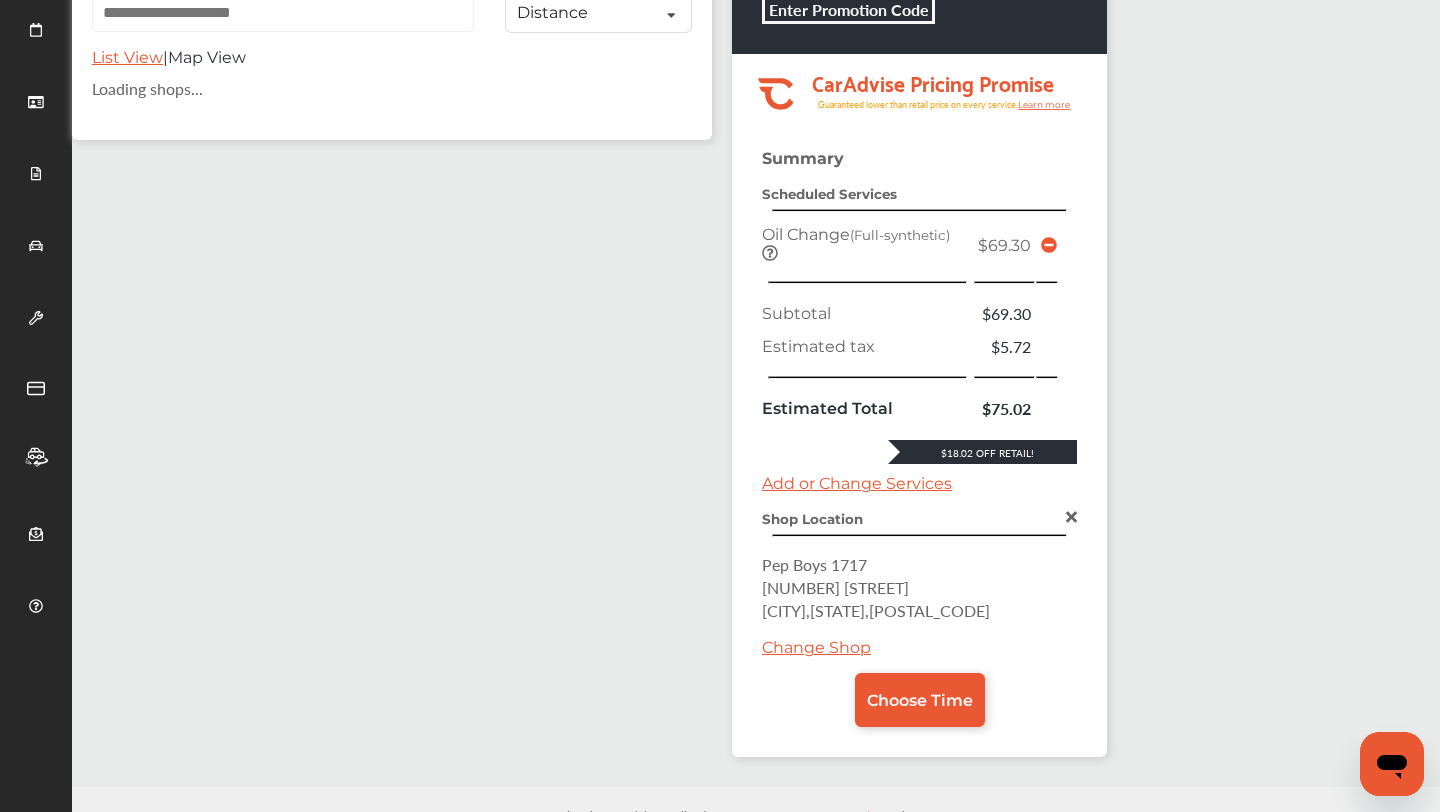 scroll, scrollTop: 285, scrollLeft: 0, axis: vertical 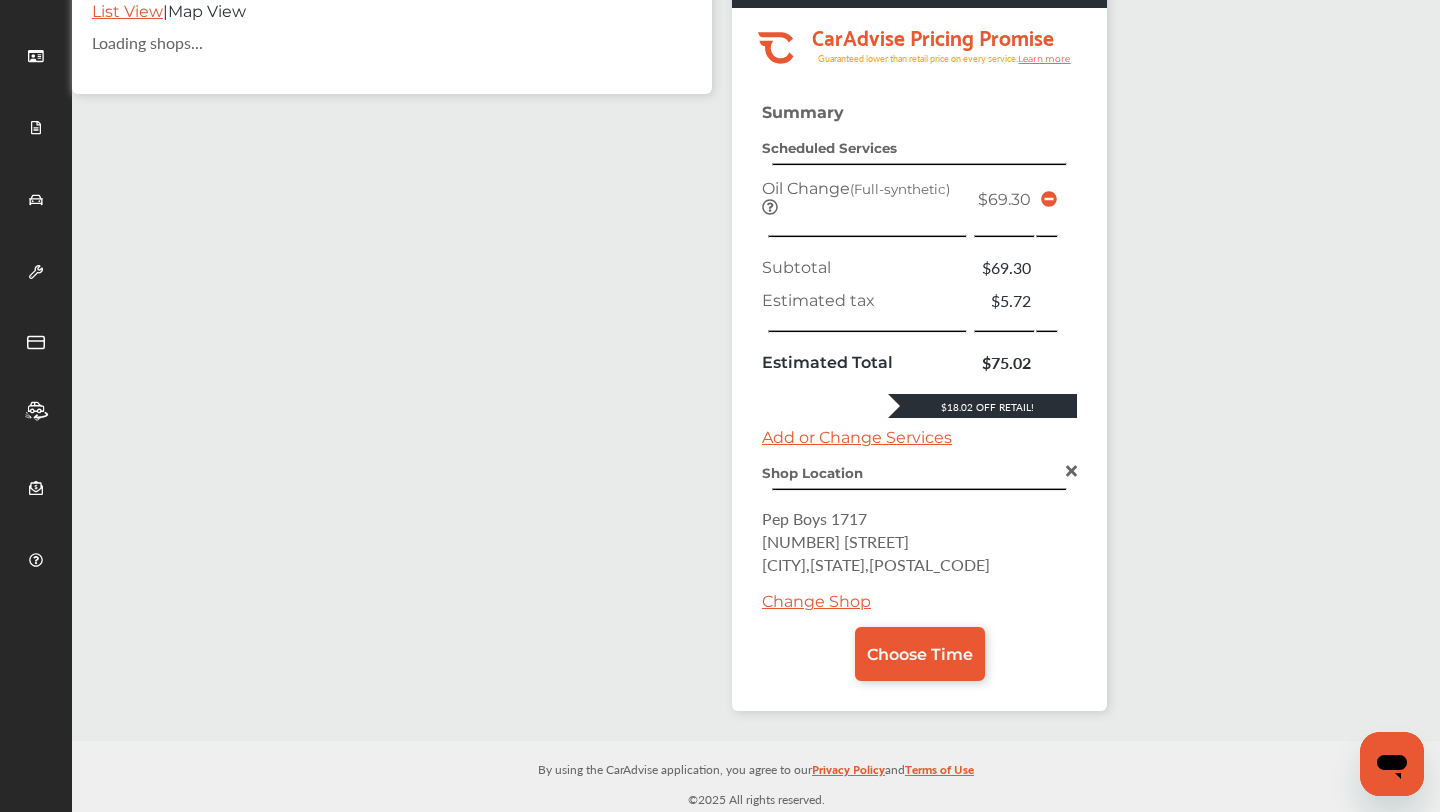 click 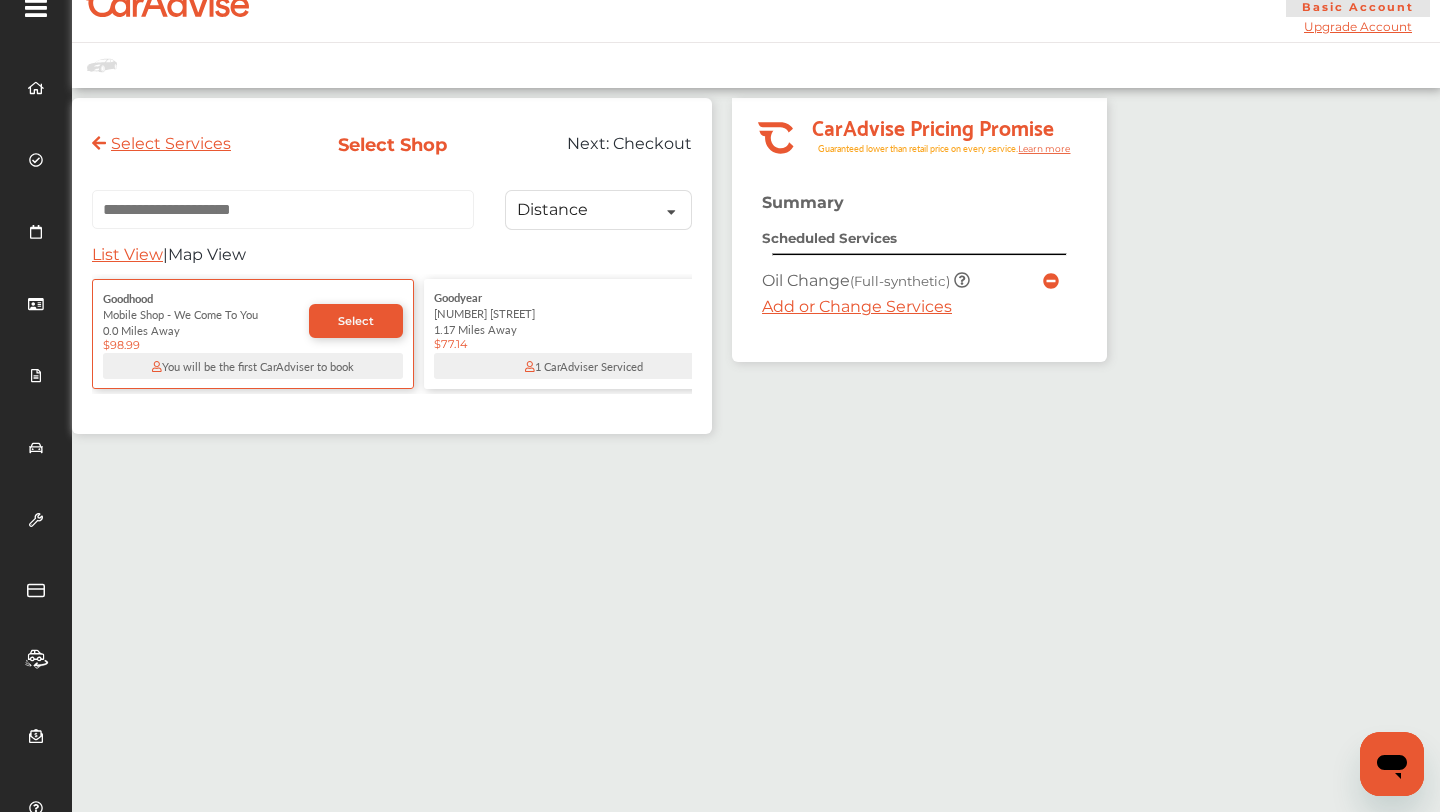 scroll, scrollTop: 0, scrollLeft: 0, axis: both 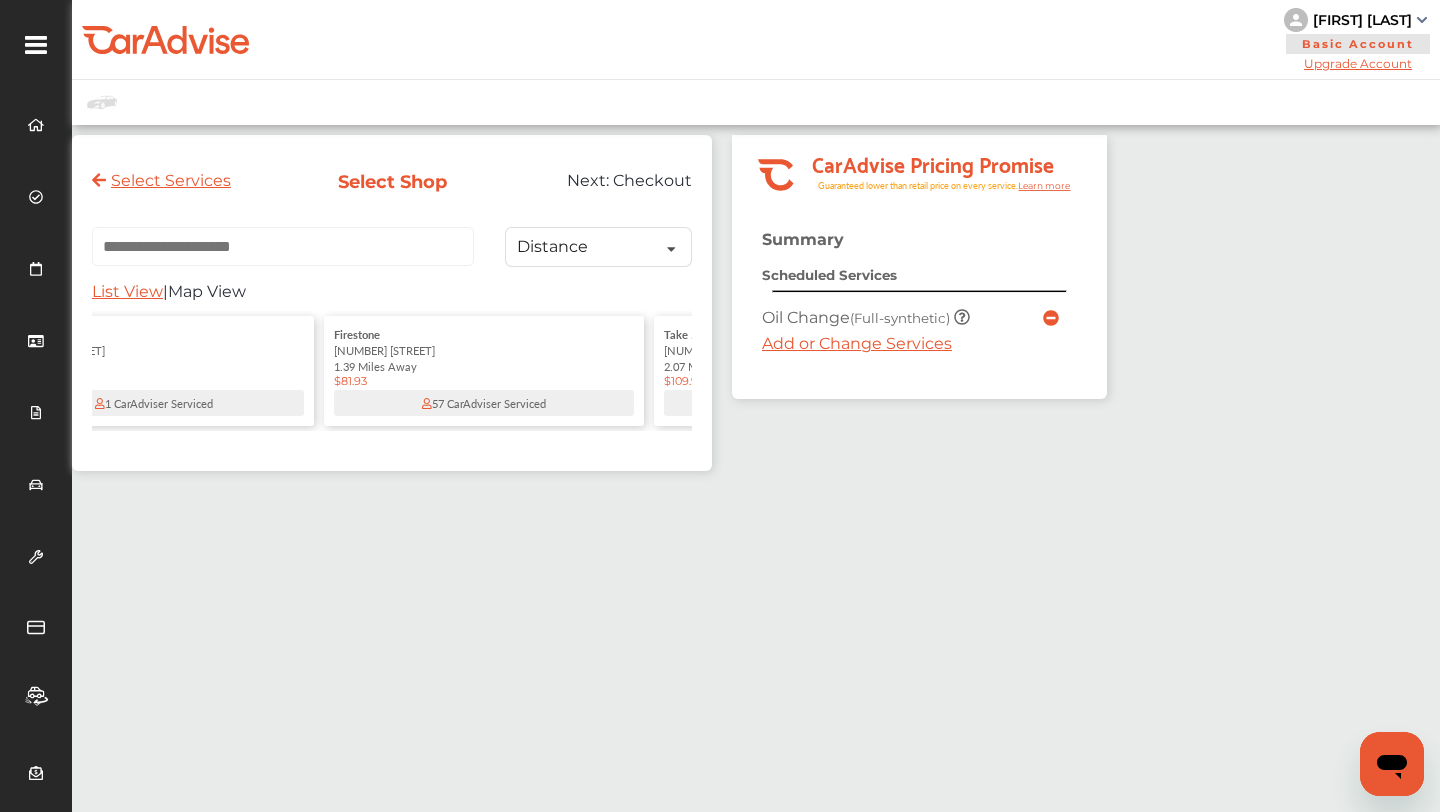 click at bounding box center (283, 246) 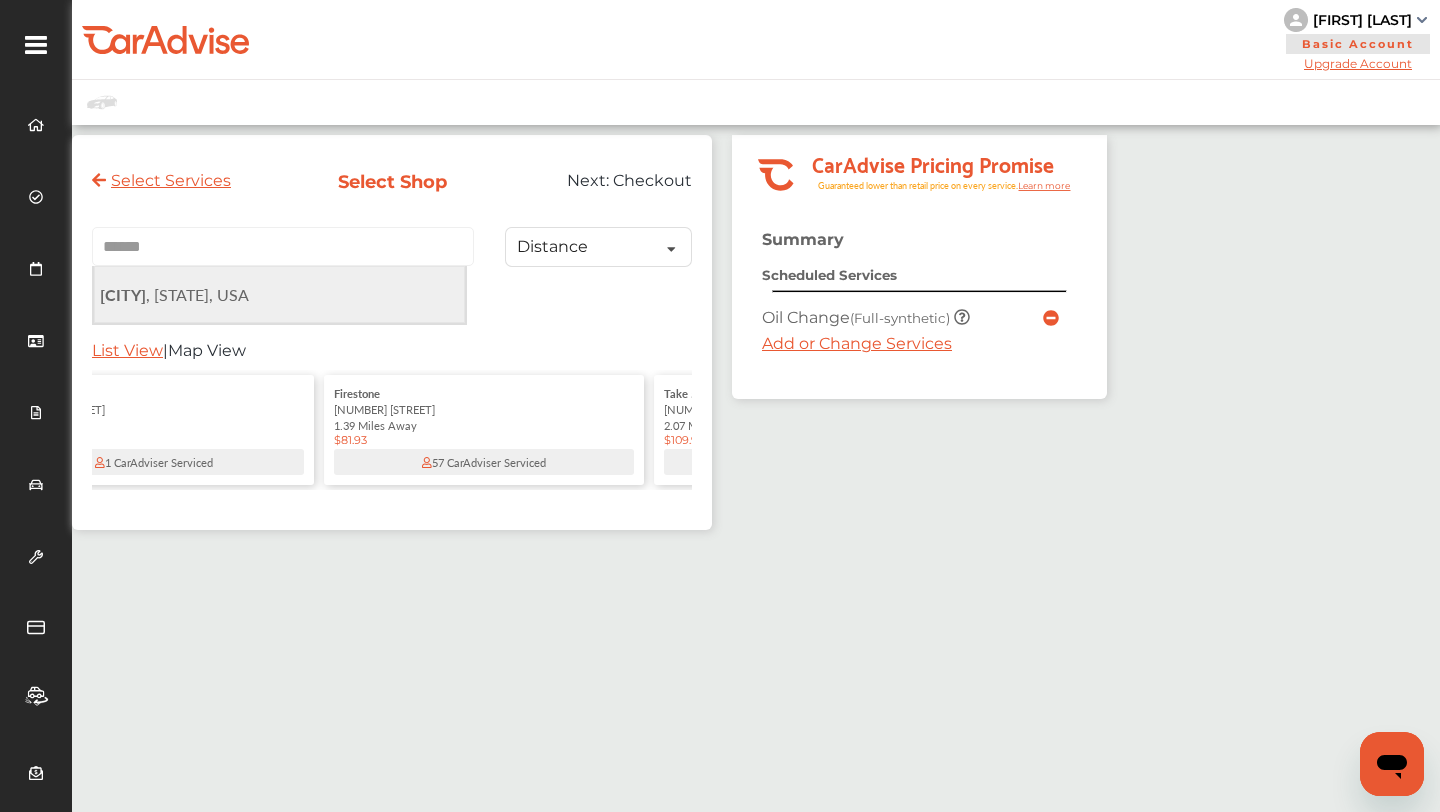 click on "[CITY] , [STATE], USA" at bounding box center (279, 294) 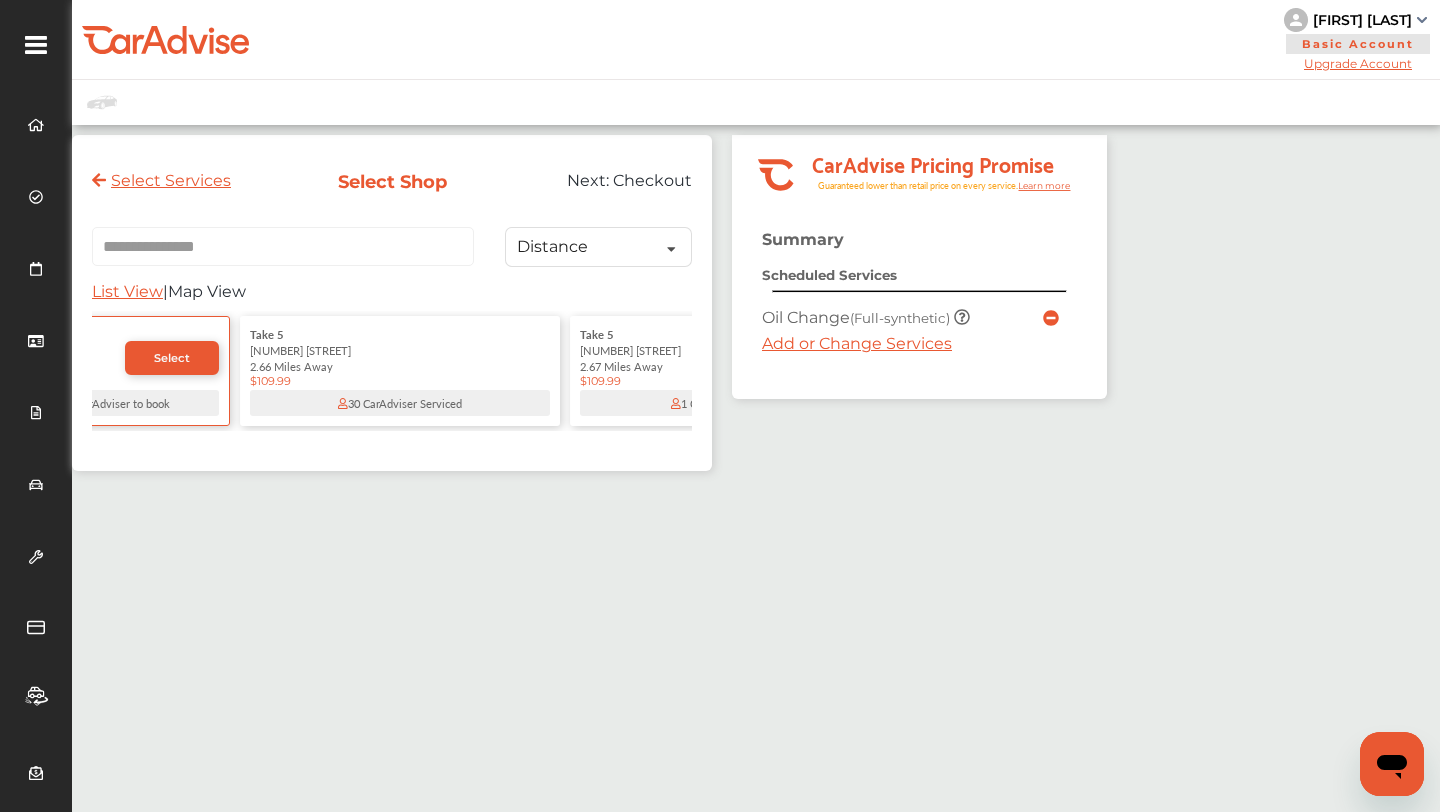 scroll, scrollTop: 0, scrollLeft: 0, axis: both 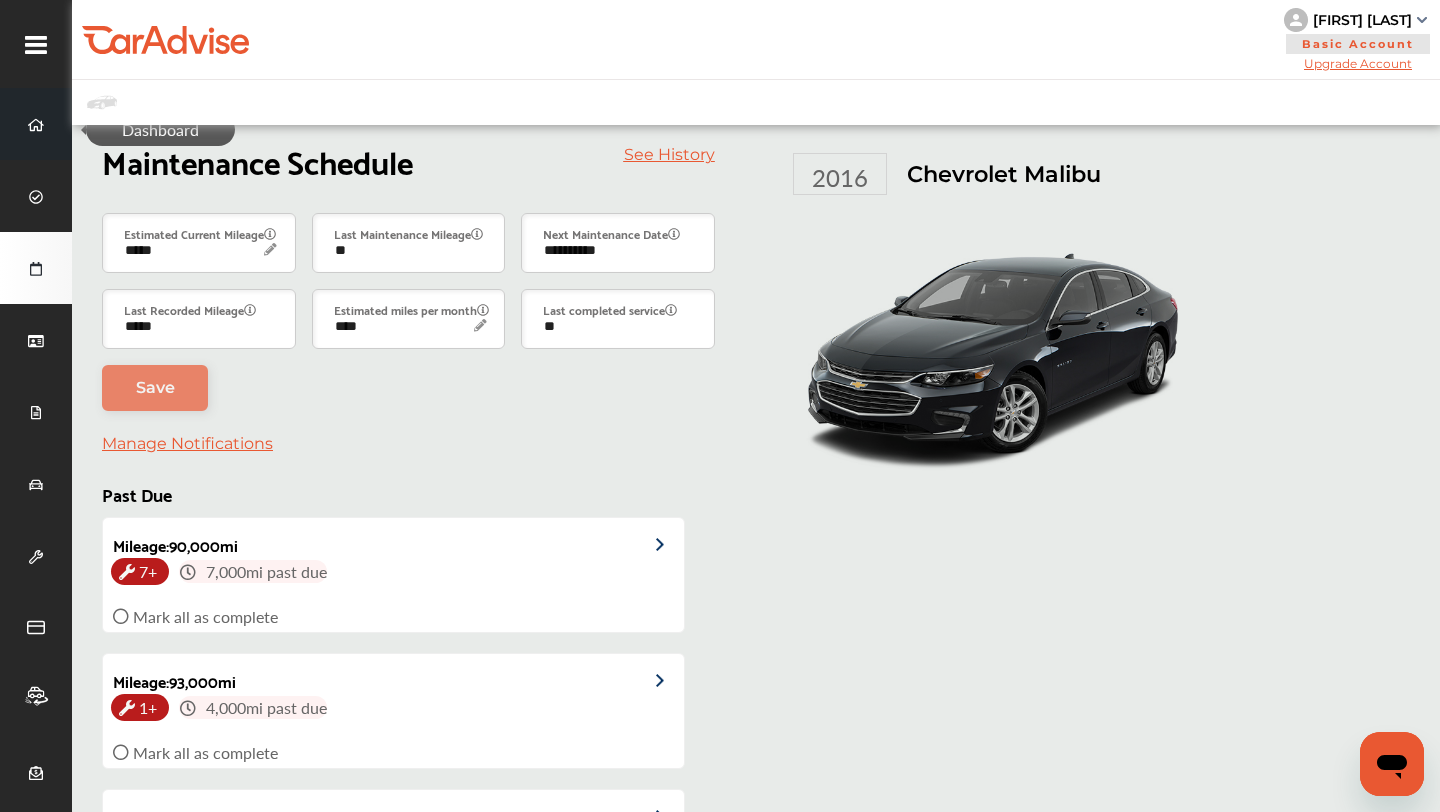 click 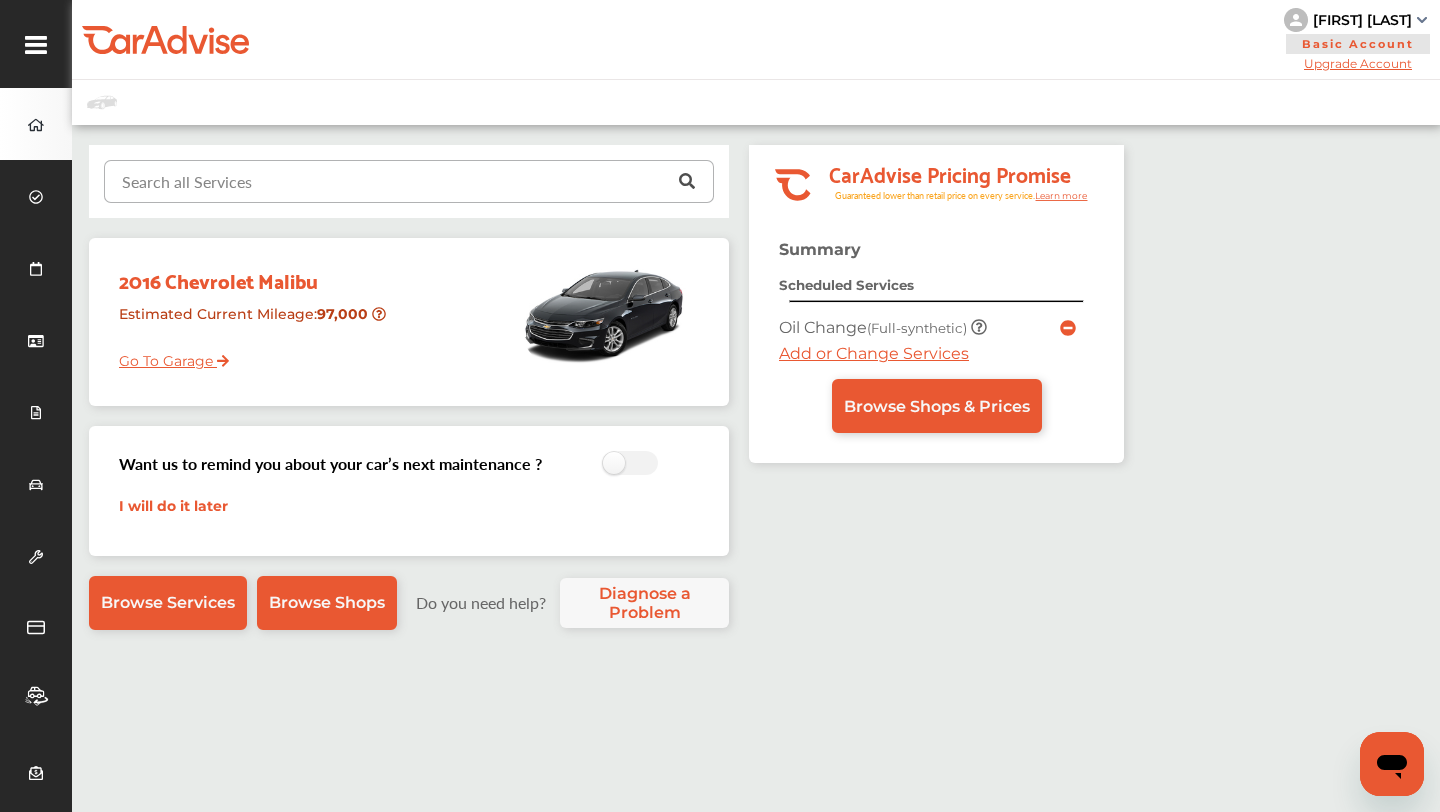 click at bounding box center [404, 180] 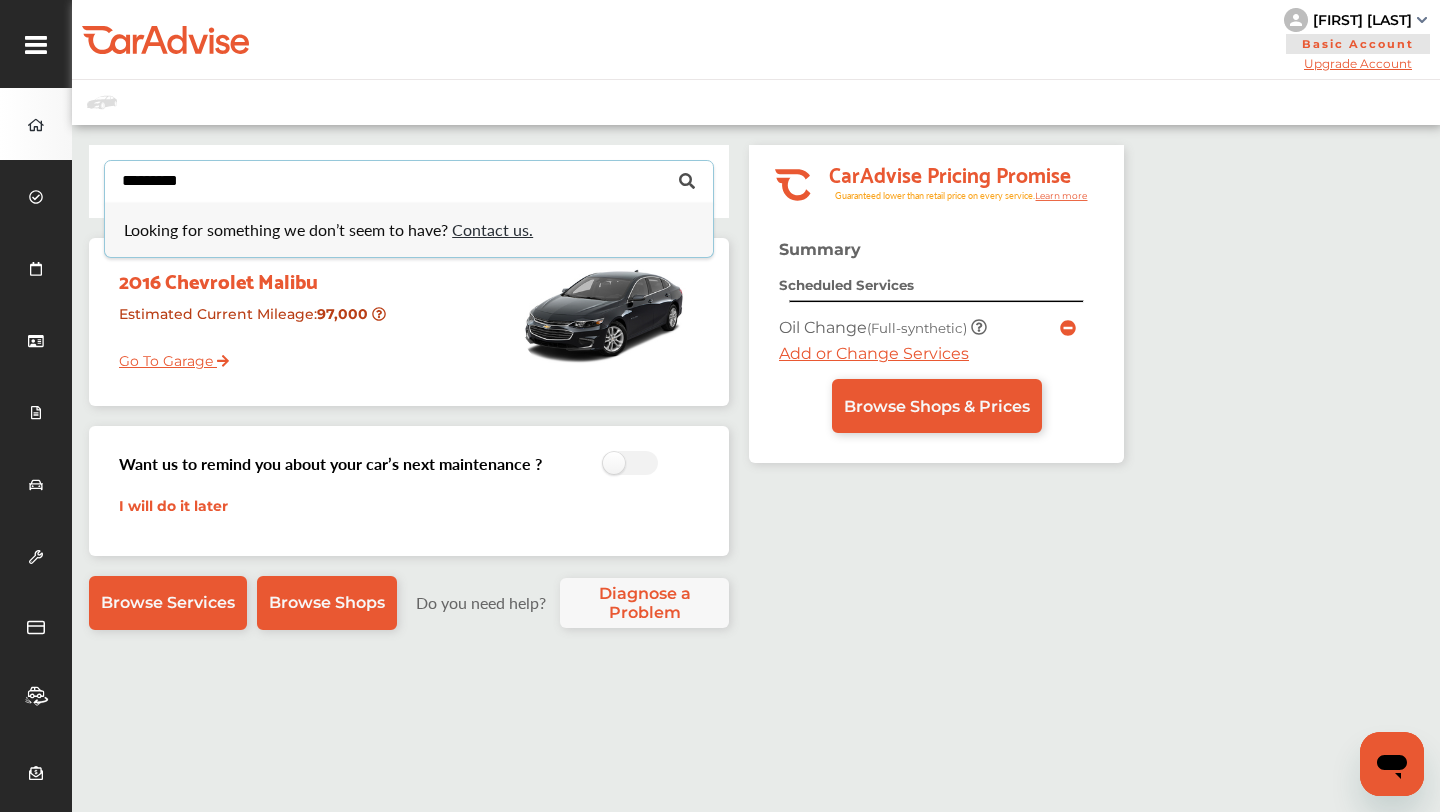 type on "**********" 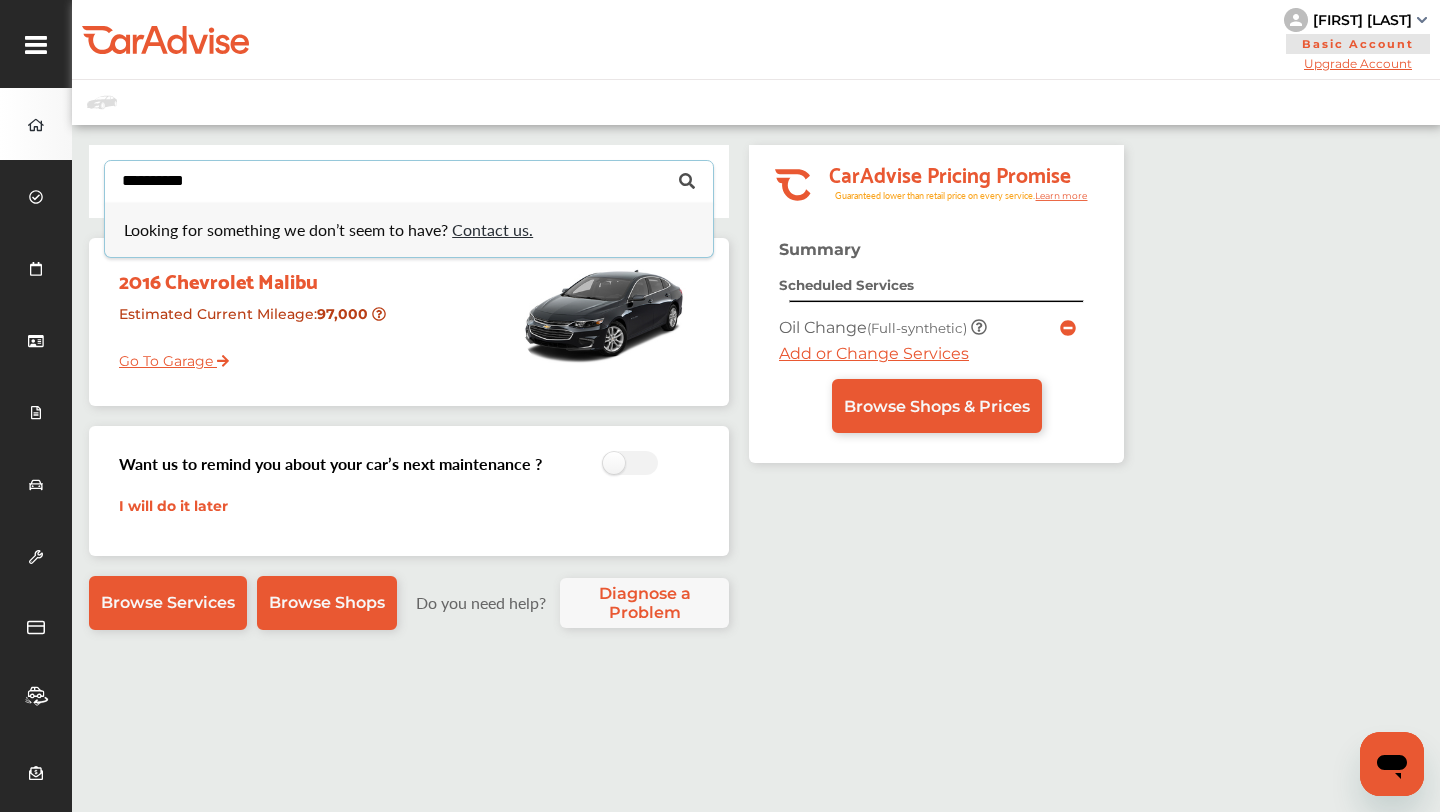type 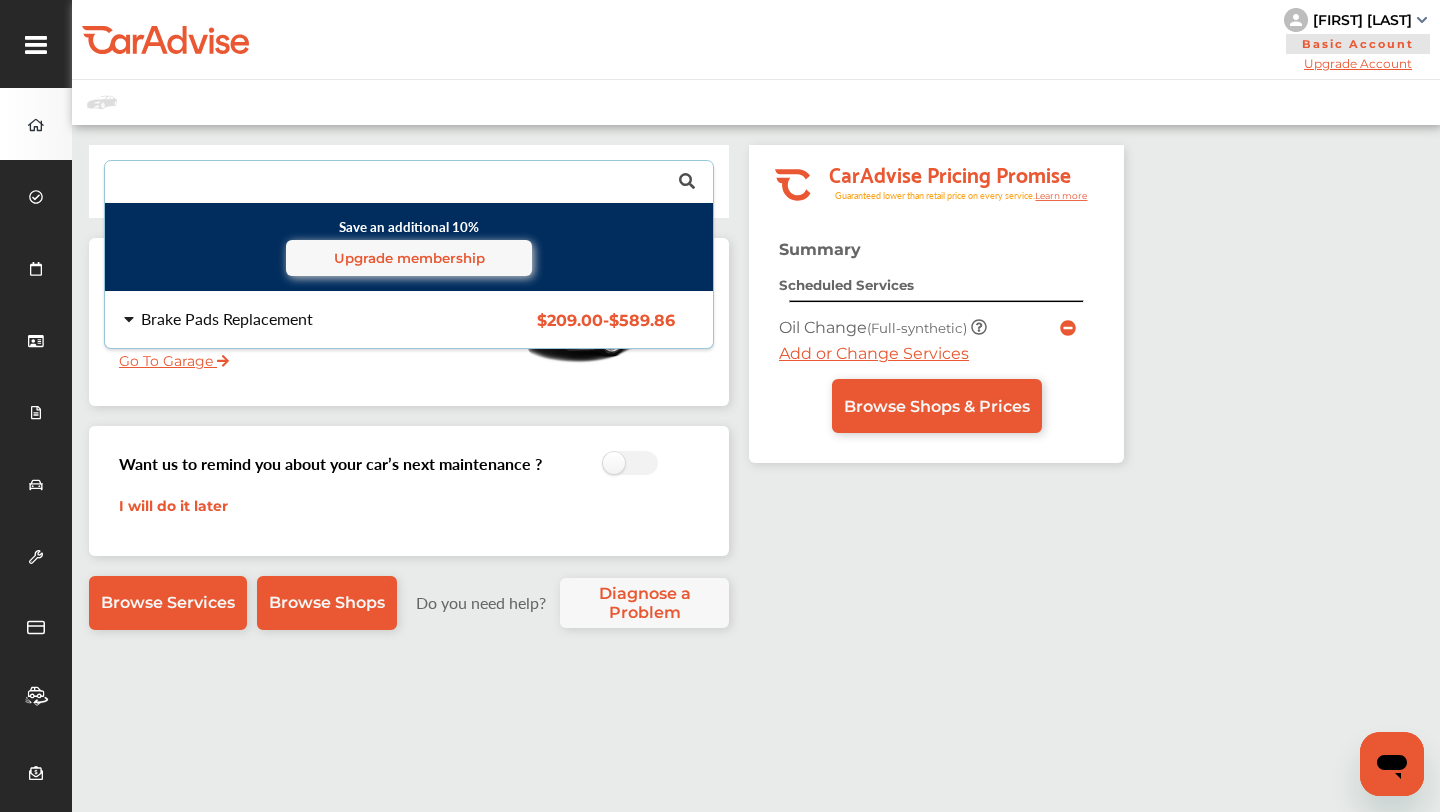 click on "Brake Pads Replacement" at bounding box center [227, 319] 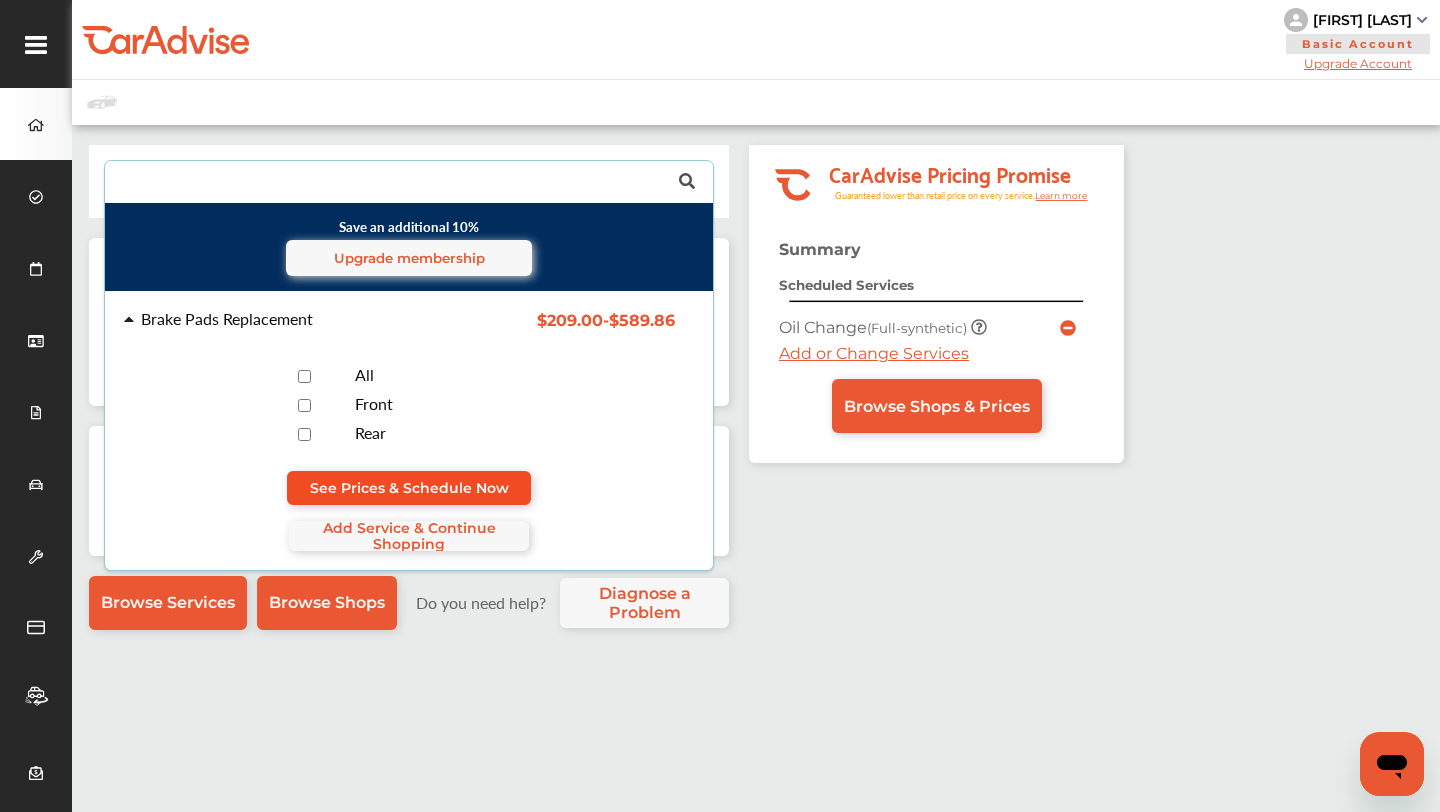 click on "See Prices & Schedule Now" at bounding box center [409, 488] 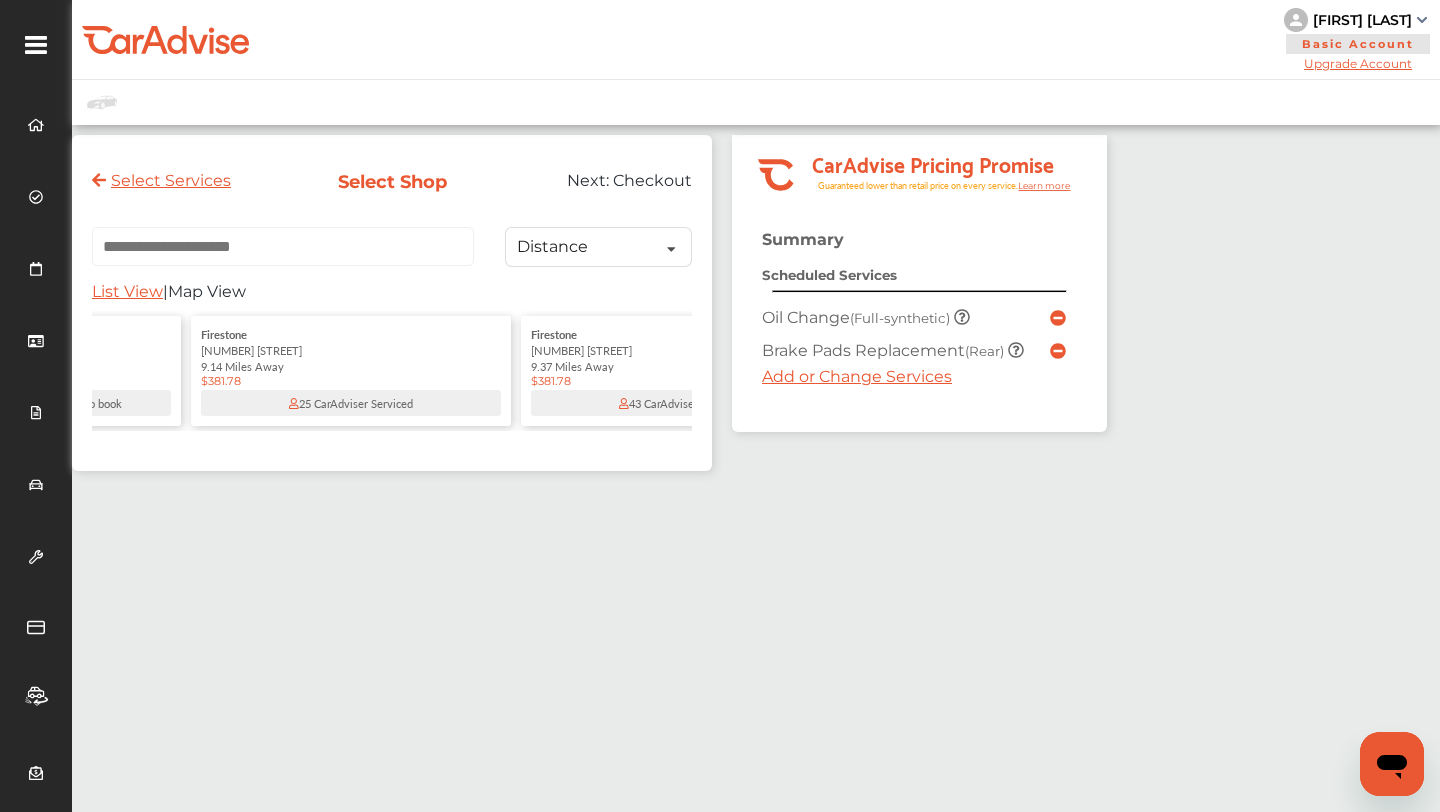 scroll, scrollTop: 0, scrollLeft: 10770, axis: horizontal 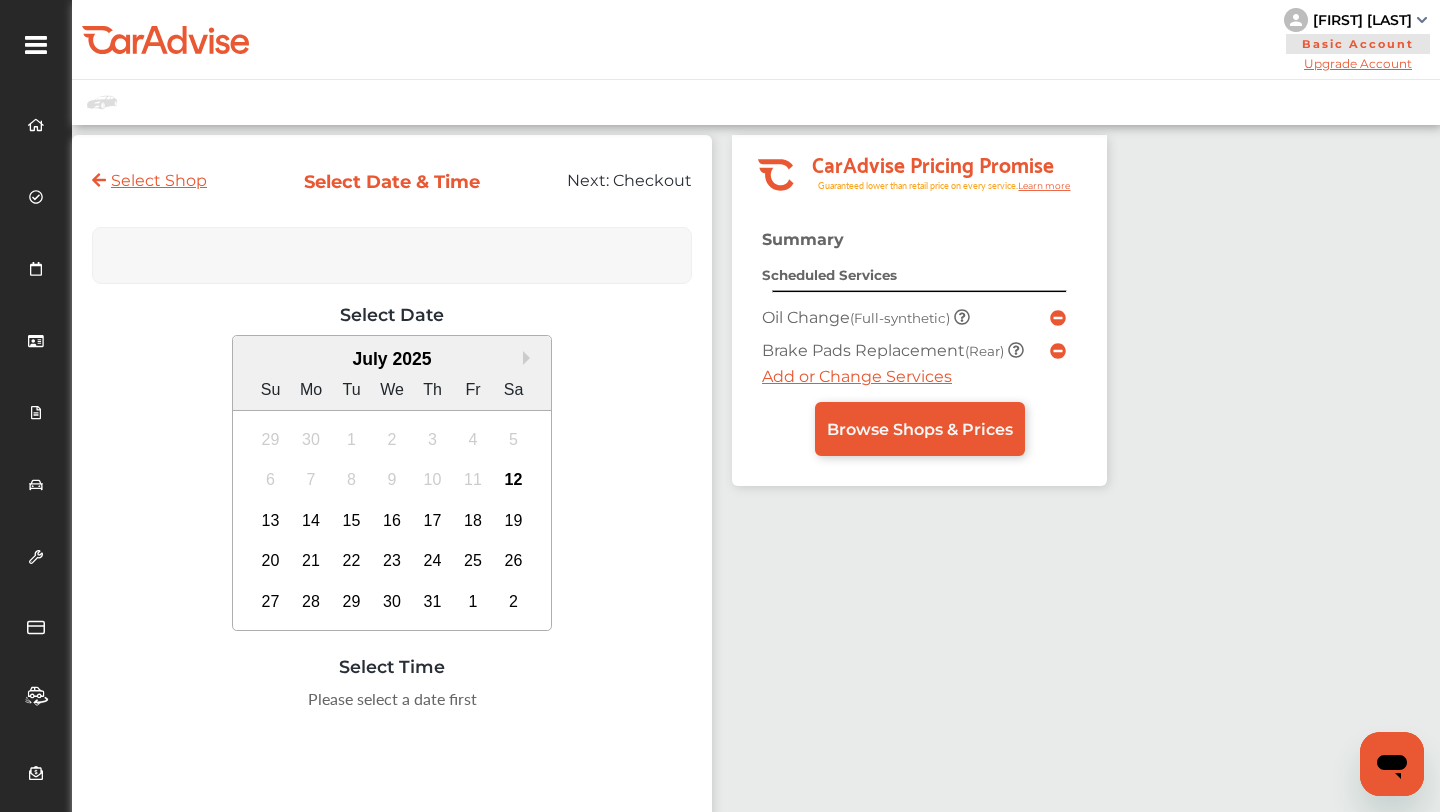 click at bounding box center (165, 40) 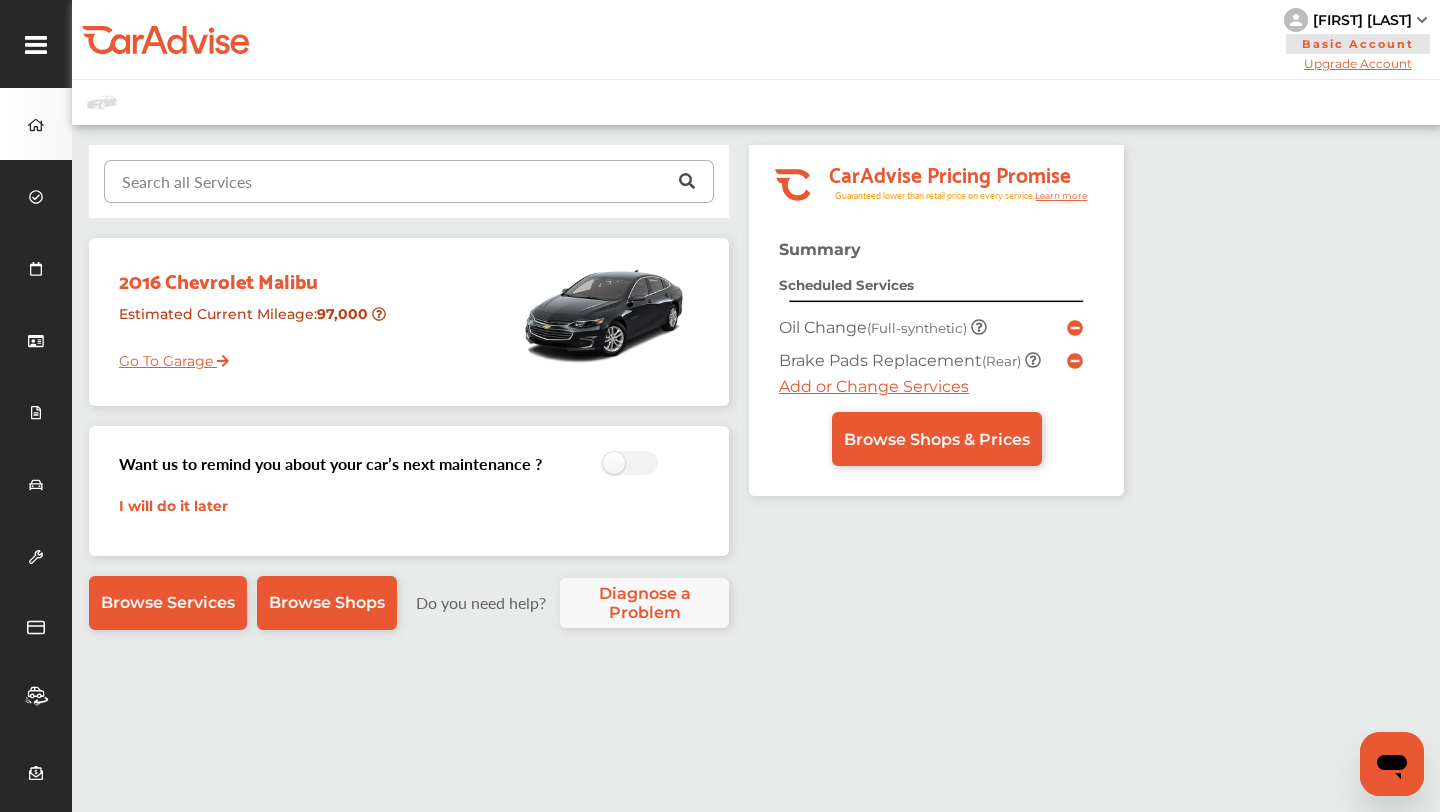 click at bounding box center [404, 180] 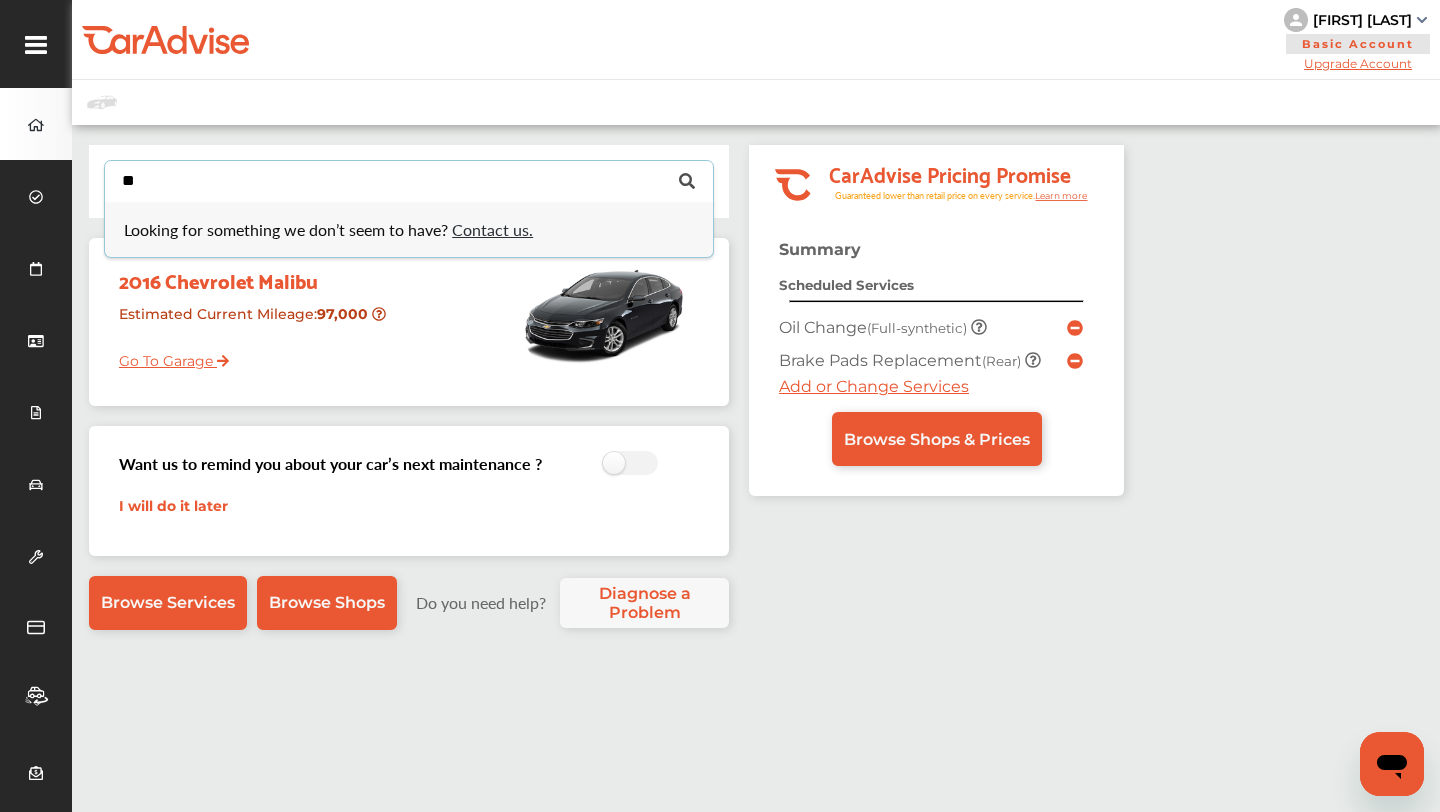 type on "*" 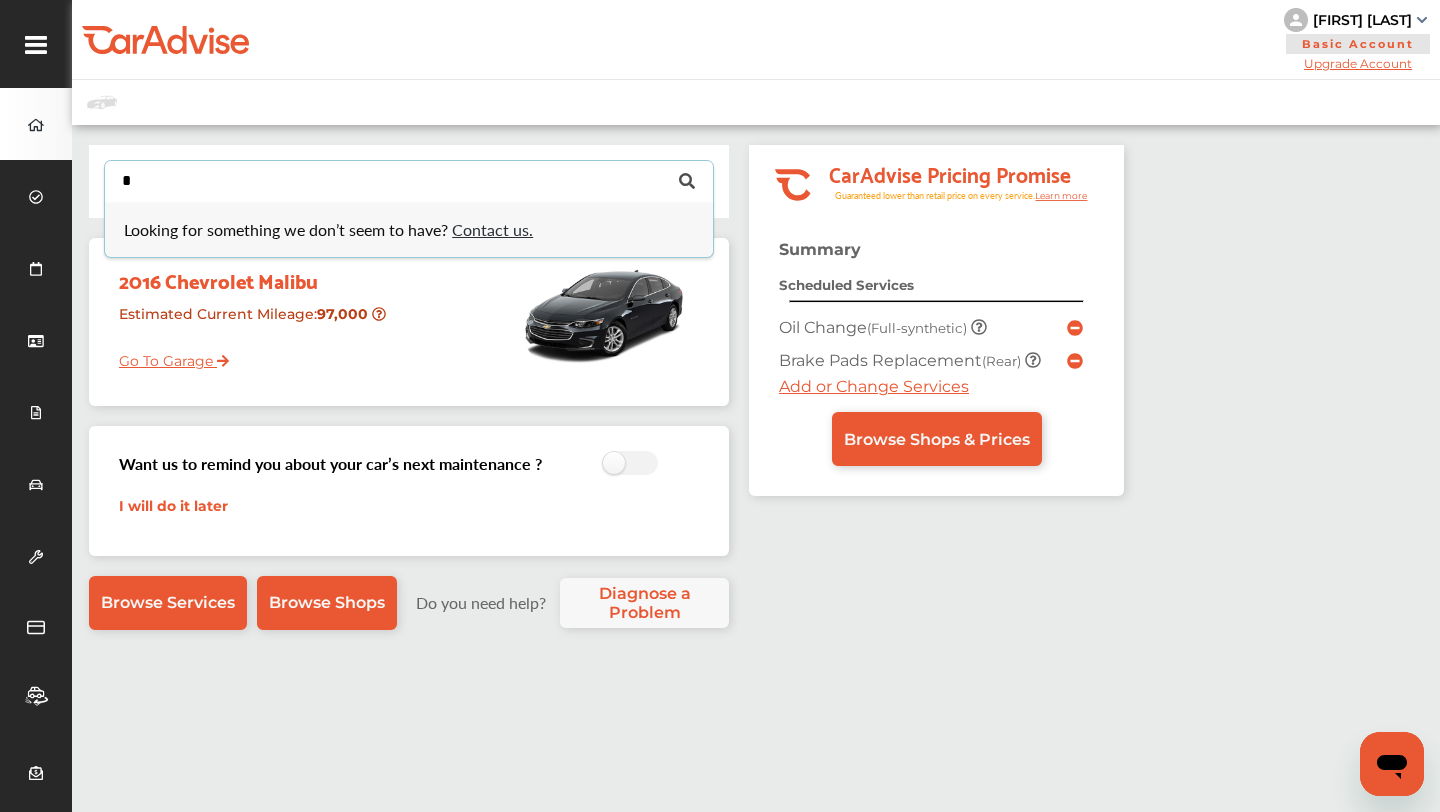 type 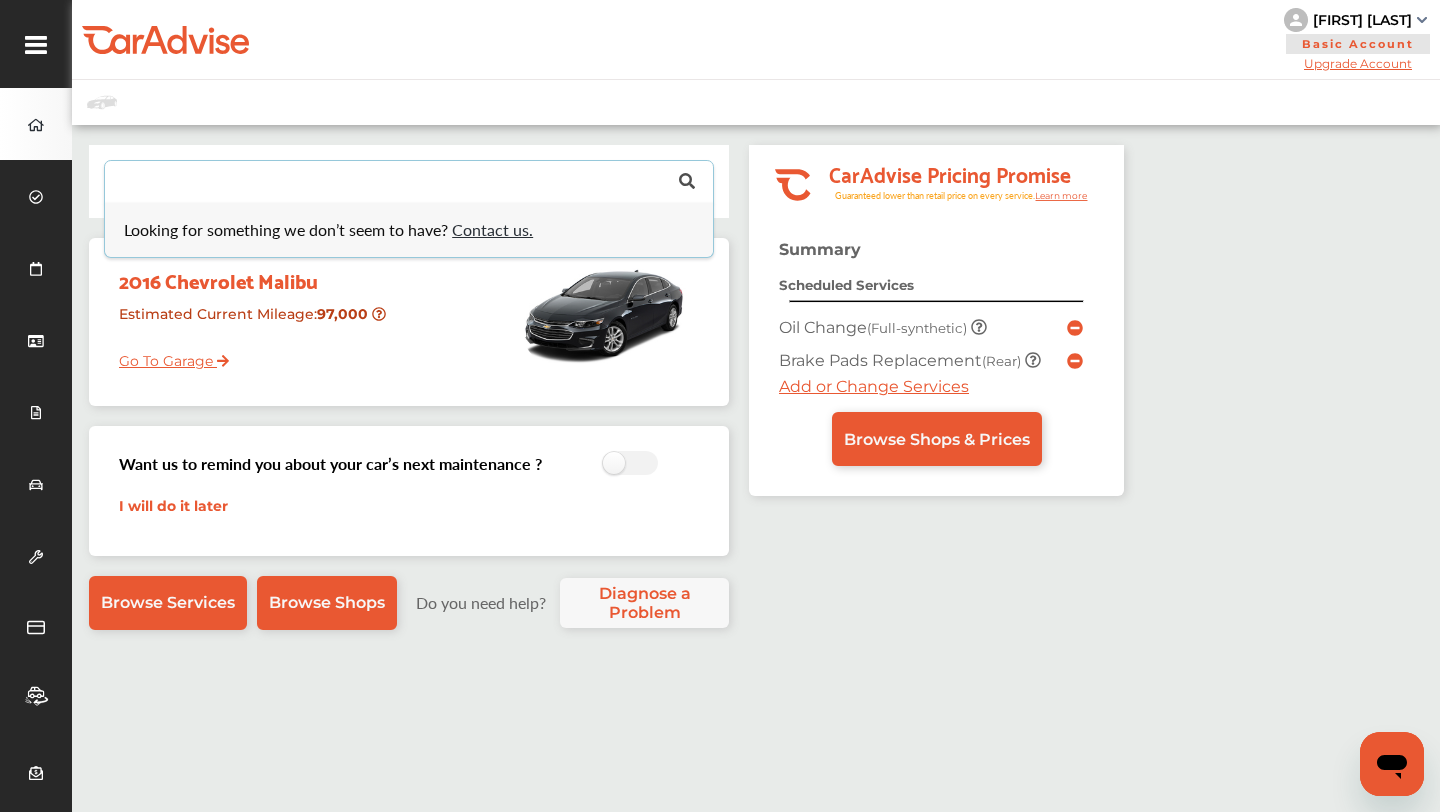 click 